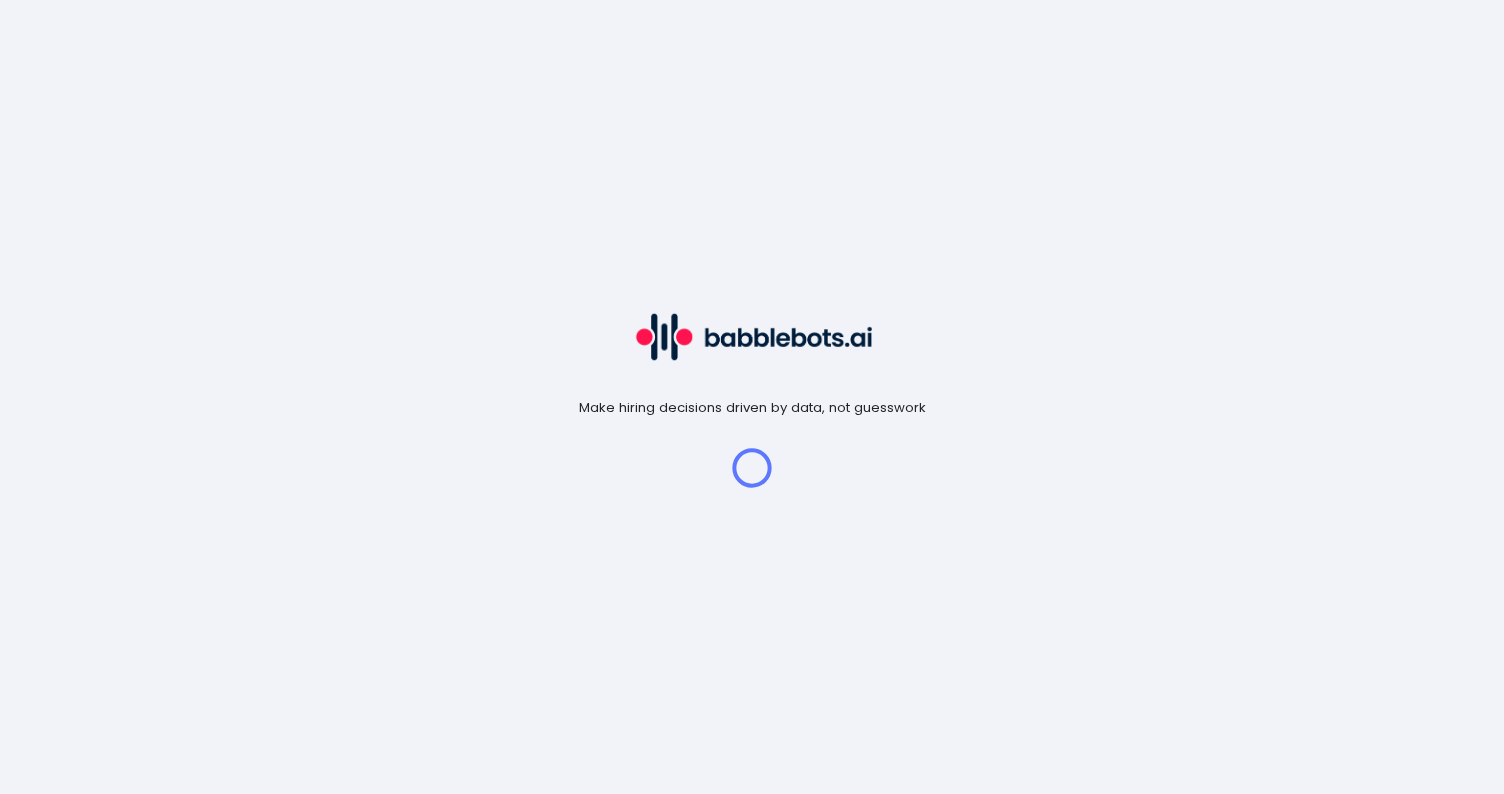 scroll, scrollTop: 0, scrollLeft: 0, axis: both 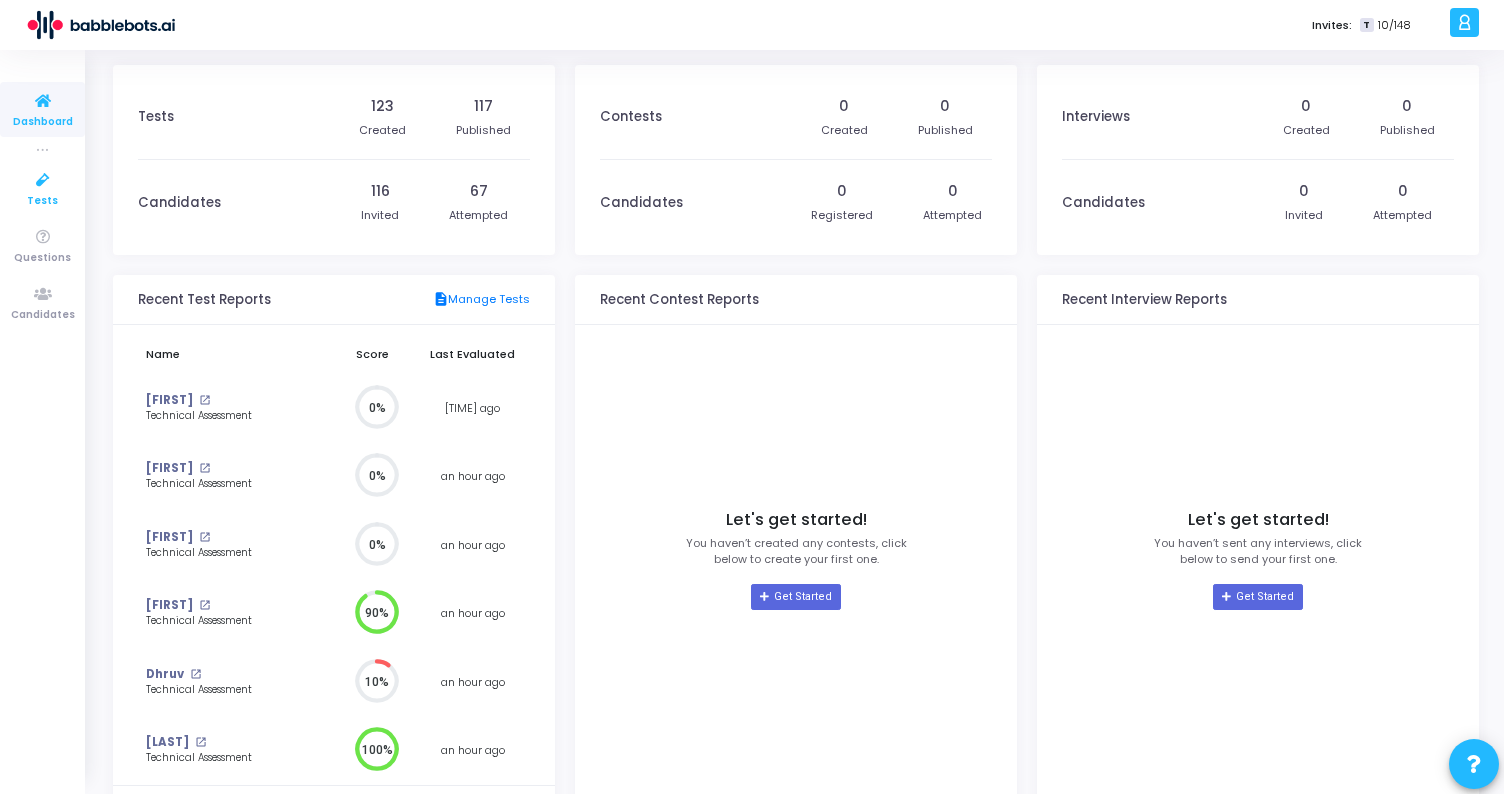 click at bounding box center (43, 180) 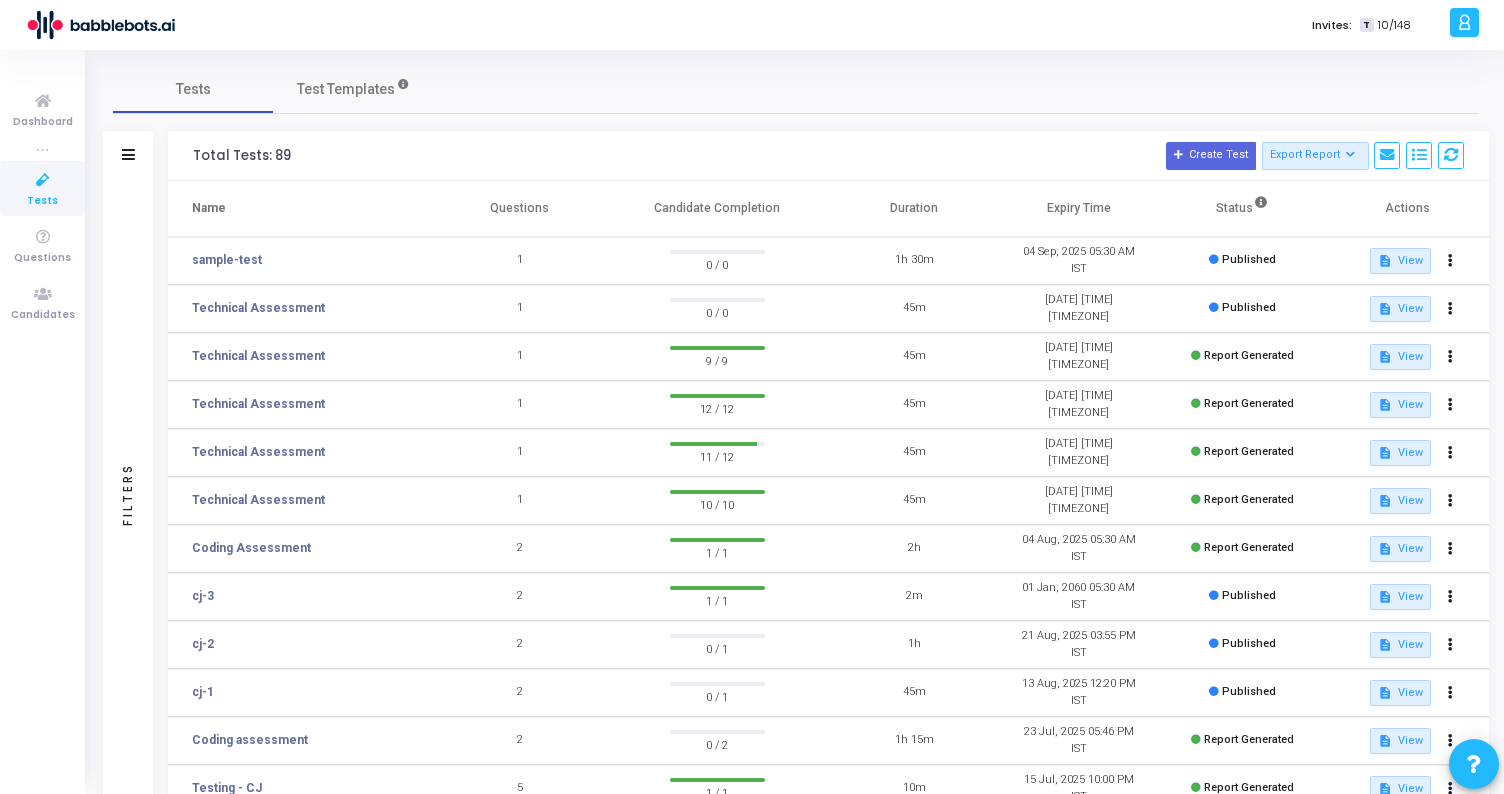 scroll, scrollTop: 18, scrollLeft: 0, axis: vertical 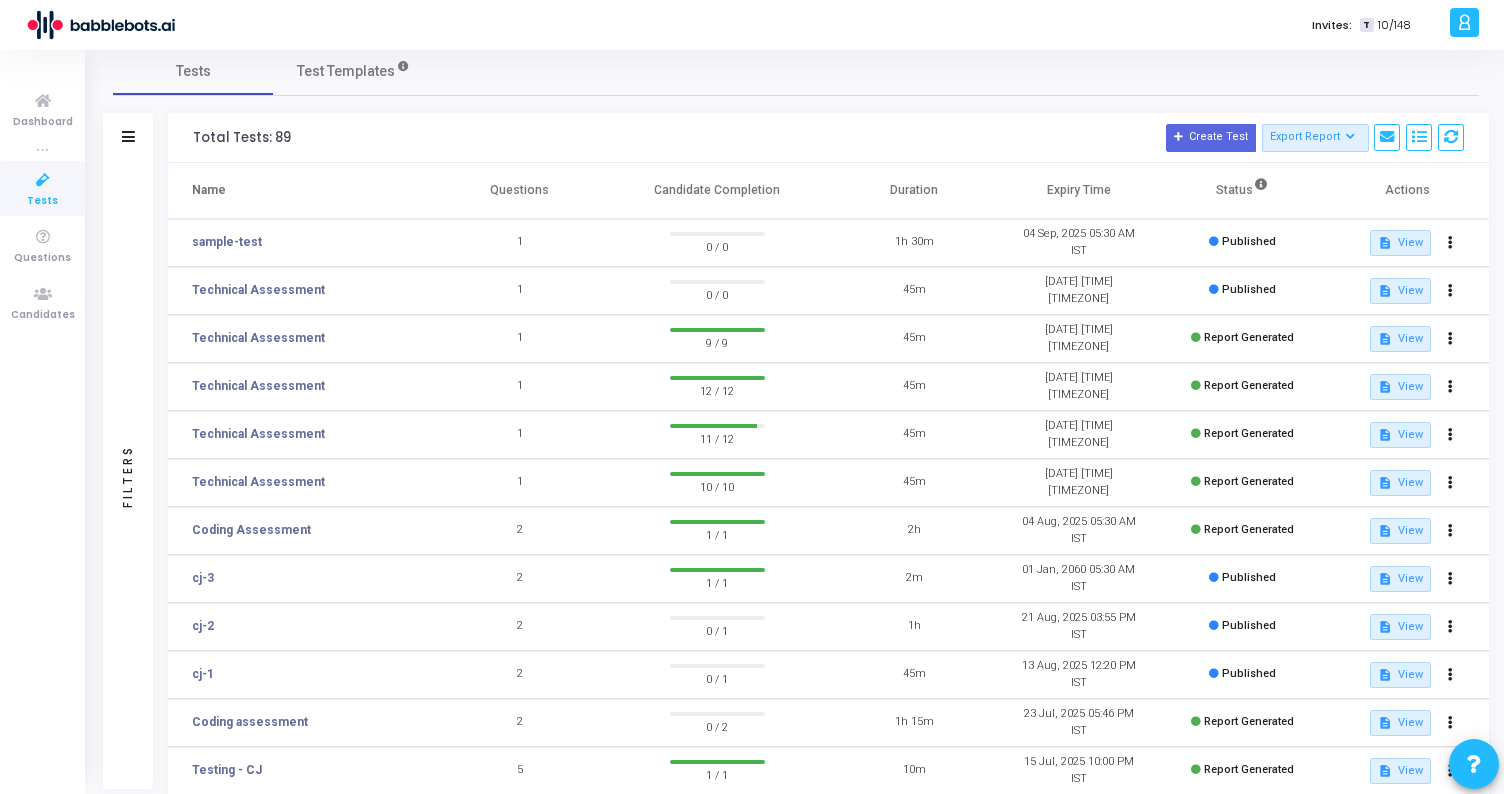 click on "Filters" 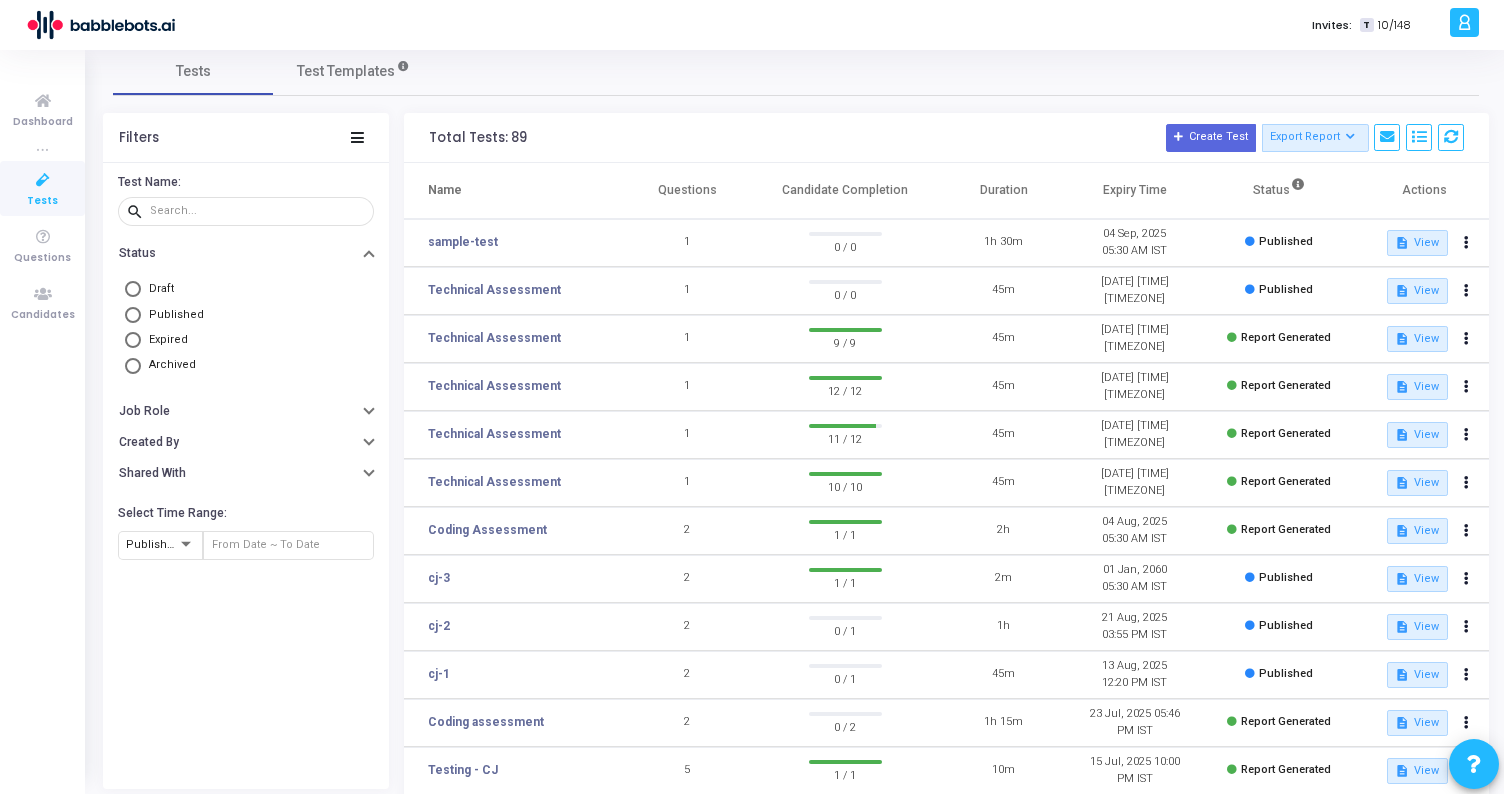 click on "Filters" 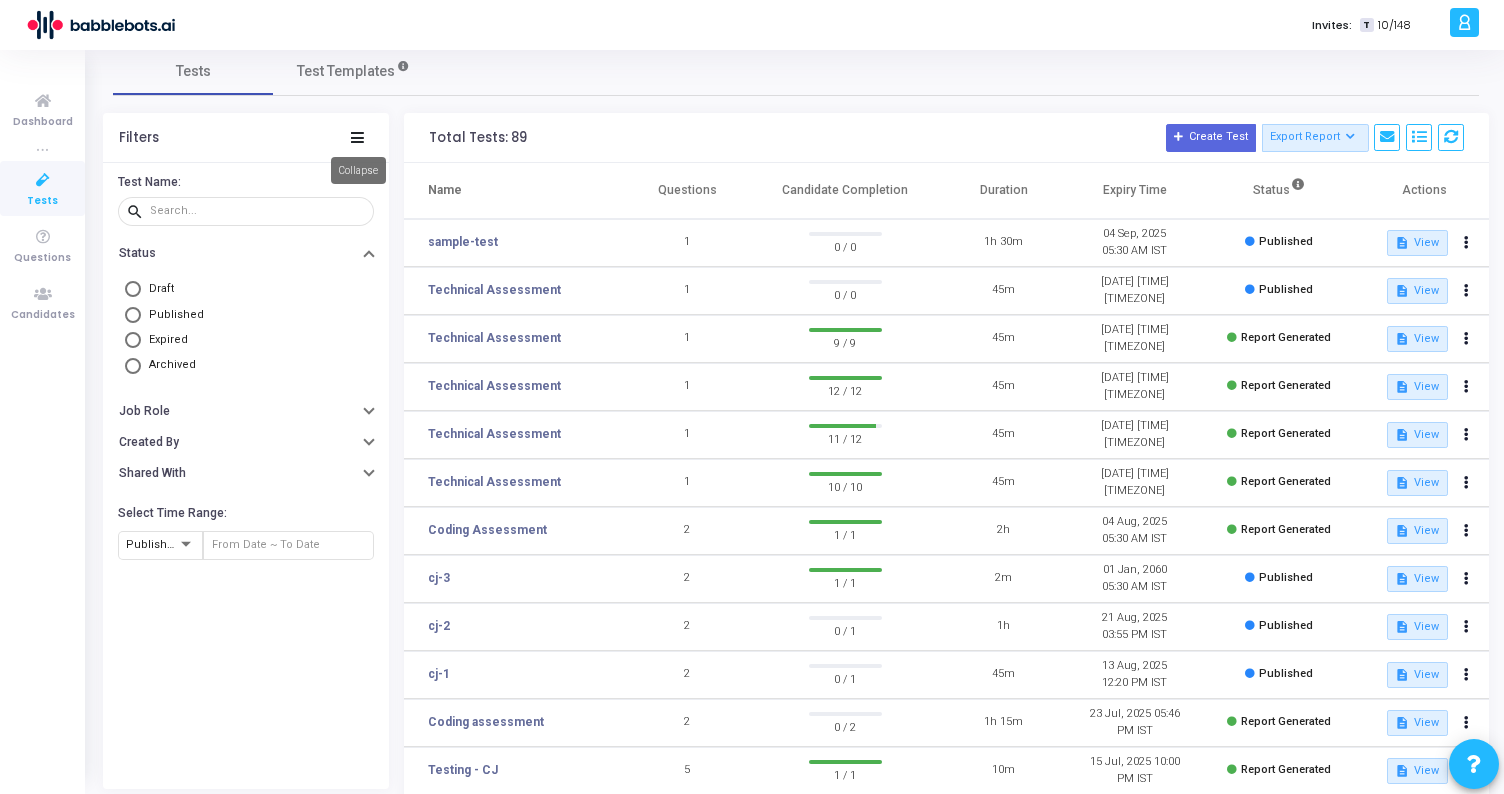 click 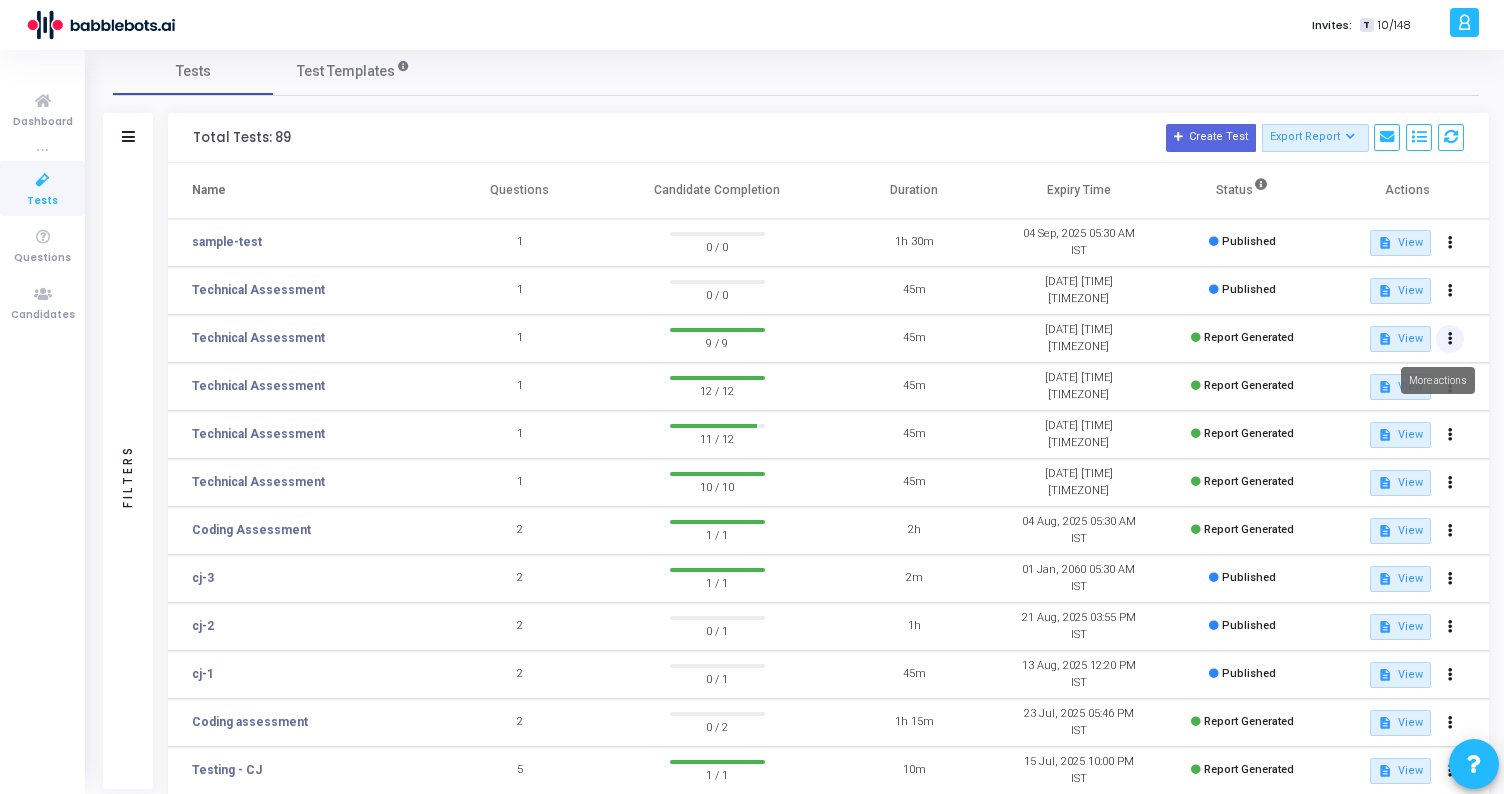 click 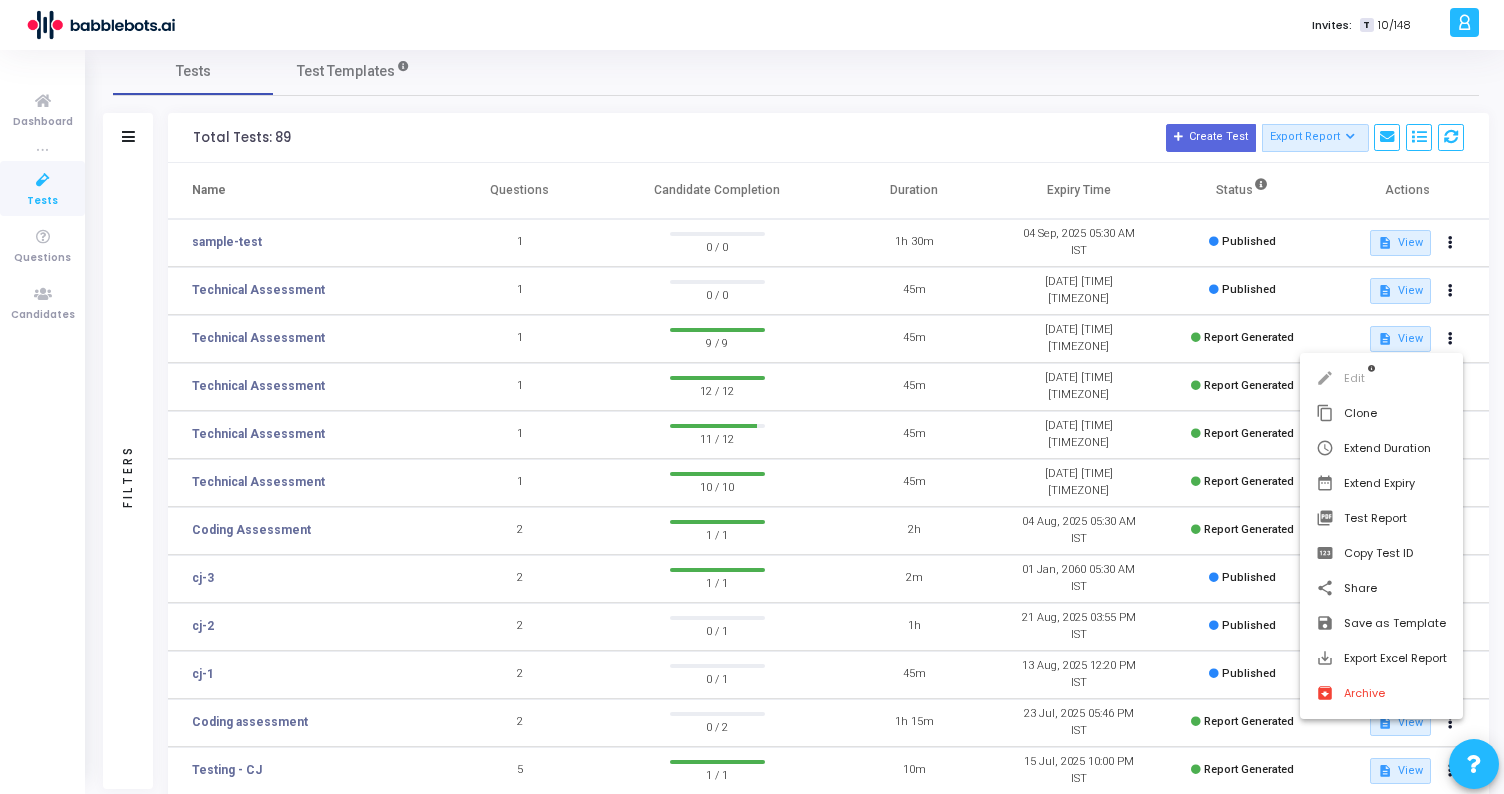 click at bounding box center (752, 397) 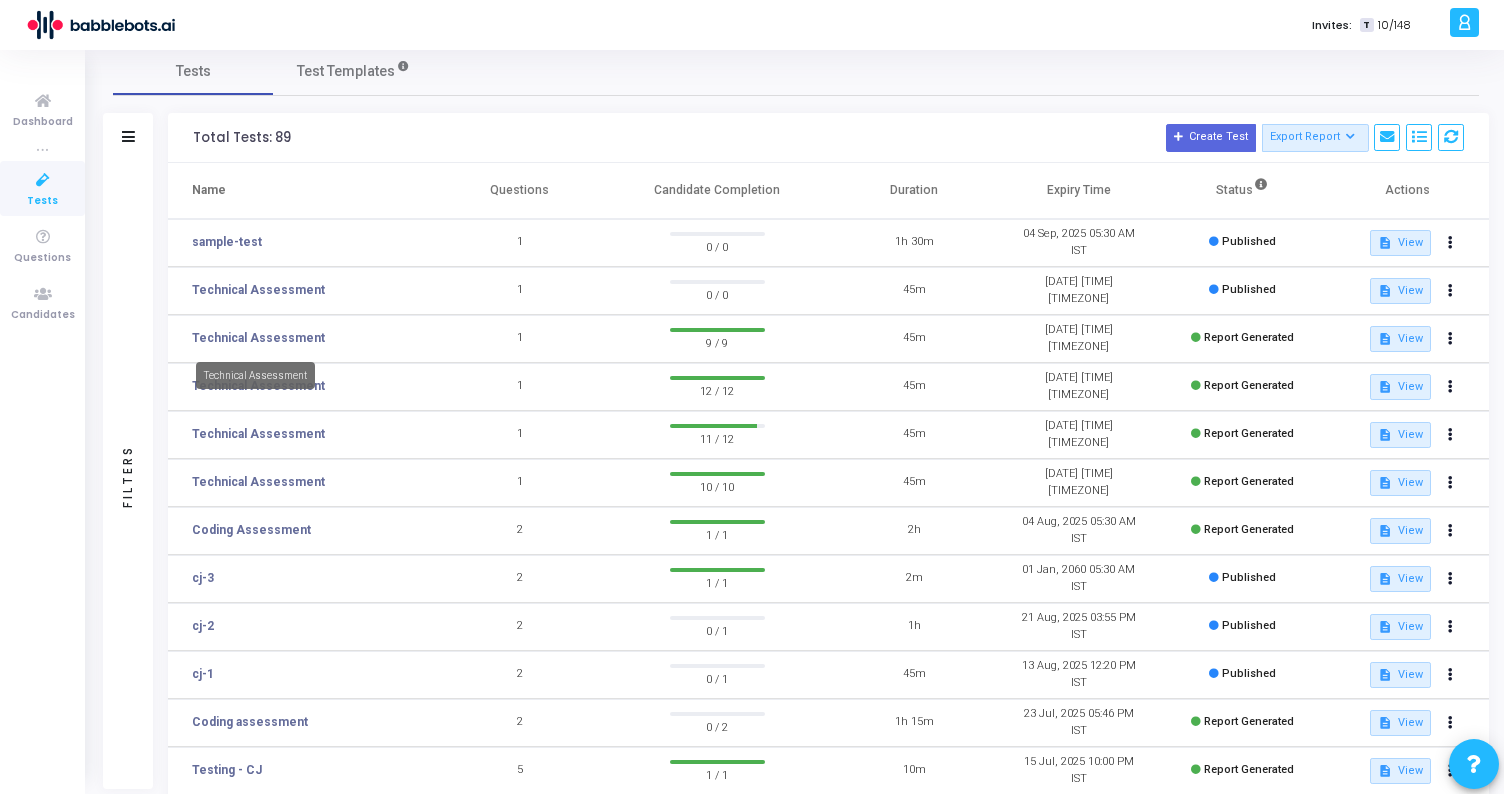 click on "Technical Assessment" at bounding box center (255, 375) 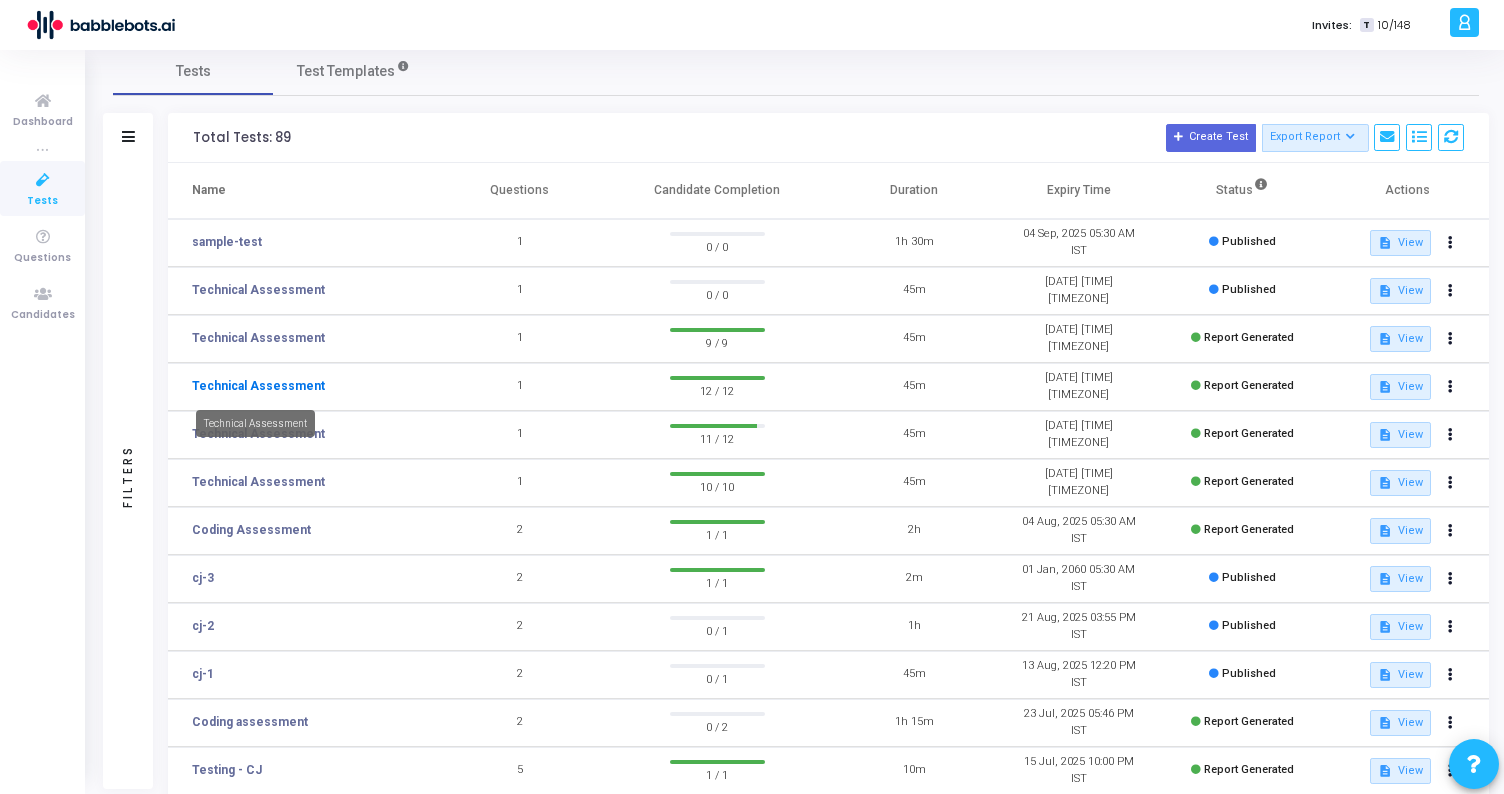 click on "Technical Assessment" 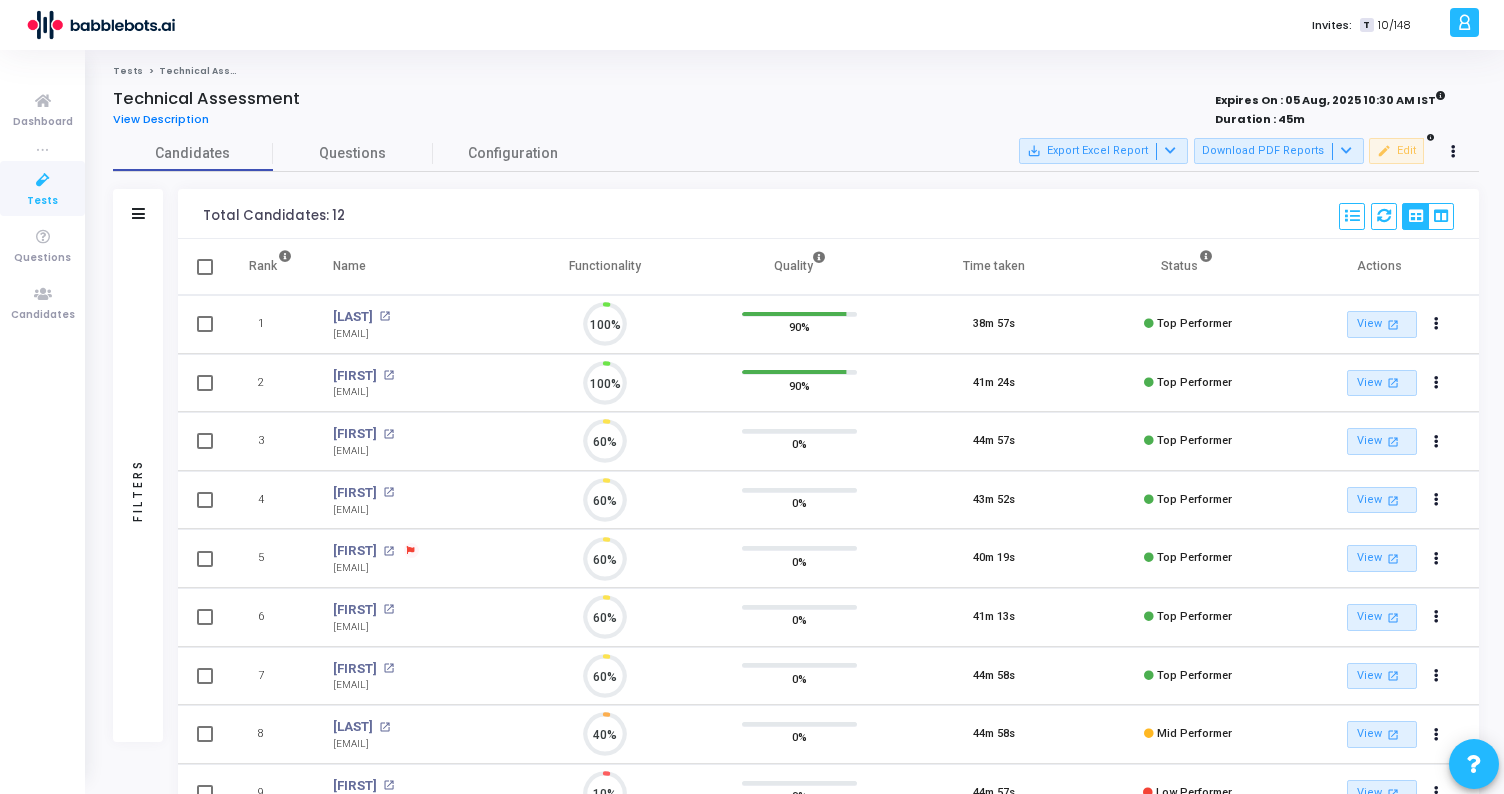 scroll, scrollTop: 9, scrollLeft: 9, axis: both 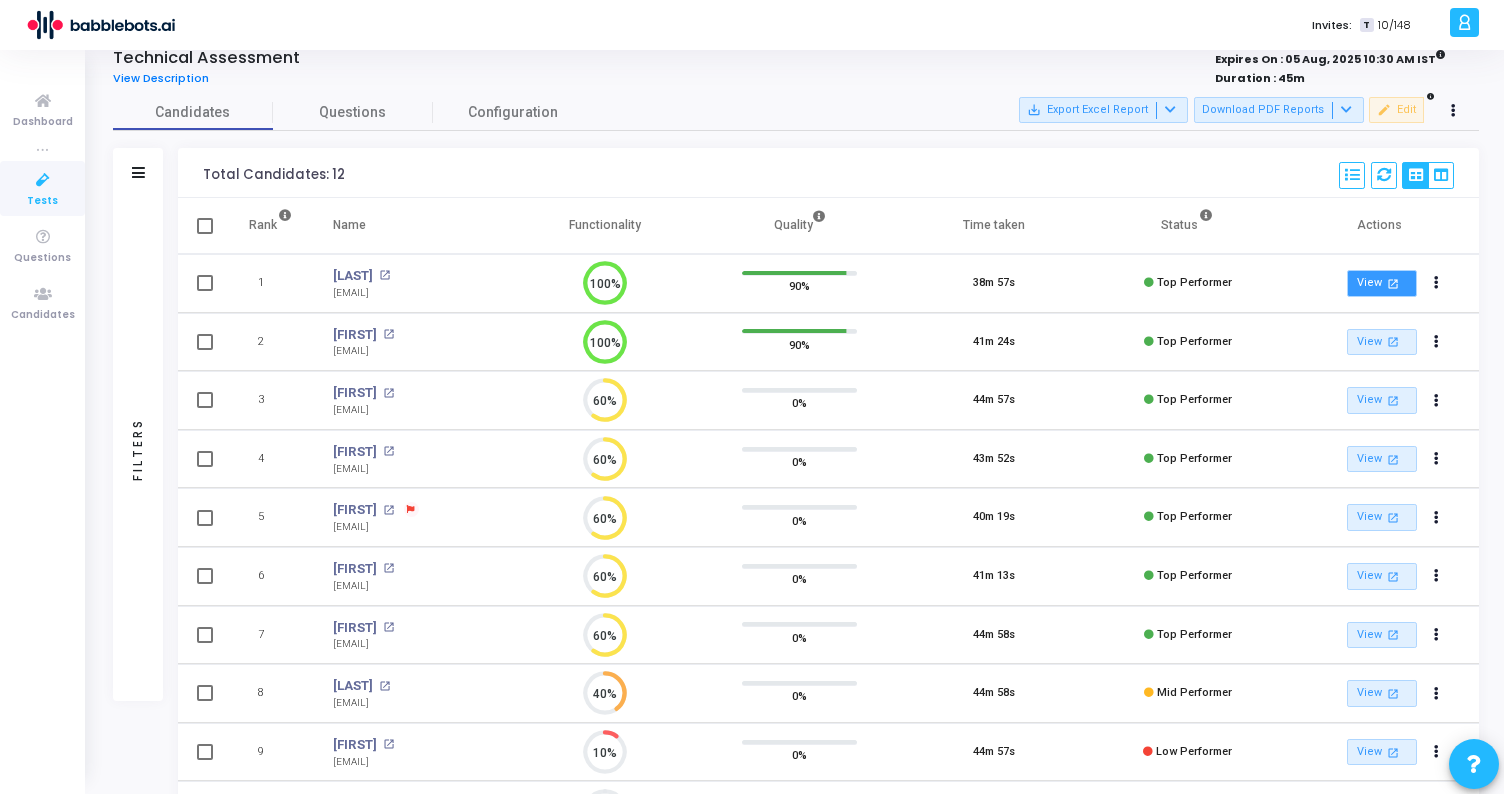 click on "open_in_new" at bounding box center [1393, 283] 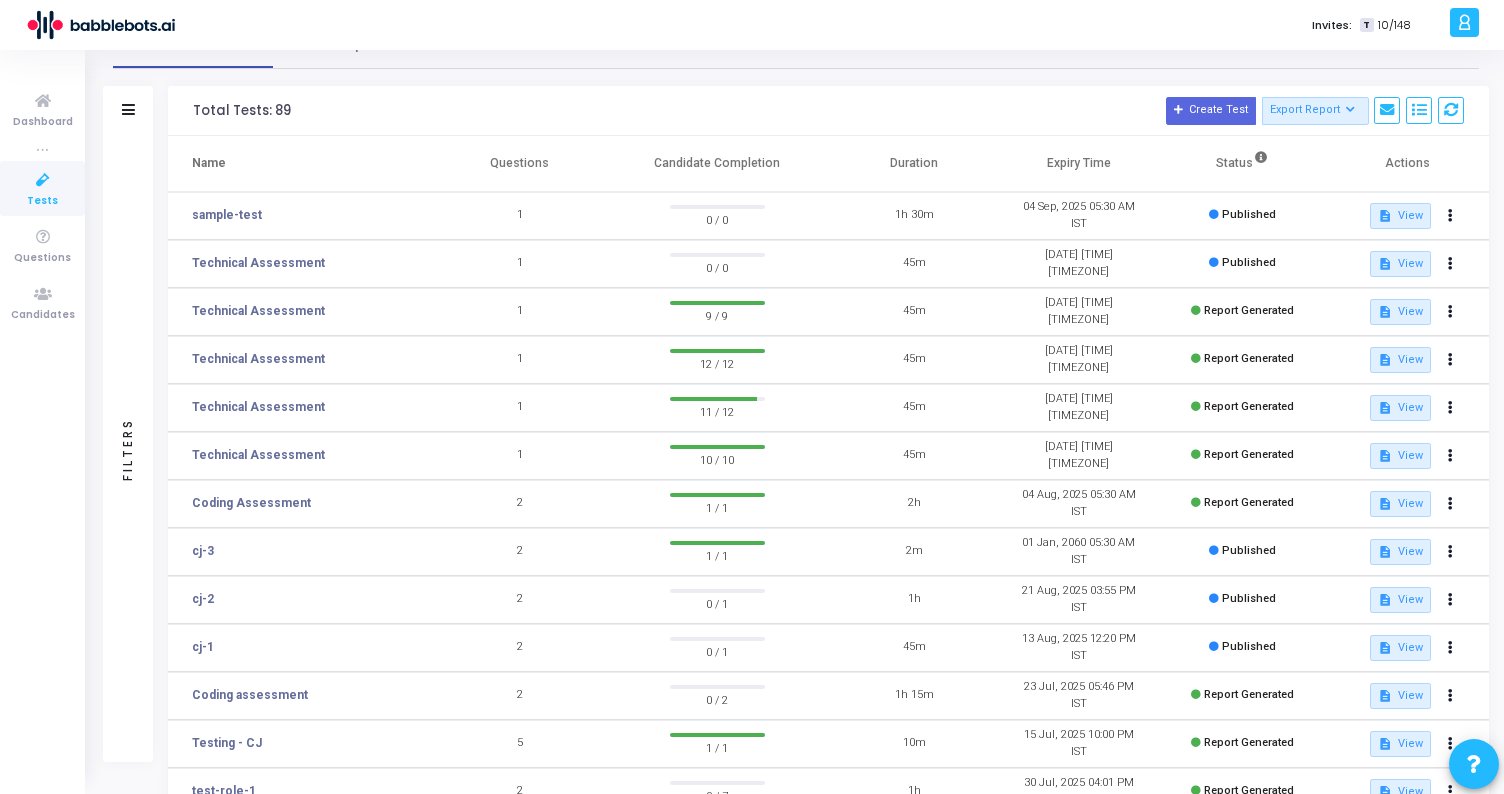 scroll, scrollTop: 55, scrollLeft: 0, axis: vertical 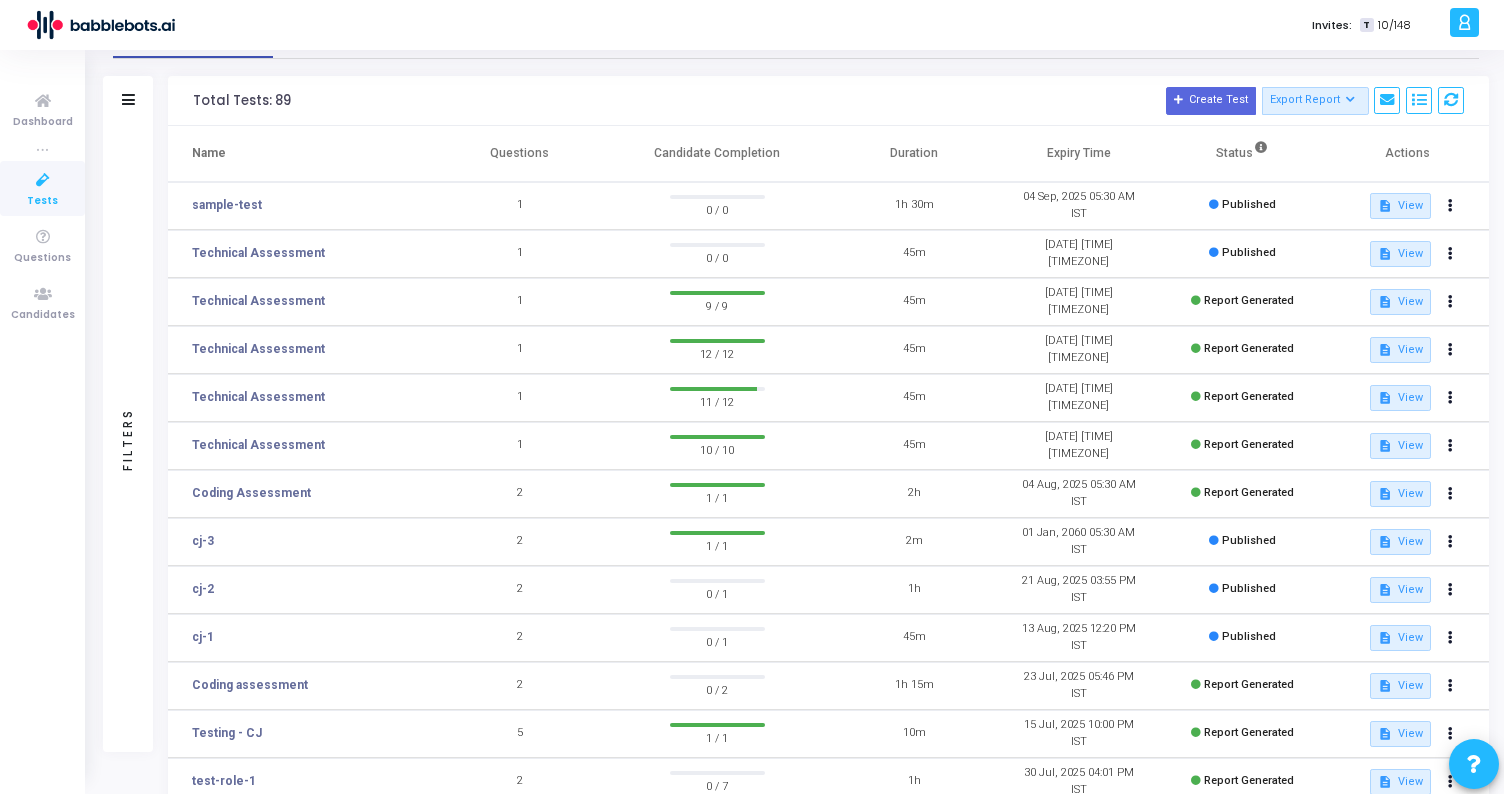 click on "Technical Assessment" 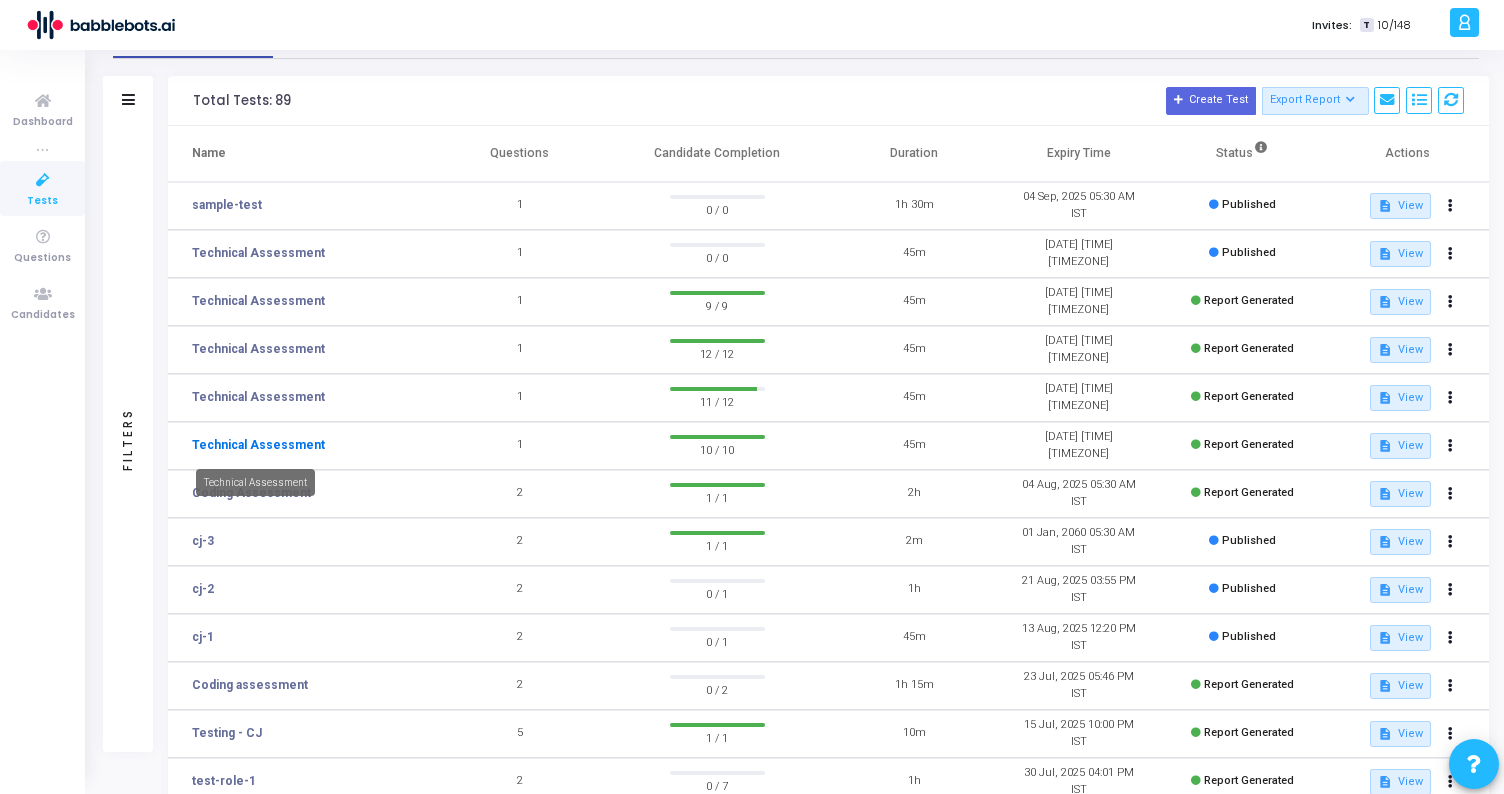 click on "Technical Assessment" 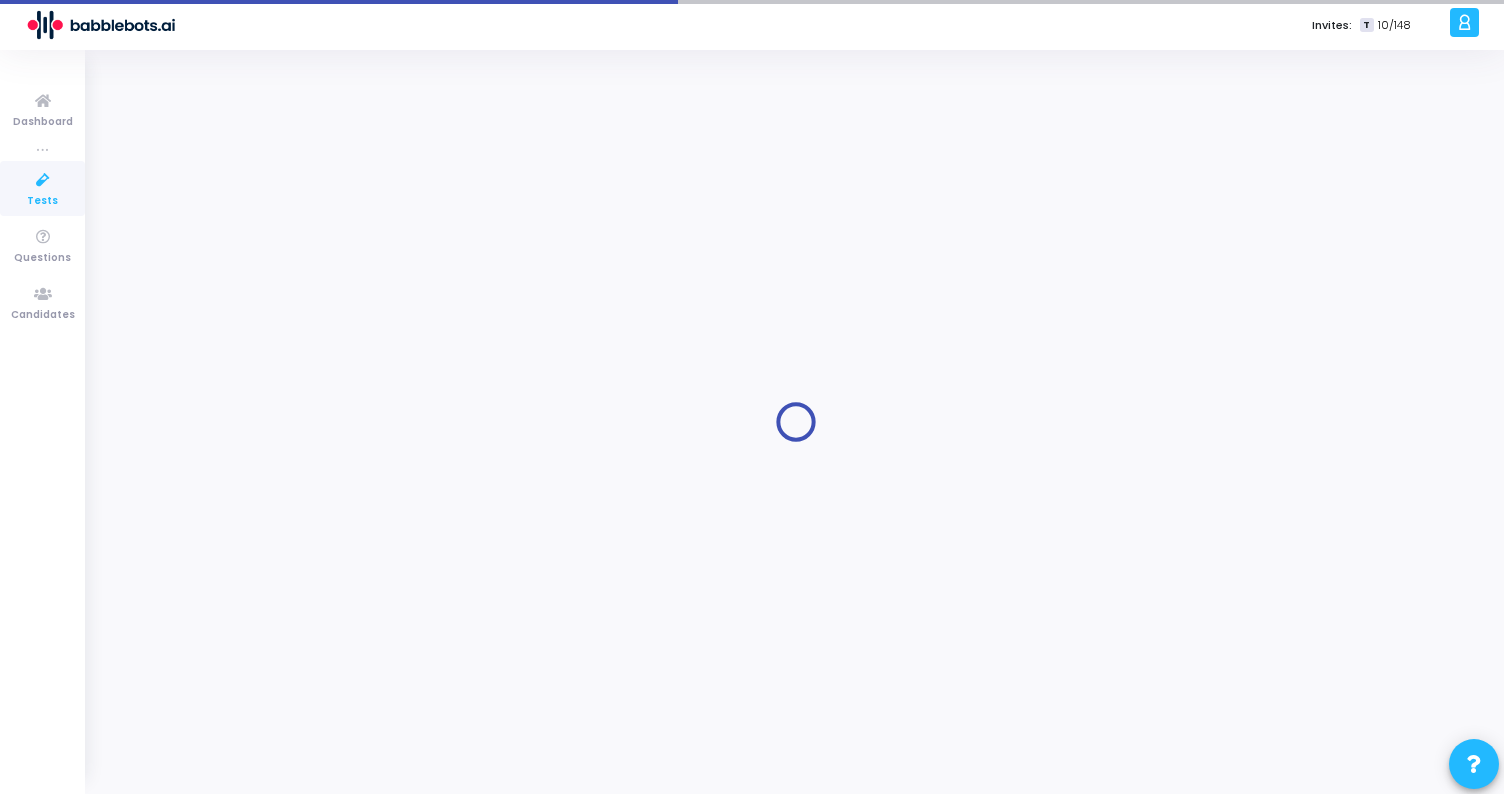 scroll, scrollTop: 0, scrollLeft: 0, axis: both 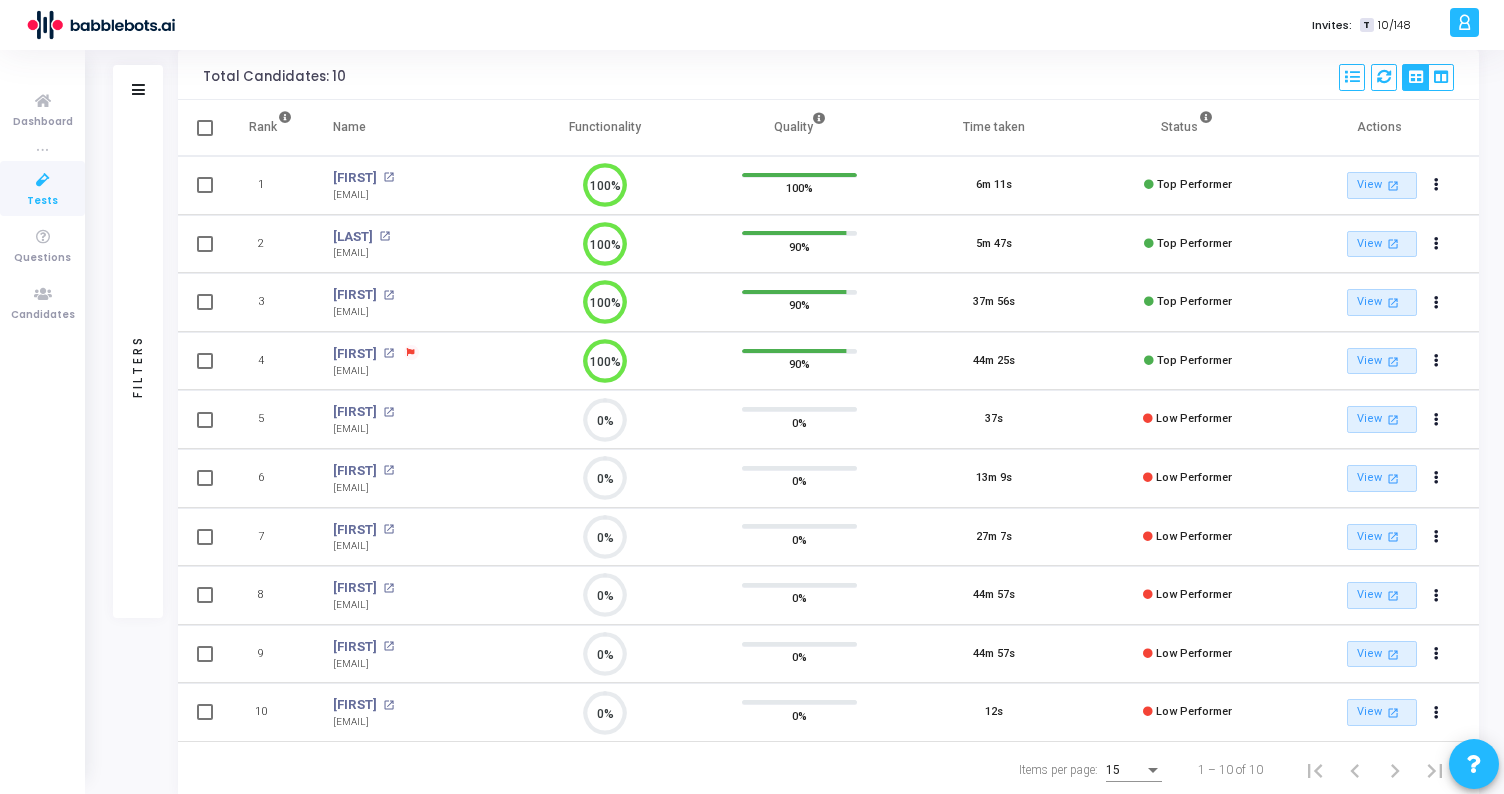 drag, startPoint x: 976, startPoint y: 189, endPoint x: 1024, endPoint y: 189, distance: 48 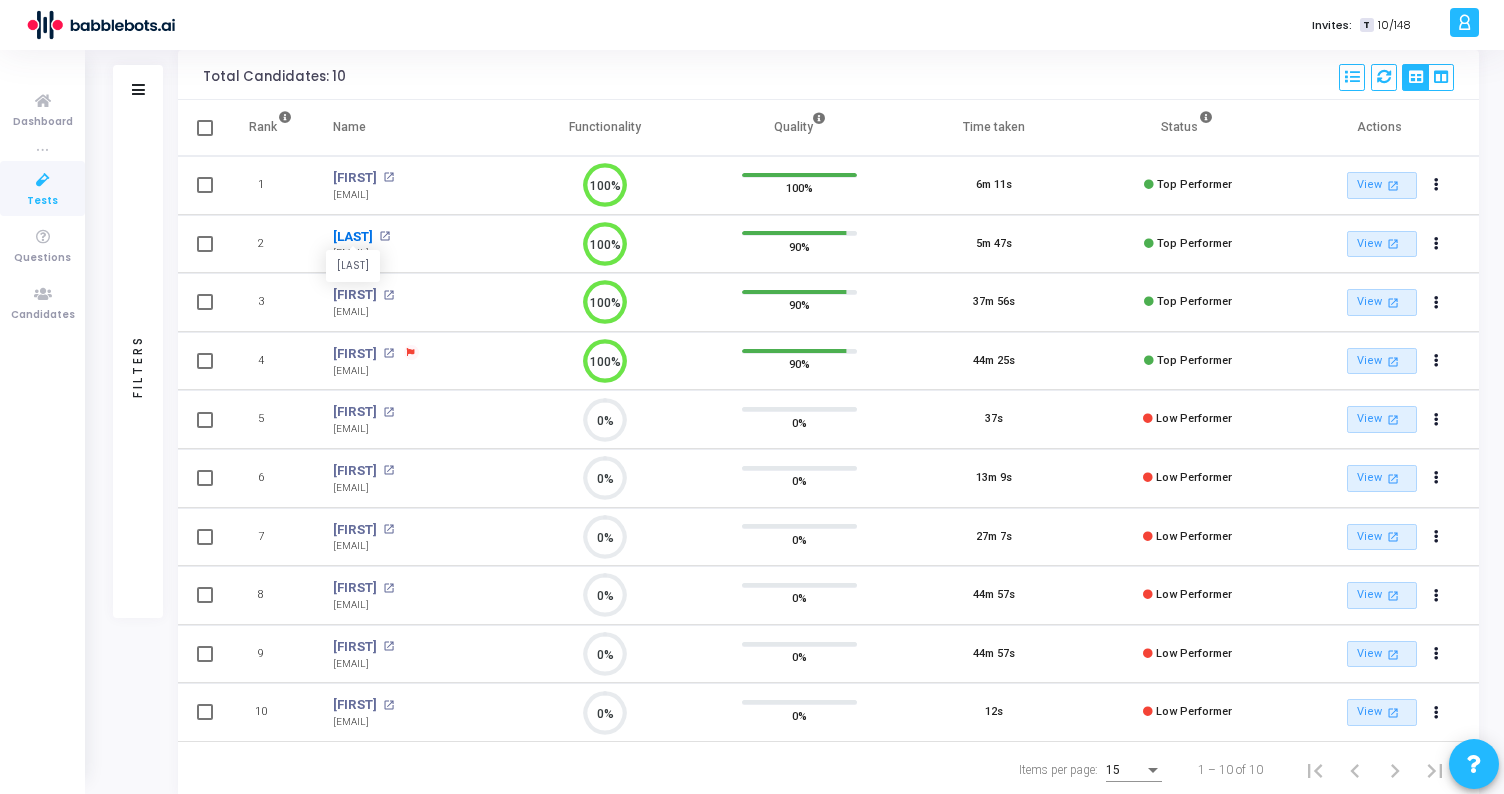 click on "Vardhman" at bounding box center [353, 237] 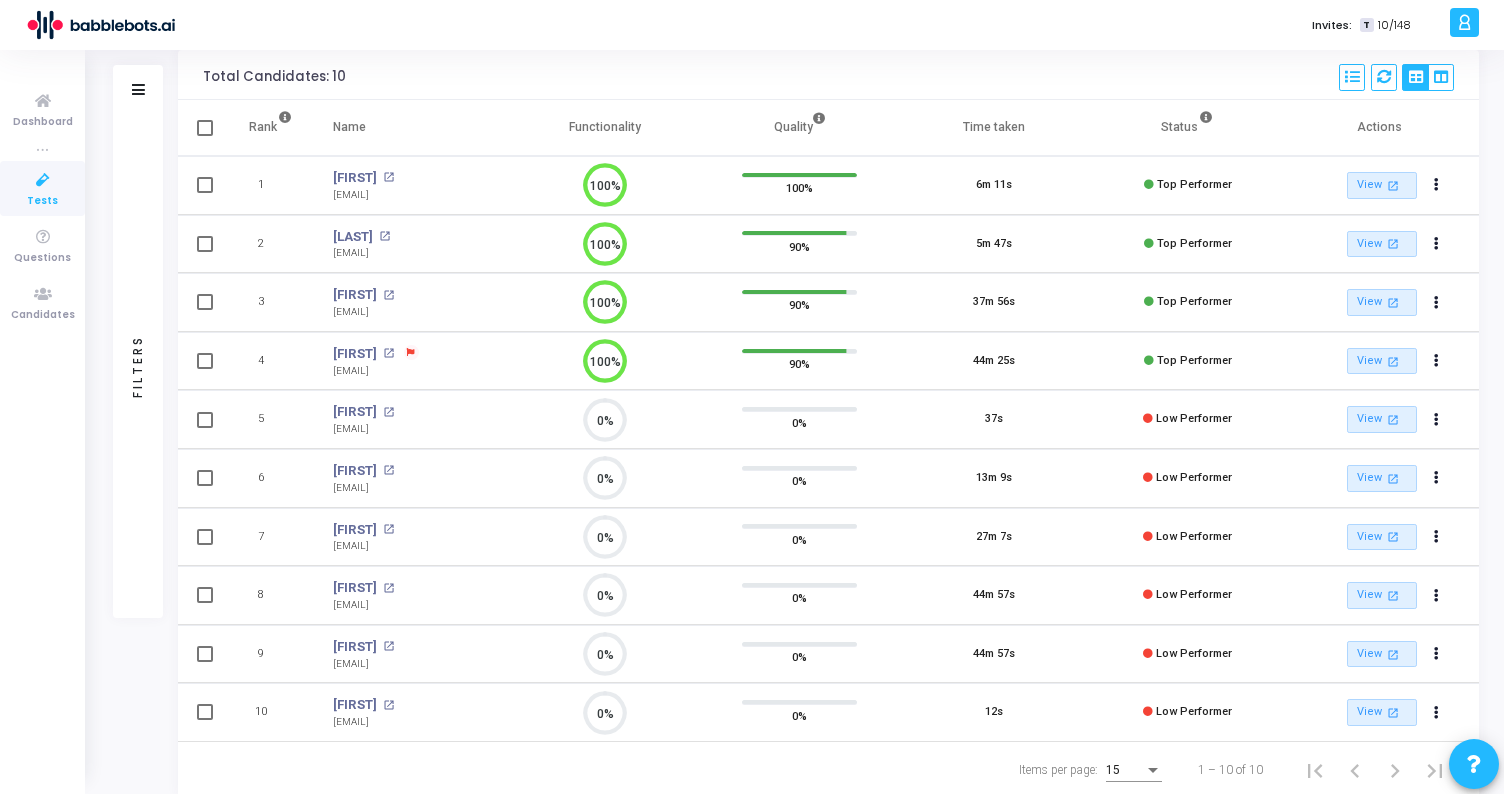 click on "37m 56s" at bounding box center [994, 302] 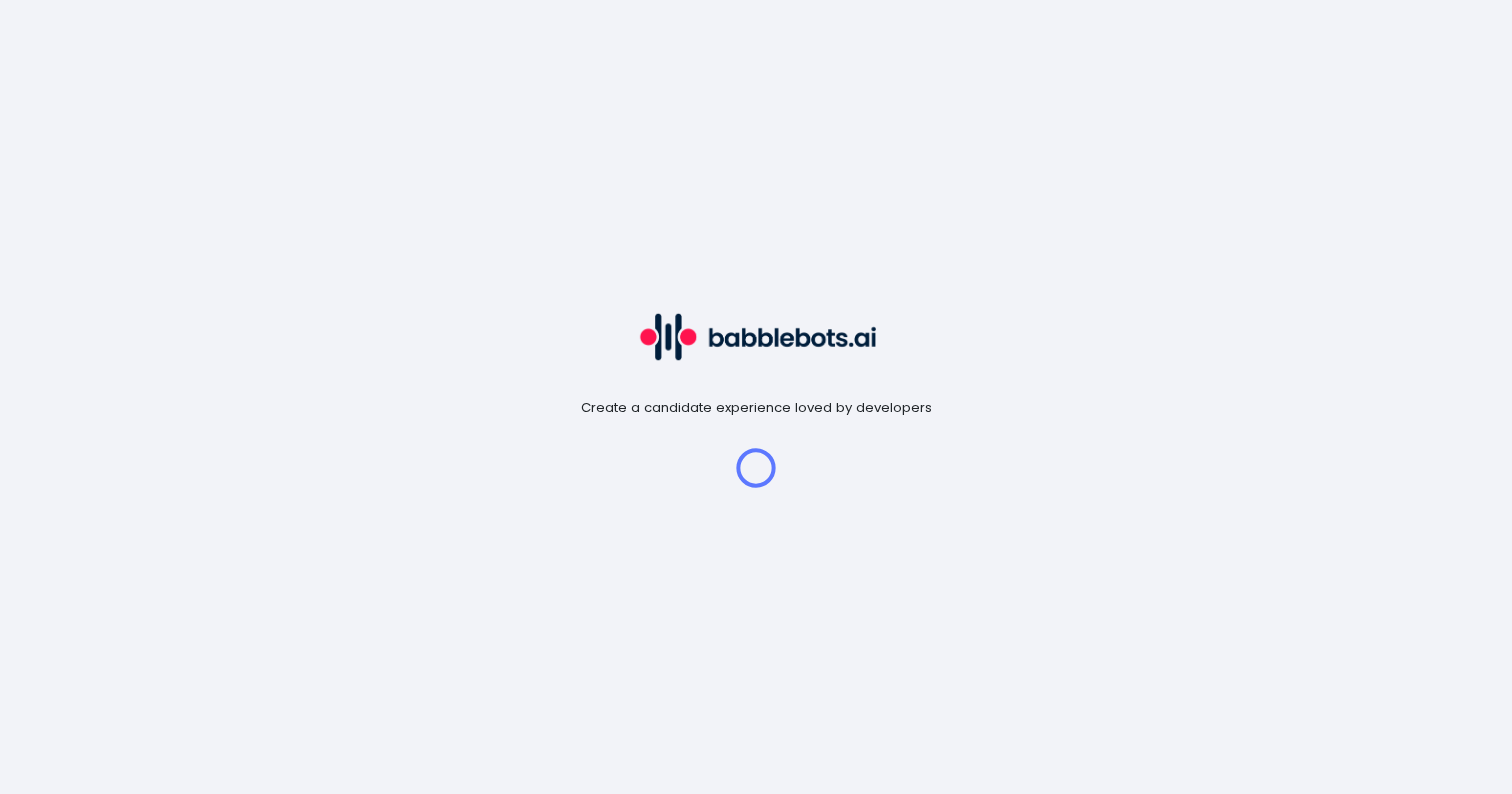 scroll, scrollTop: 0, scrollLeft: 0, axis: both 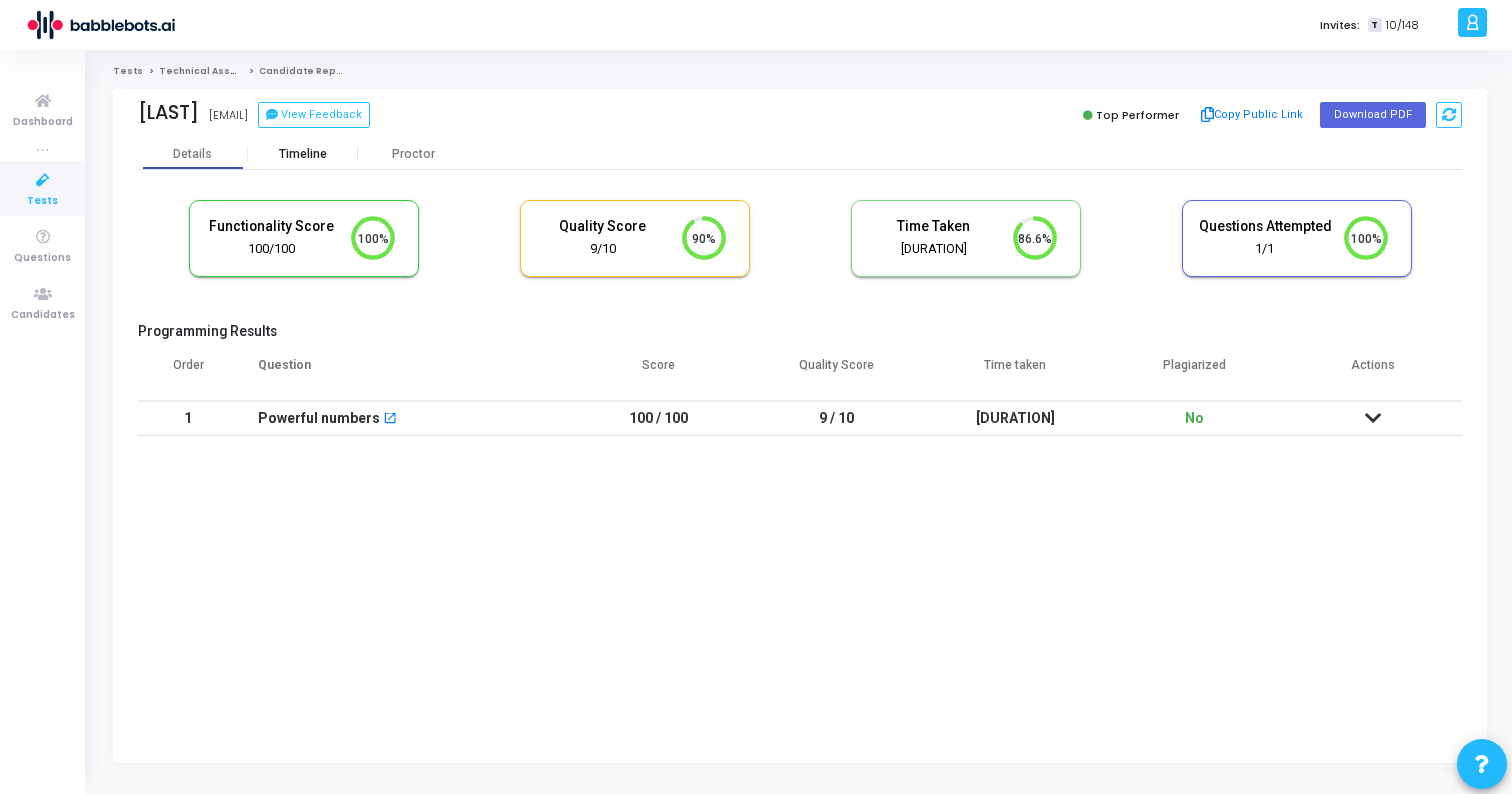 click on "Timeline" at bounding box center (303, 154) 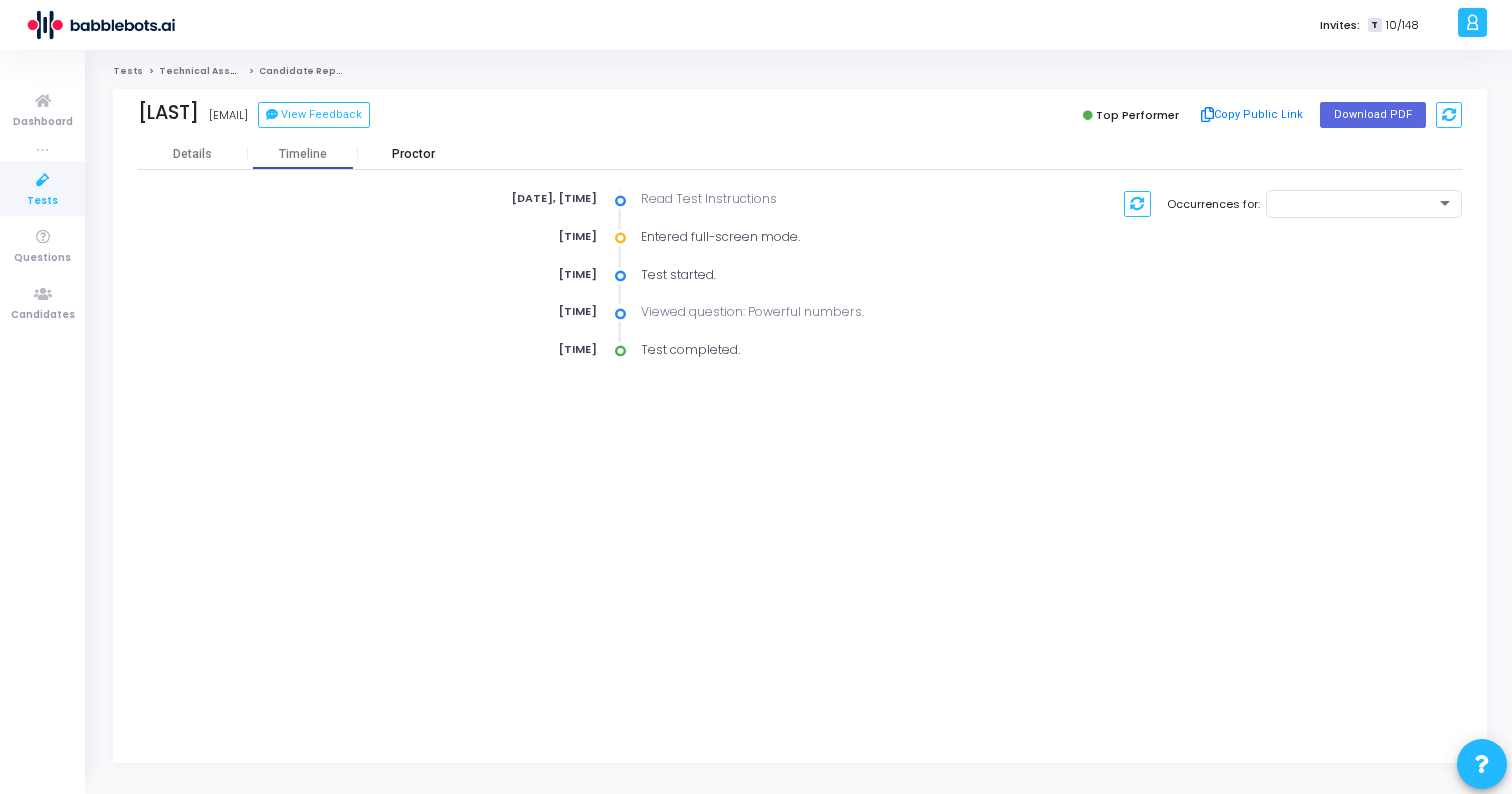 click on "Proctor" at bounding box center [413, 154] 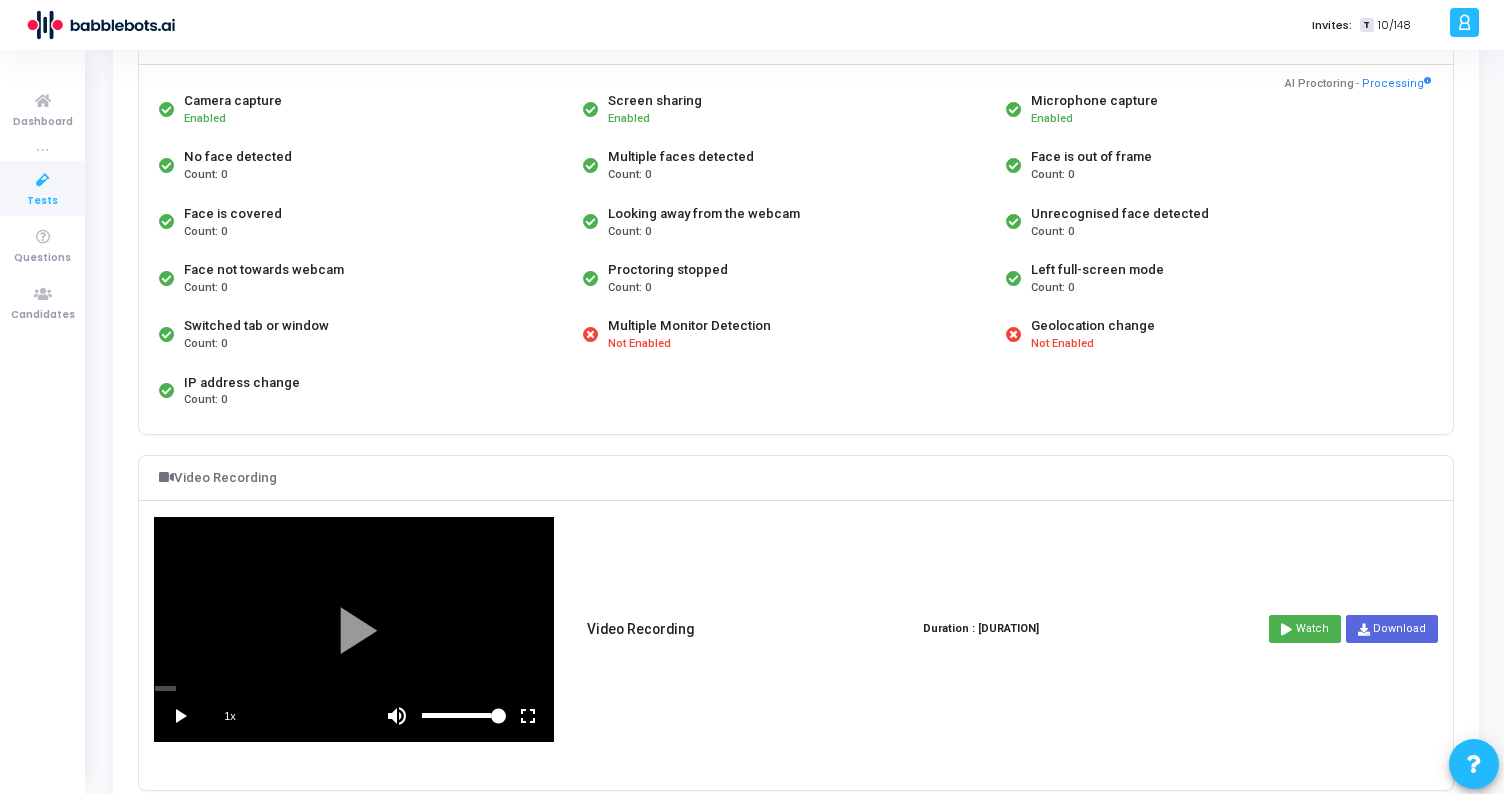 scroll, scrollTop: 163, scrollLeft: 0, axis: vertical 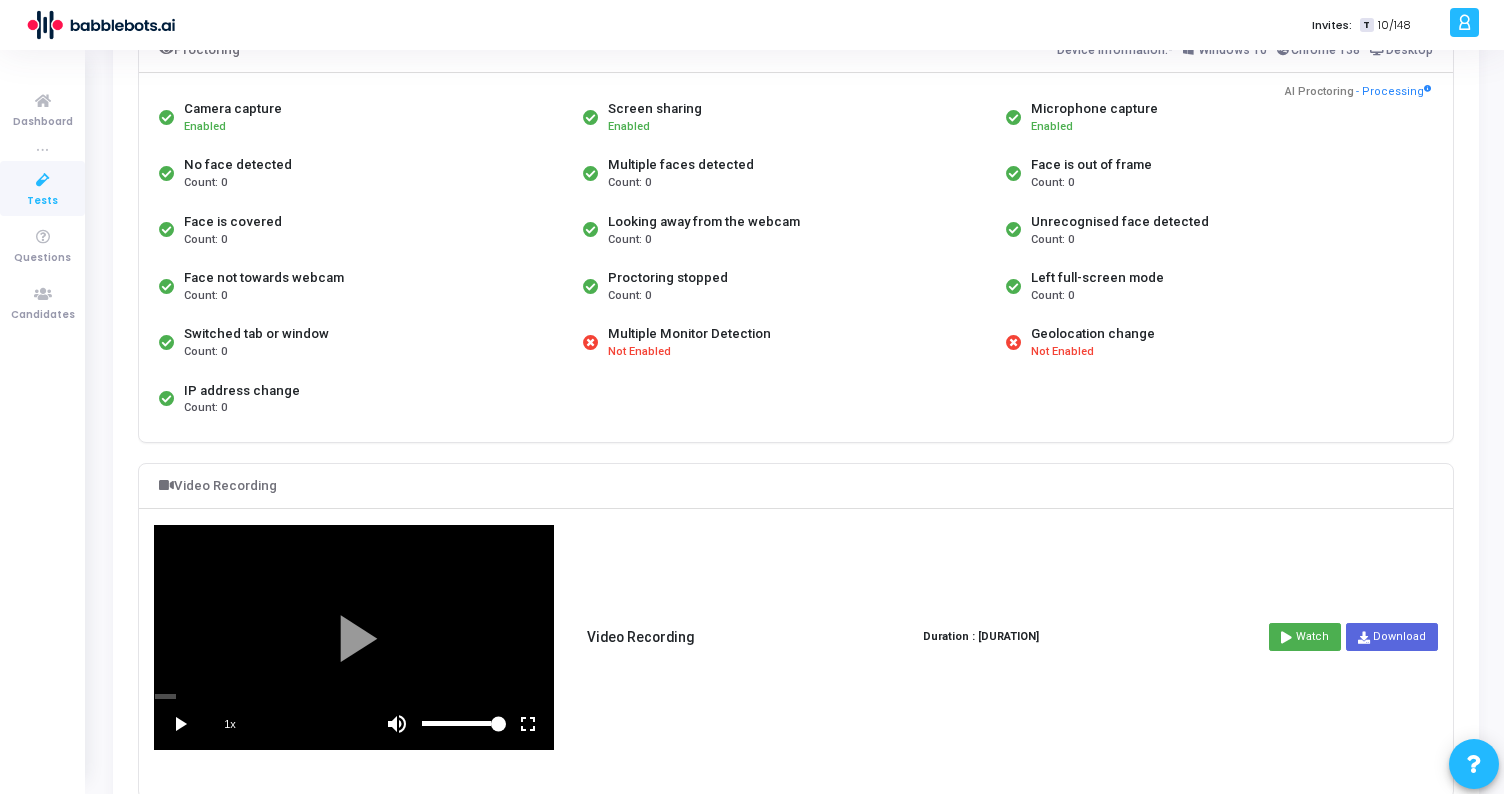 drag, startPoint x: 247, startPoint y: 279, endPoint x: 427, endPoint y: 276, distance: 180.025 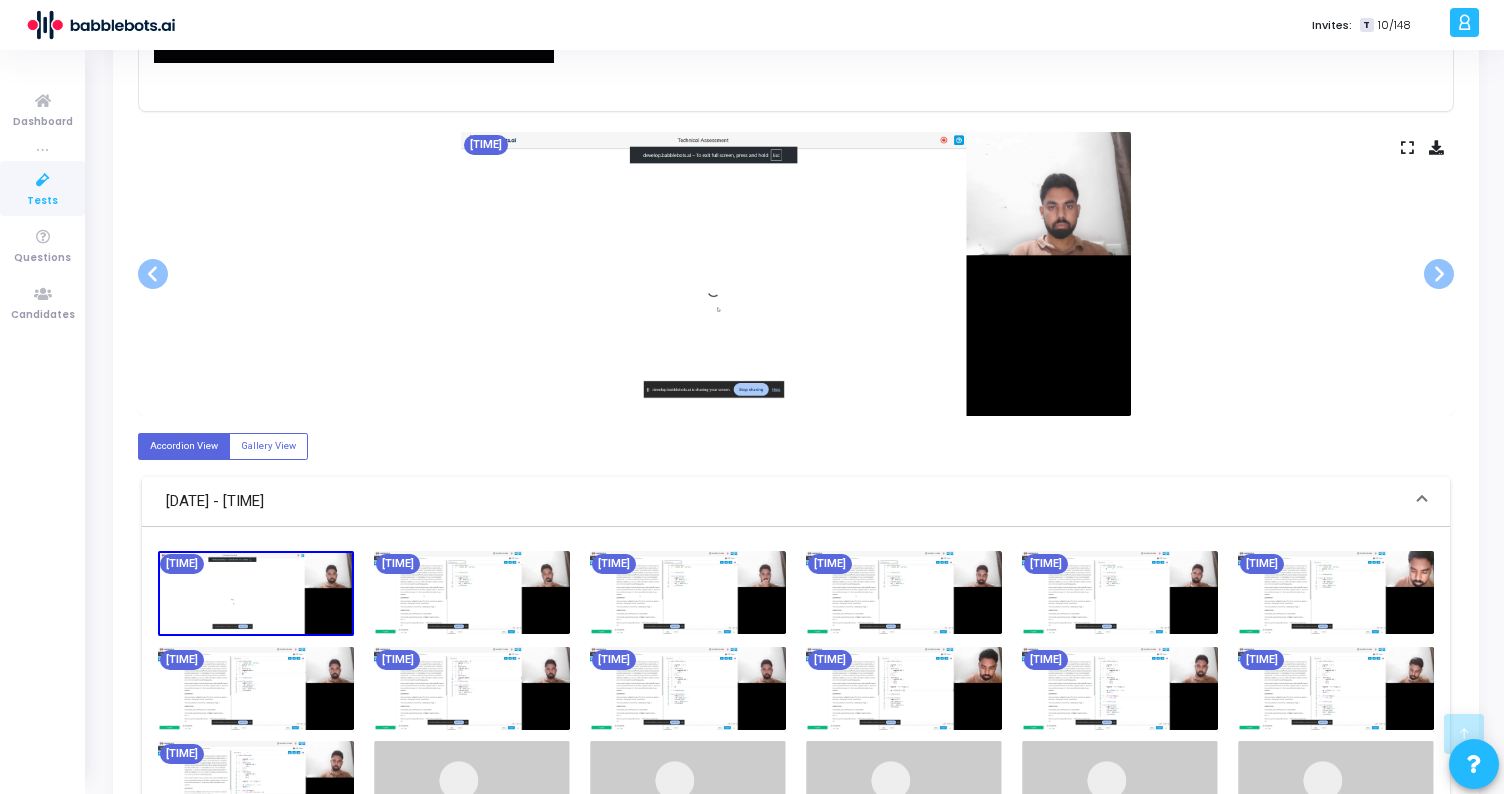 scroll, scrollTop: 858, scrollLeft: 0, axis: vertical 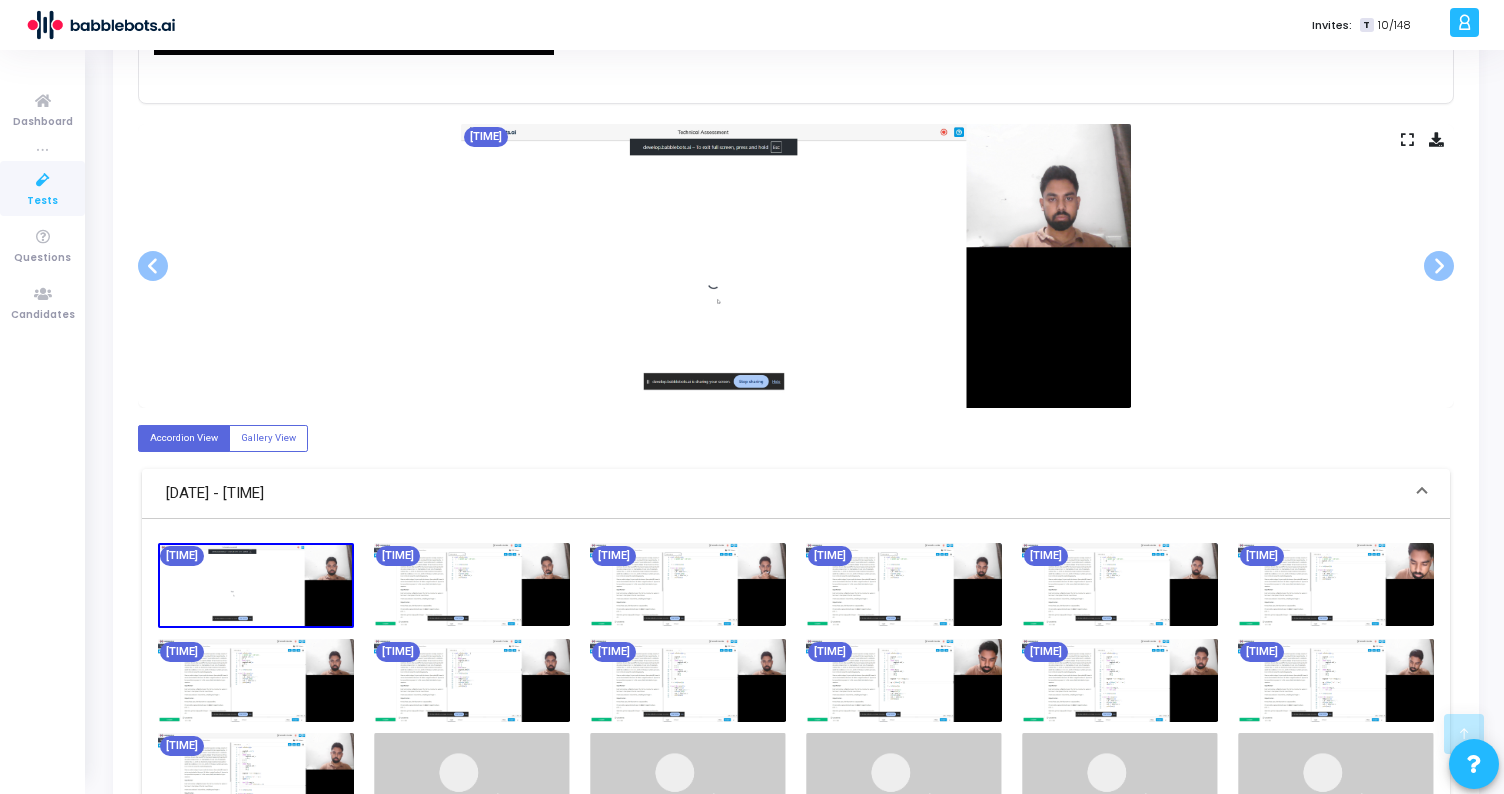 click at bounding box center (688, 584) 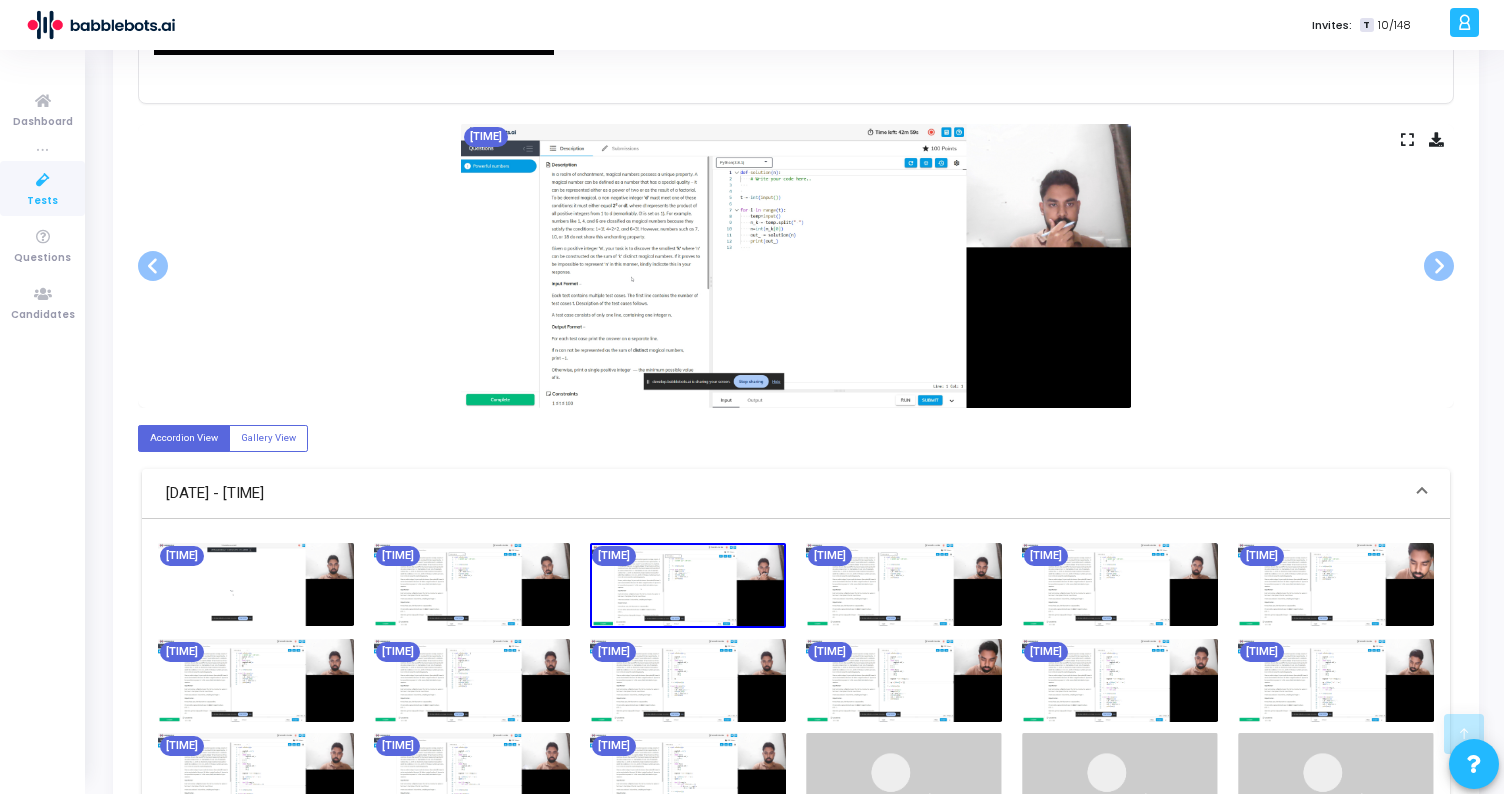 click at bounding box center (904, 584) 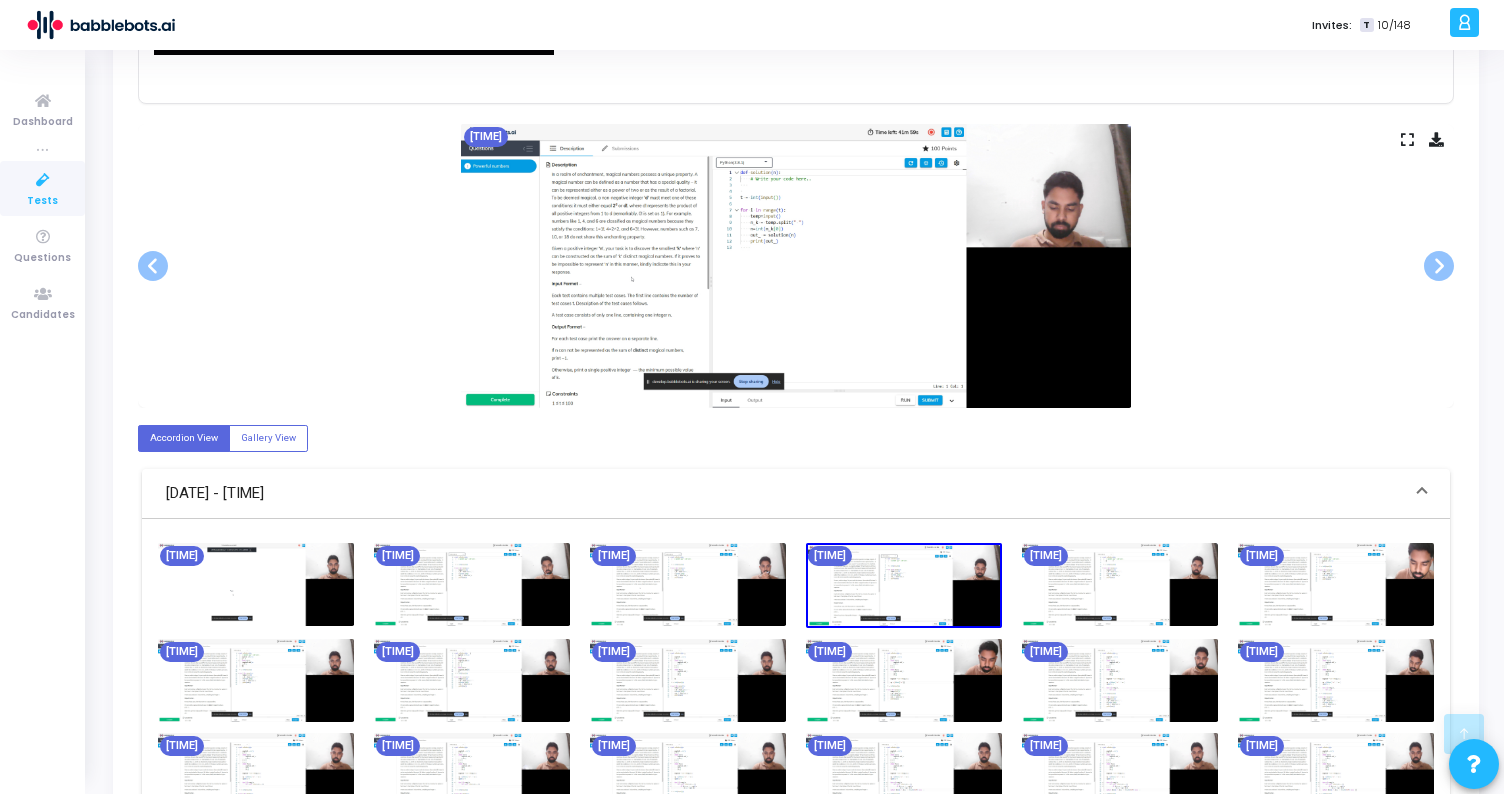 click at bounding box center (1120, 584) 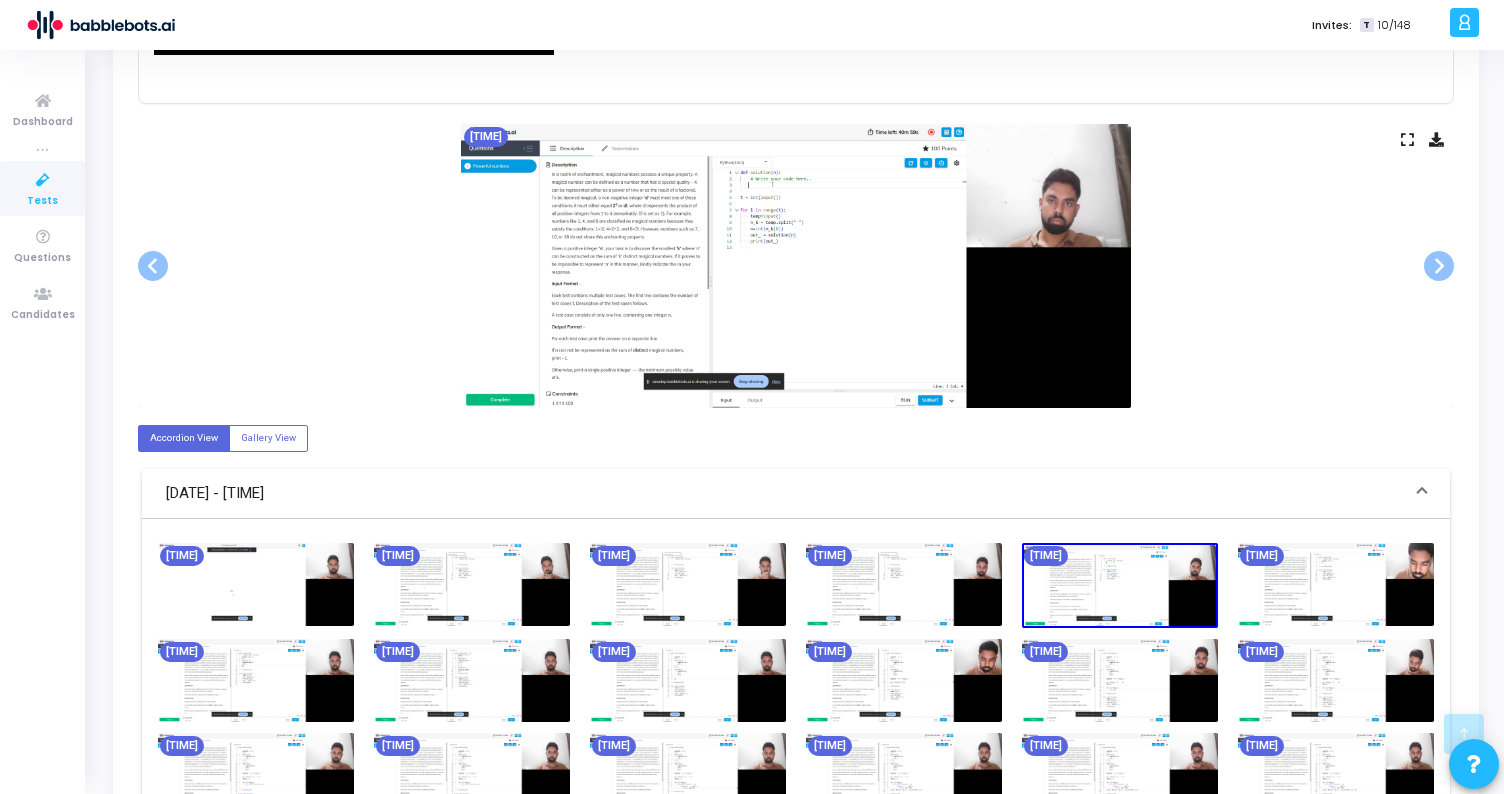 click at bounding box center [1120, 585] 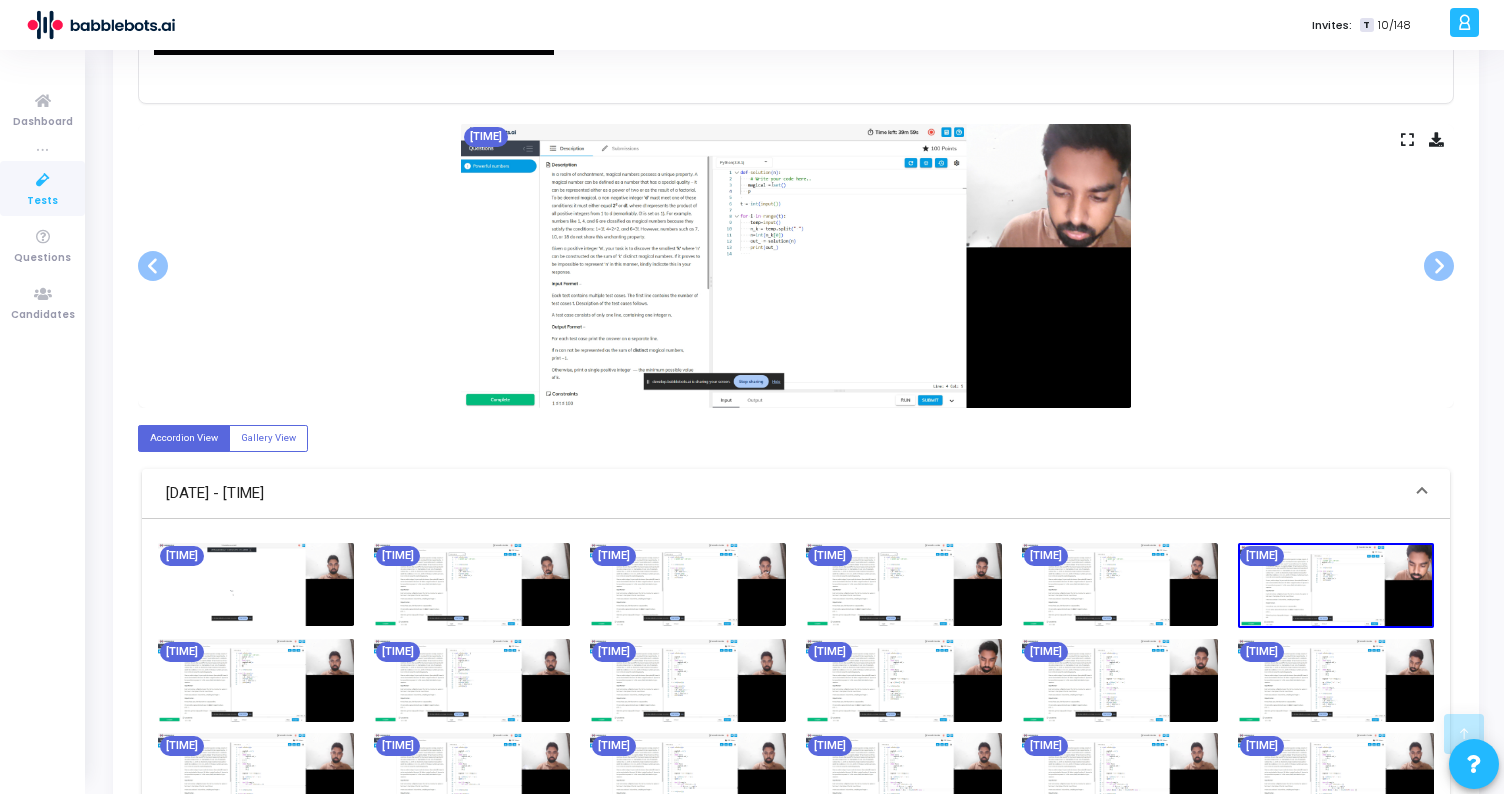 click at bounding box center (1336, 680) 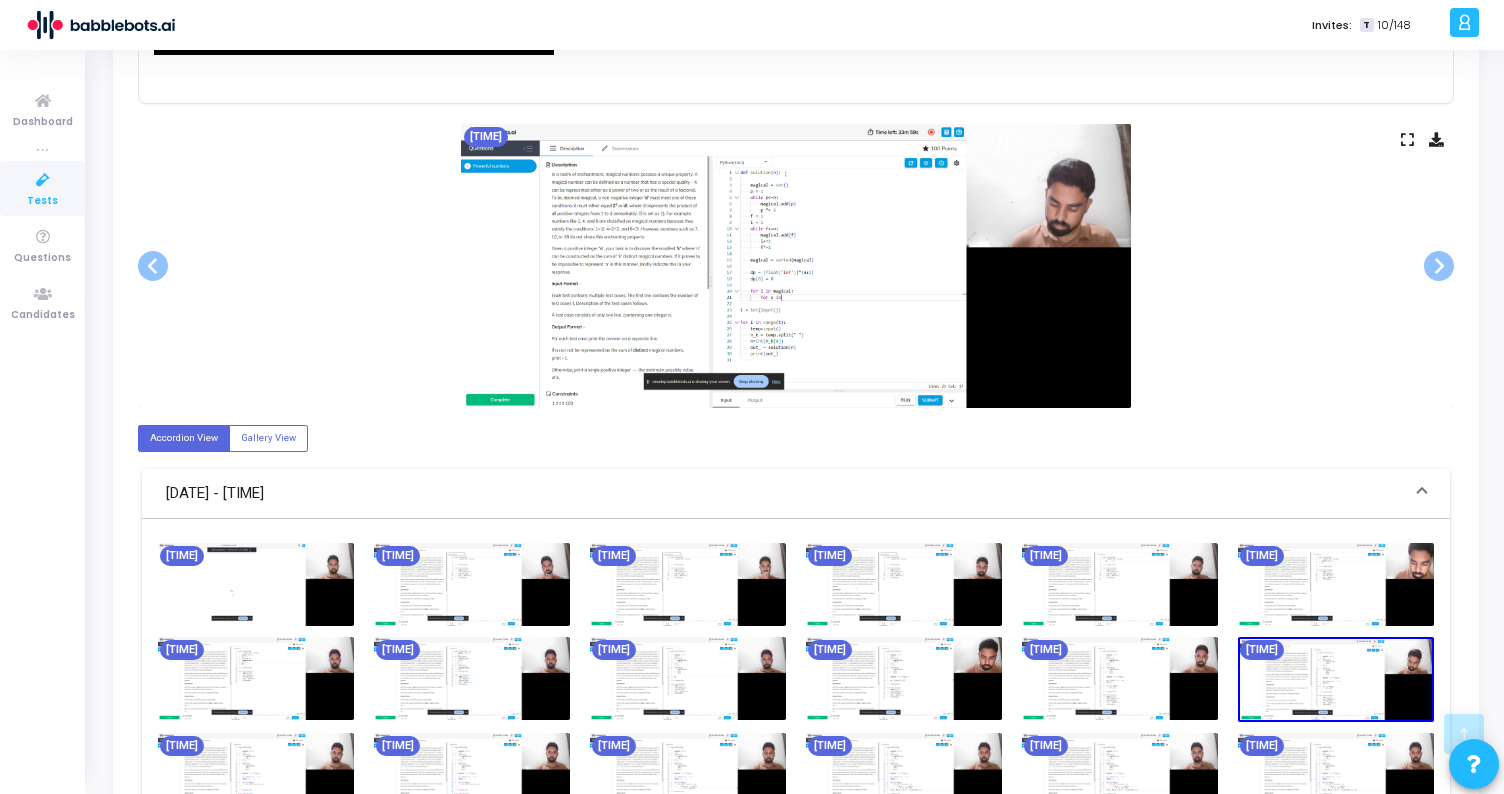 click at bounding box center [1336, 774] 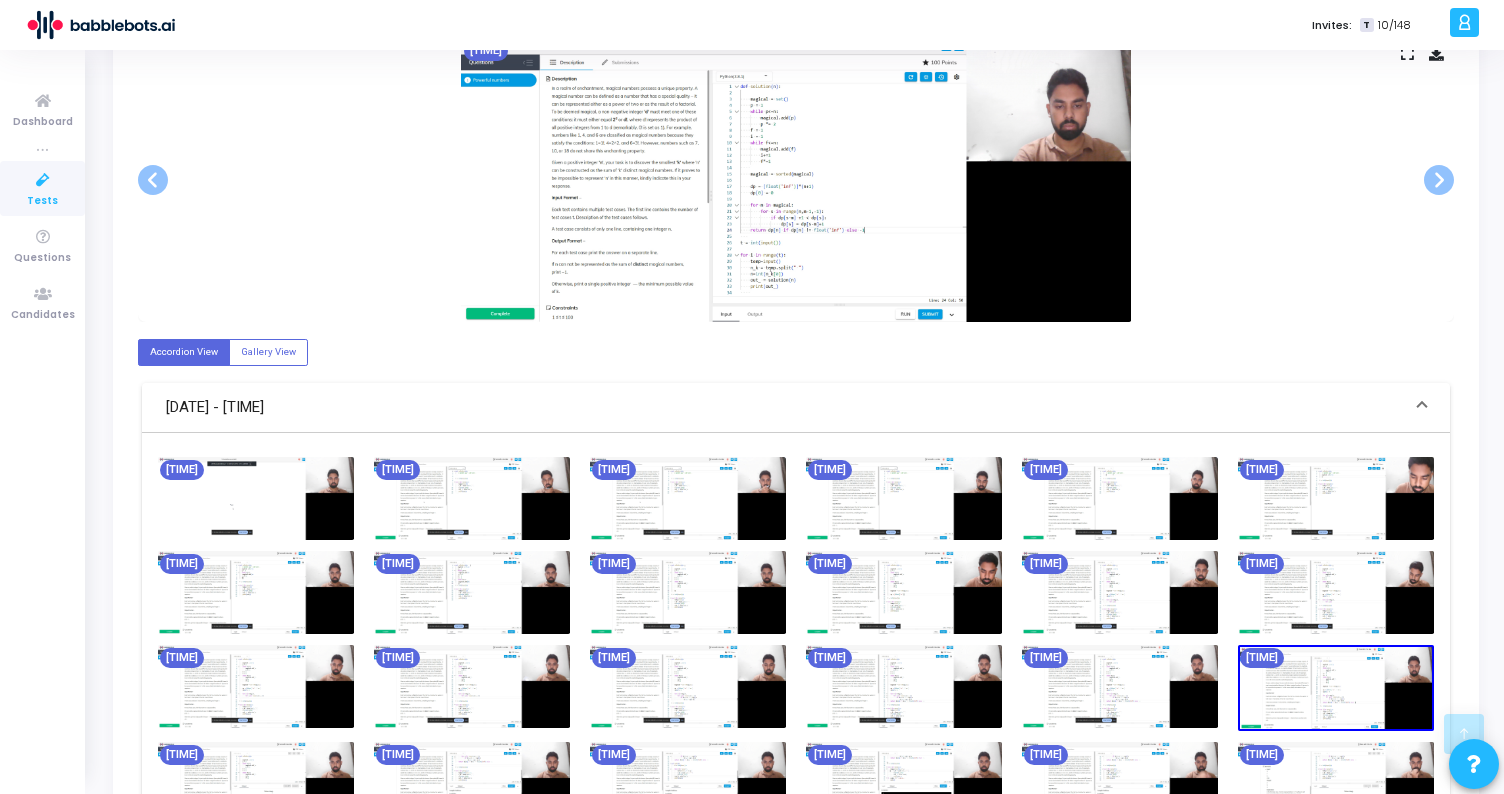 scroll, scrollTop: 955, scrollLeft: 0, axis: vertical 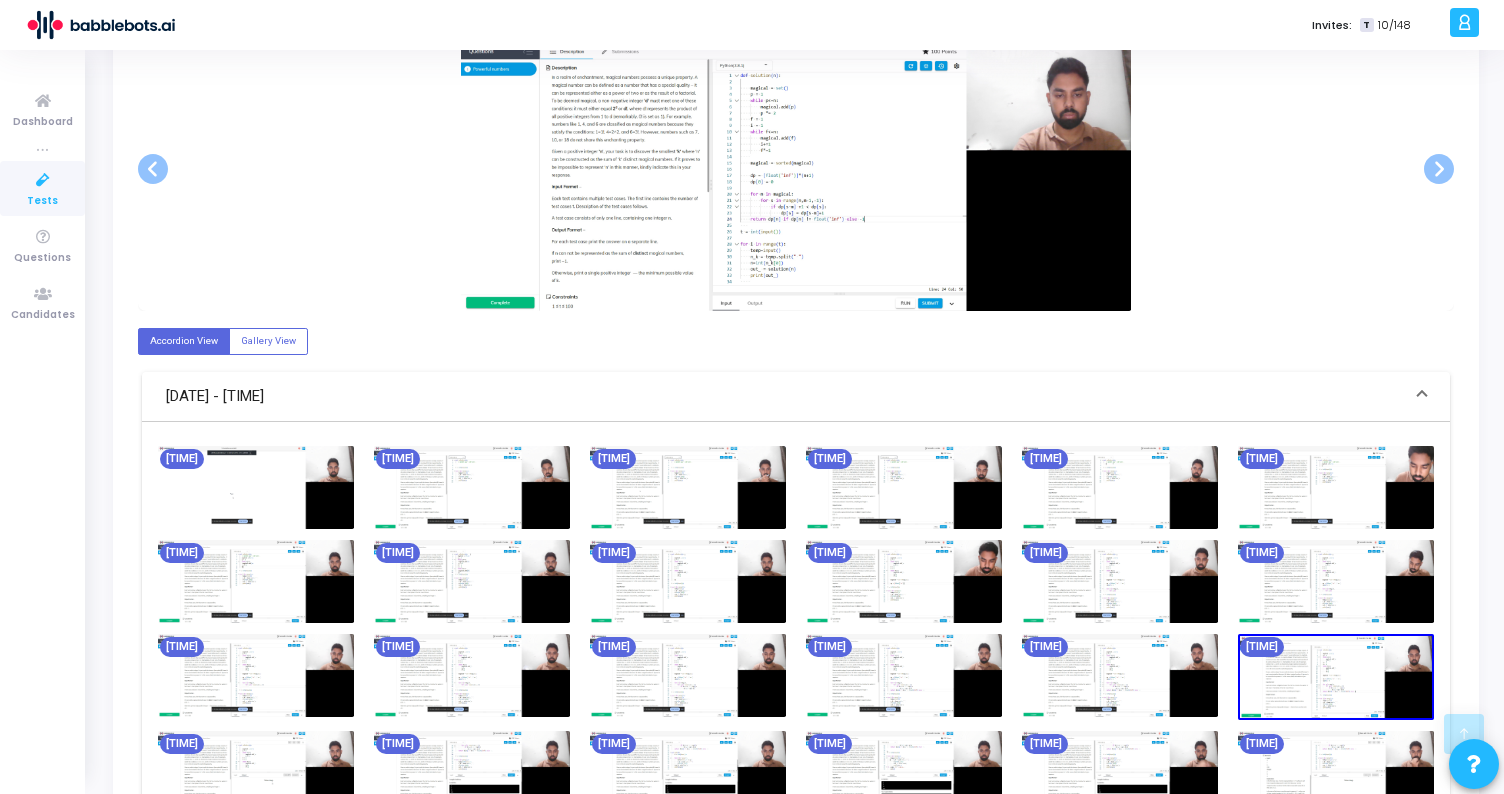 click at bounding box center (1120, 675) 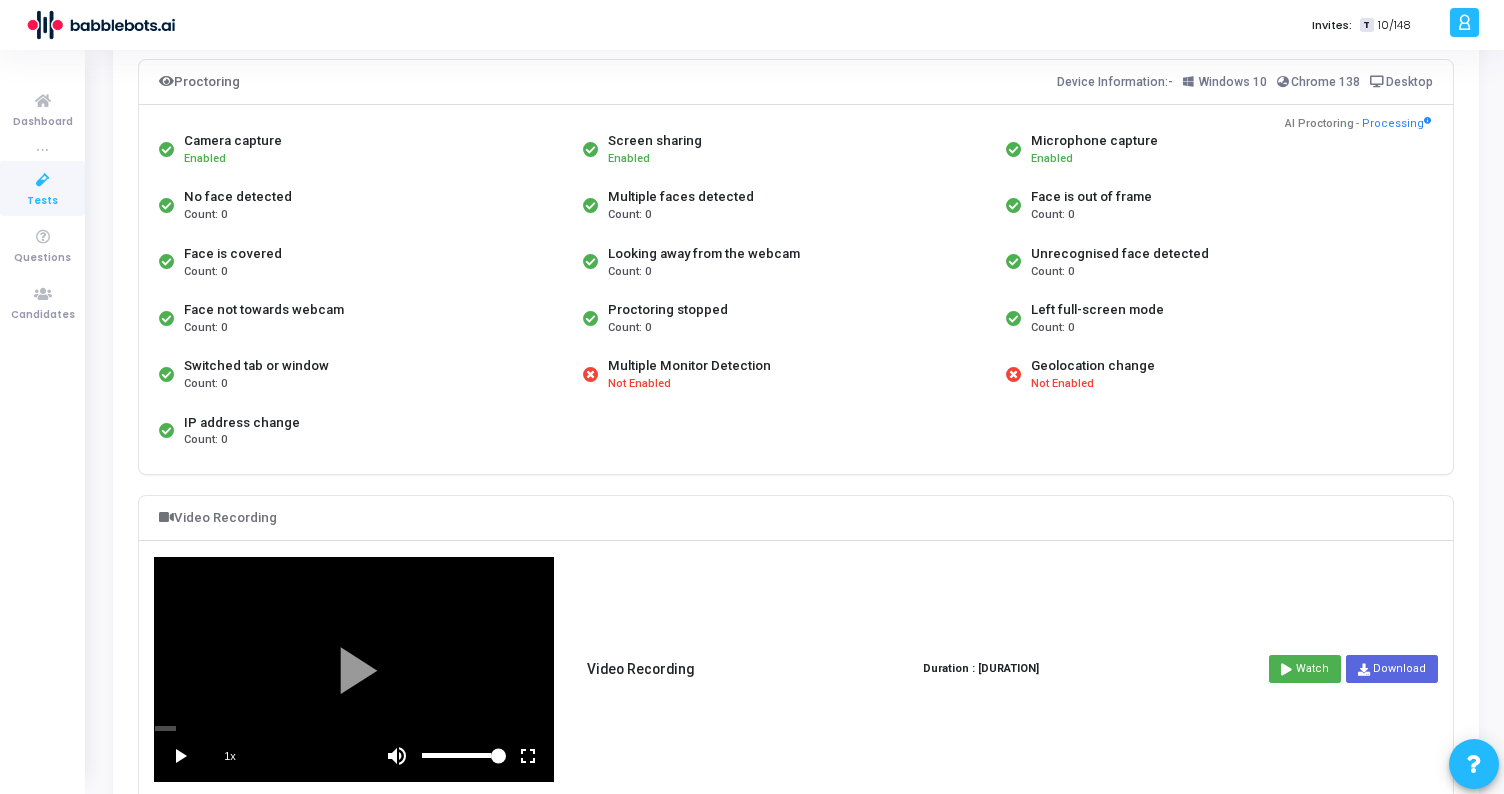 scroll, scrollTop: 0, scrollLeft: 0, axis: both 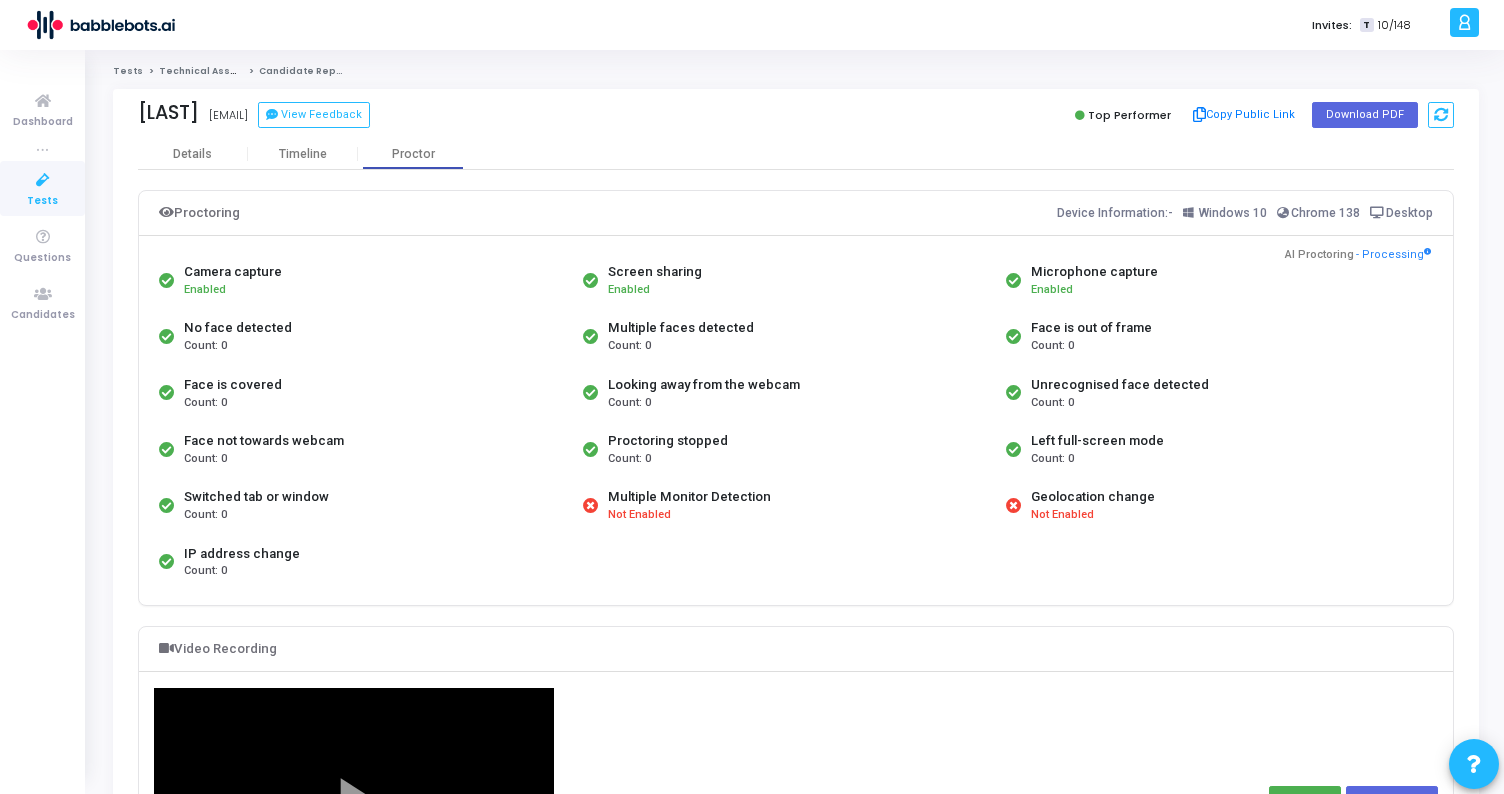 click on "Tests" at bounding box center (42, 201) 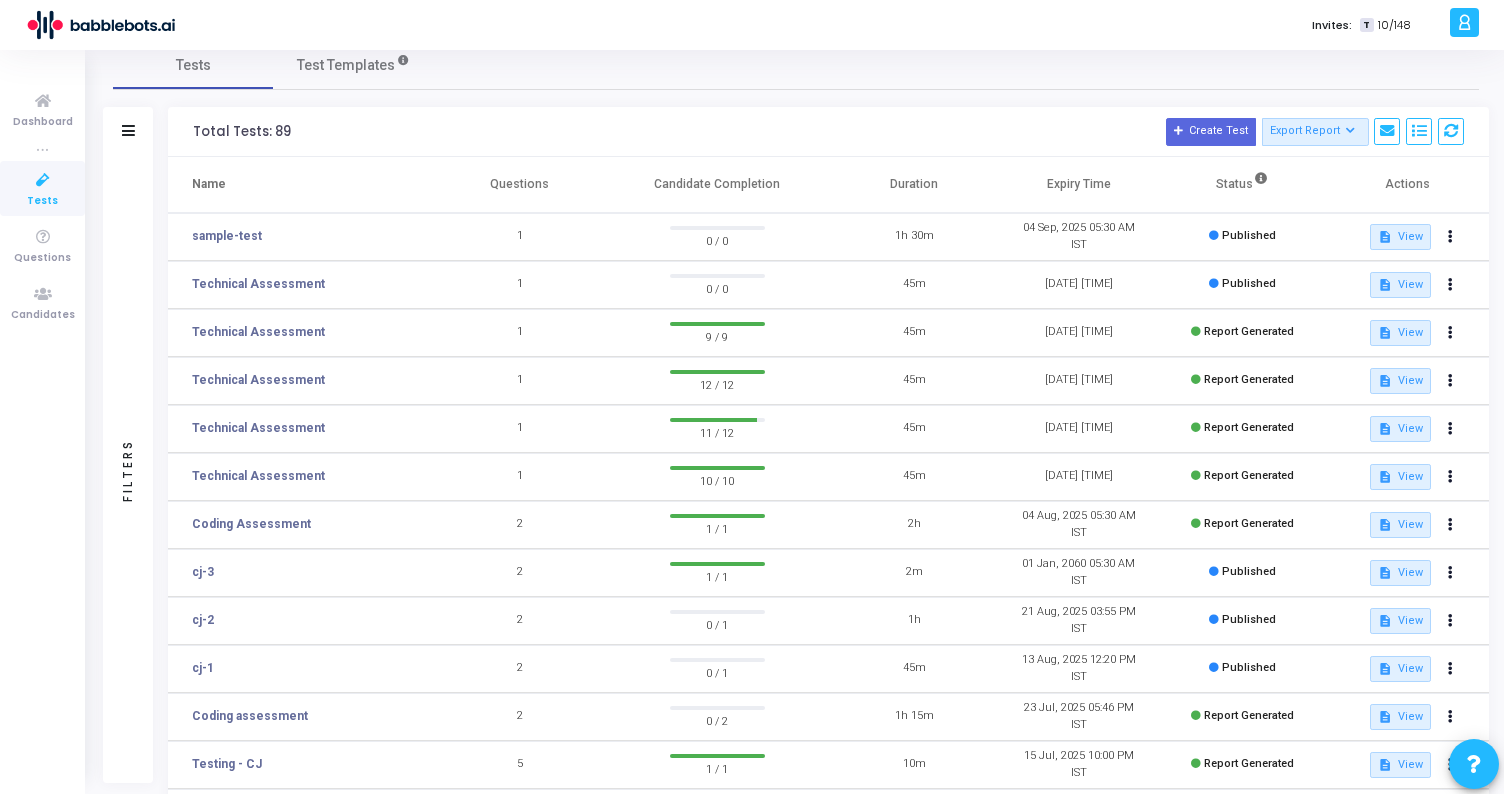 scroll, scrollTop: 30, scrollLeft: 0, axis: vertical 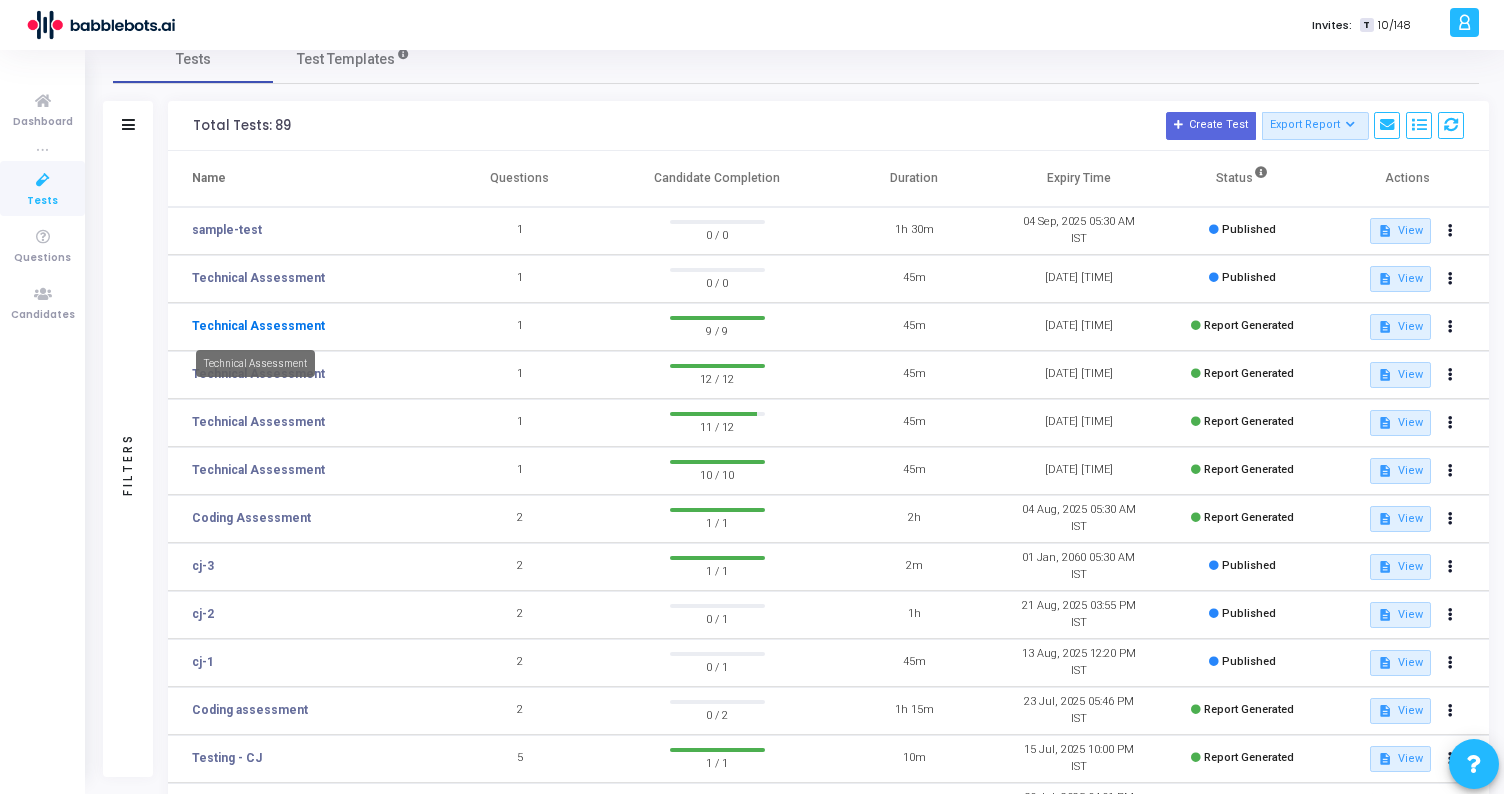 click on "Technical Assessment" 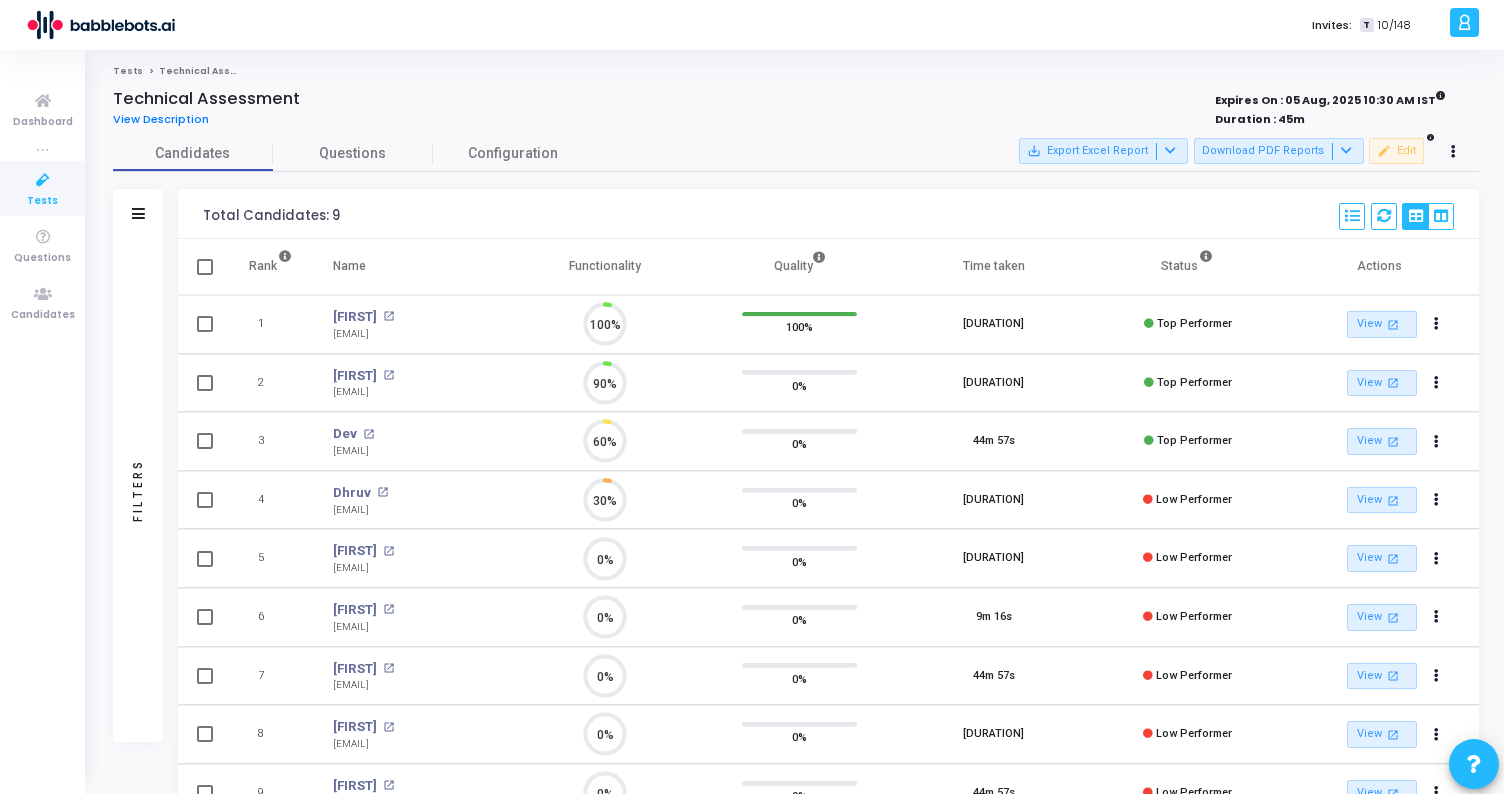 scroll, scrollTop: 9, scrollLeft: 9, axis: both 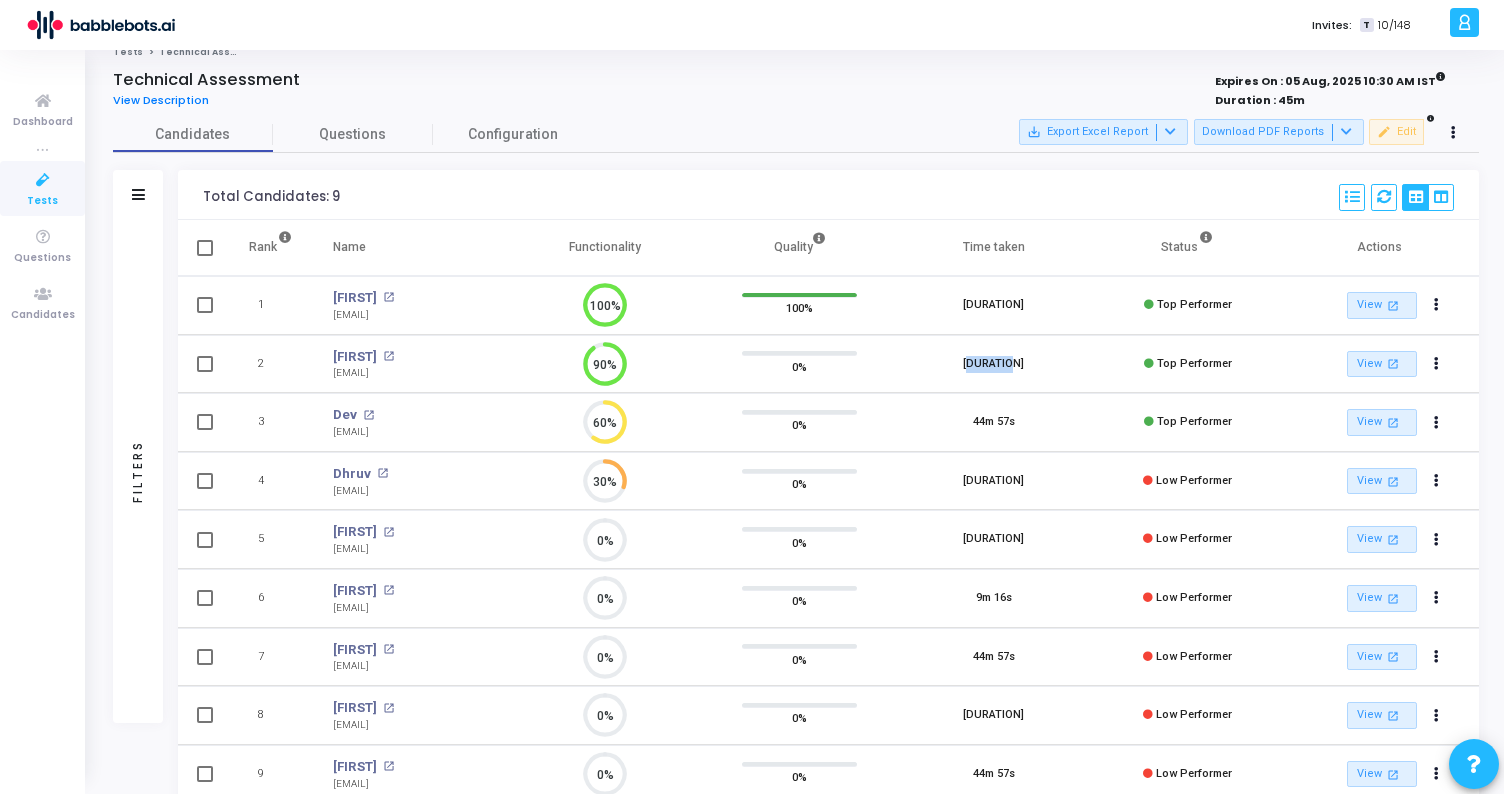 drag, startPoint x: 972, startPoint y: 362, endPoint x: 1024, endPoint y: 363, distance: 52.009613 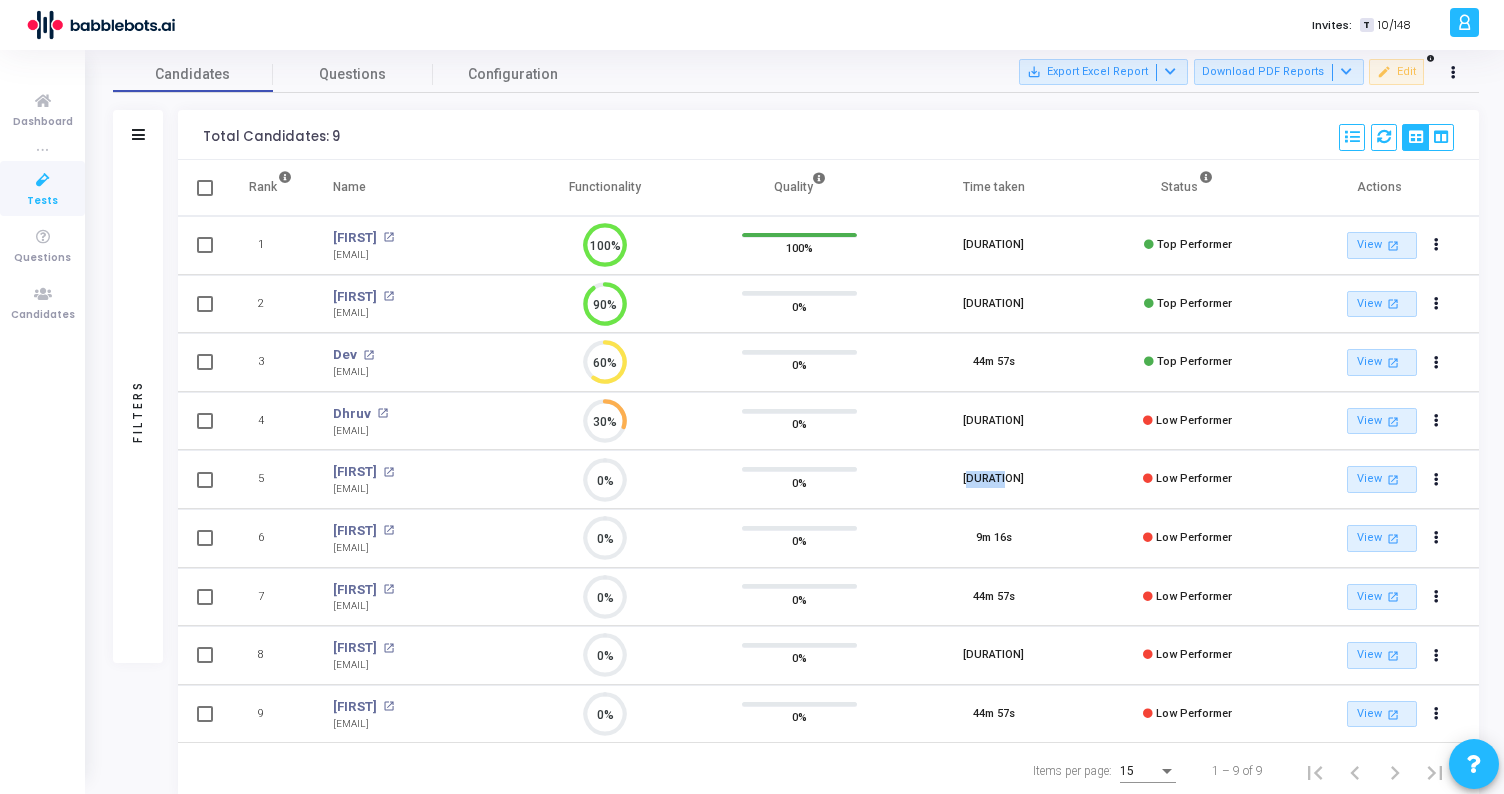 drag, startPoint x: 974, startPoint y: 477, endPoint x: 1018, endPoint y: 479, distance: 44.04543 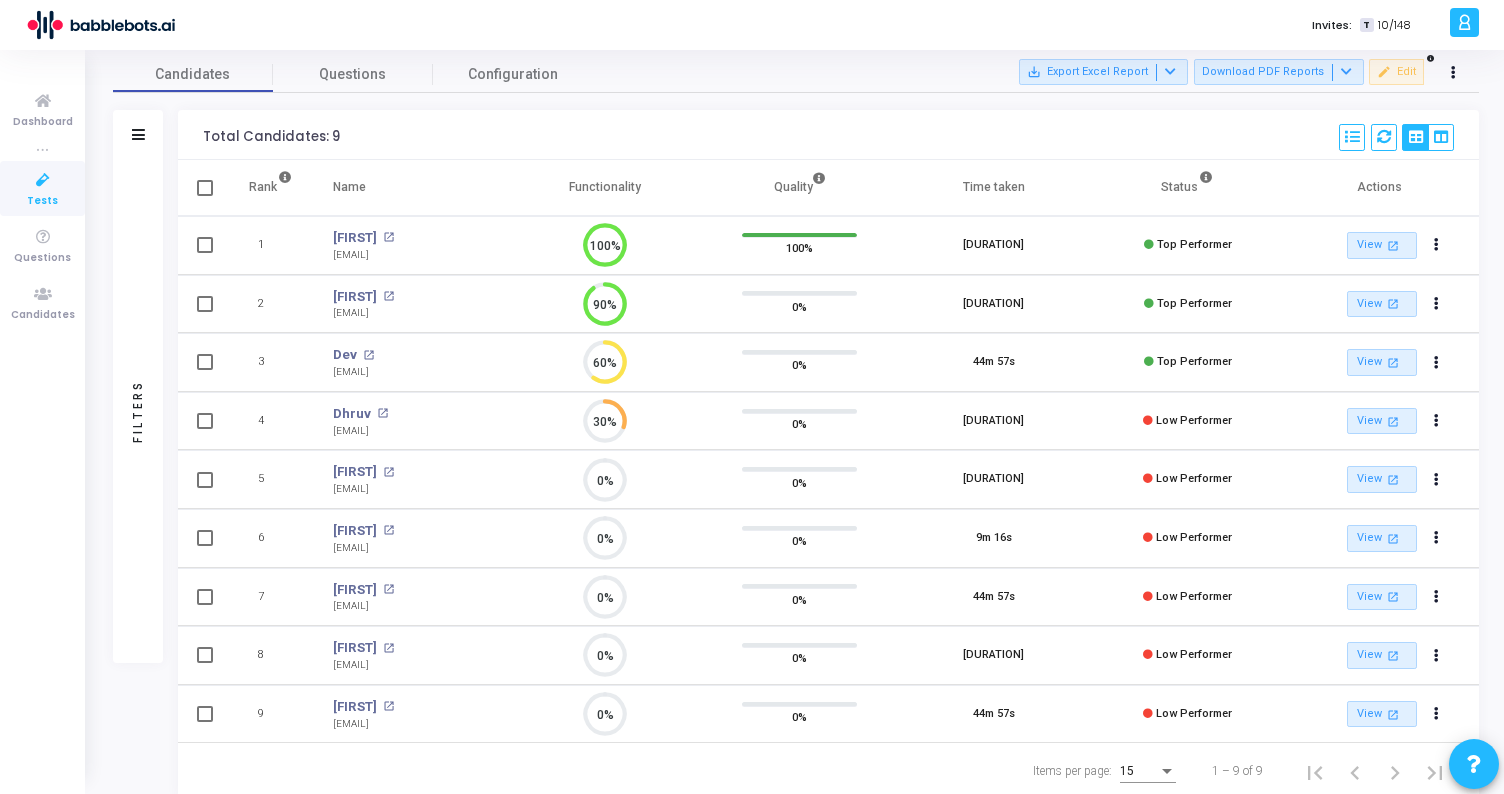 click on "9m 33s" at bounding box center [993, 479] 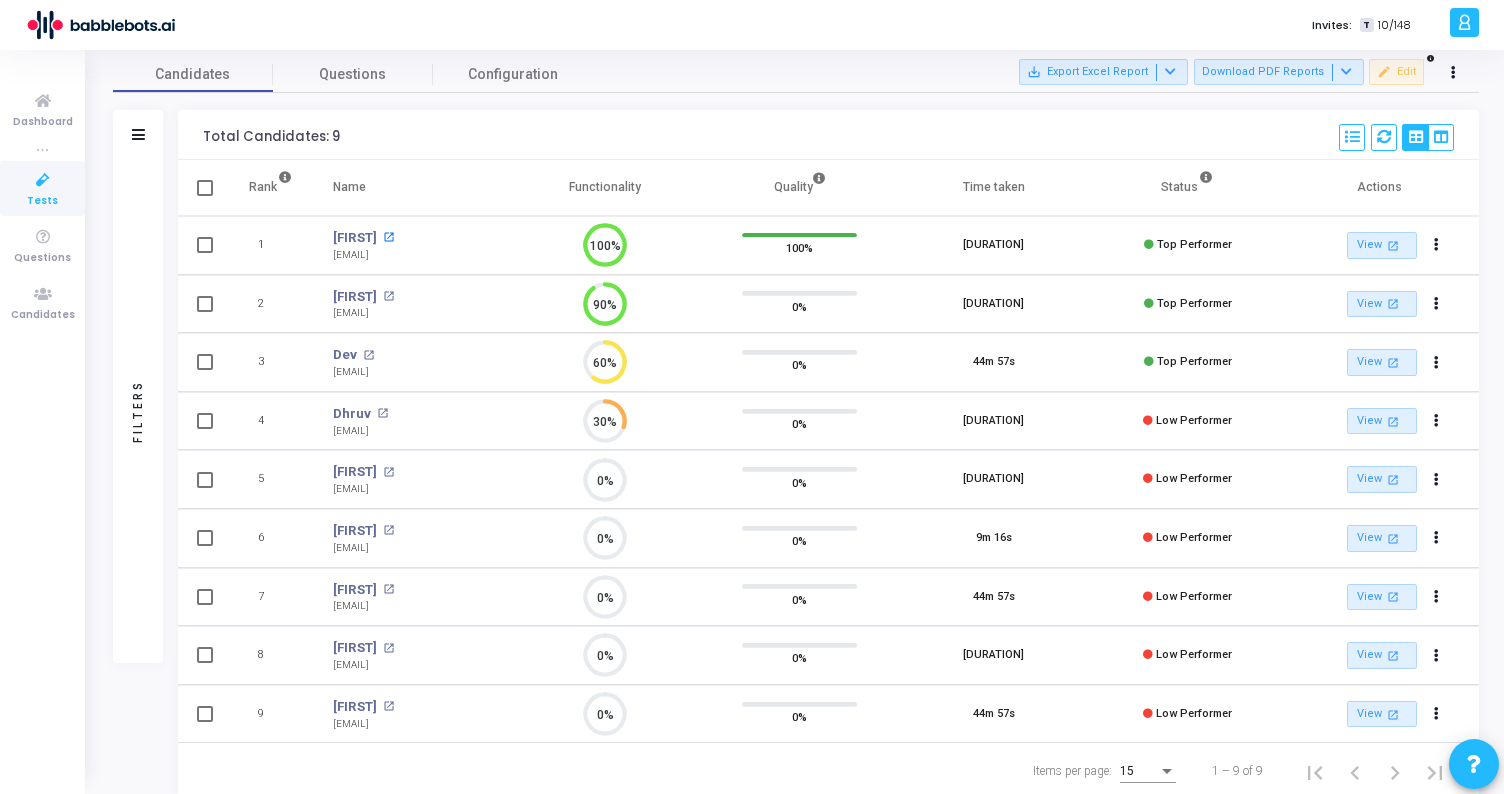 click on "open_in_new" at bounding box center [388, 237] 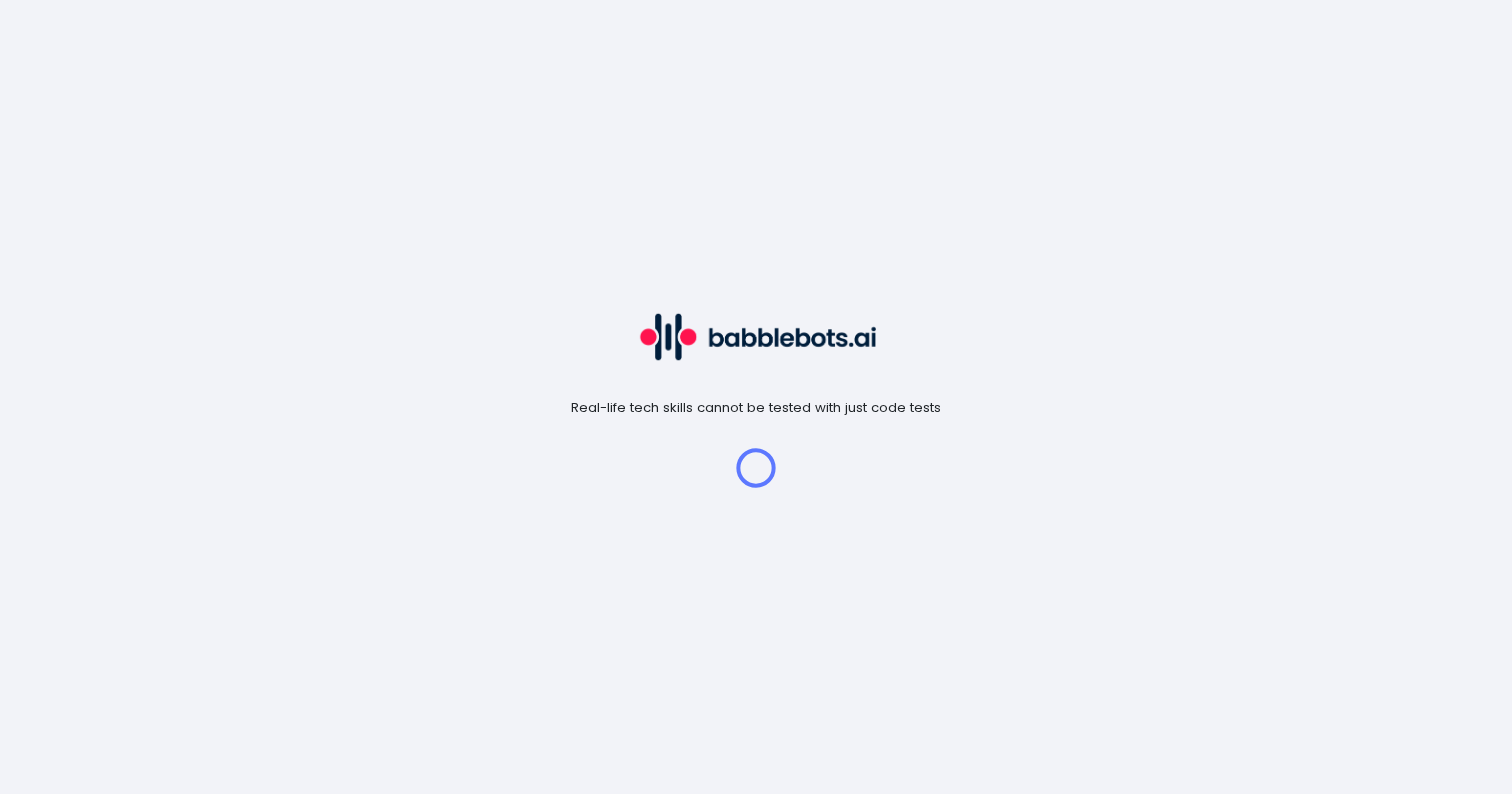 scroll, scrollTop: 0, scrollLeft: 0, axis: both 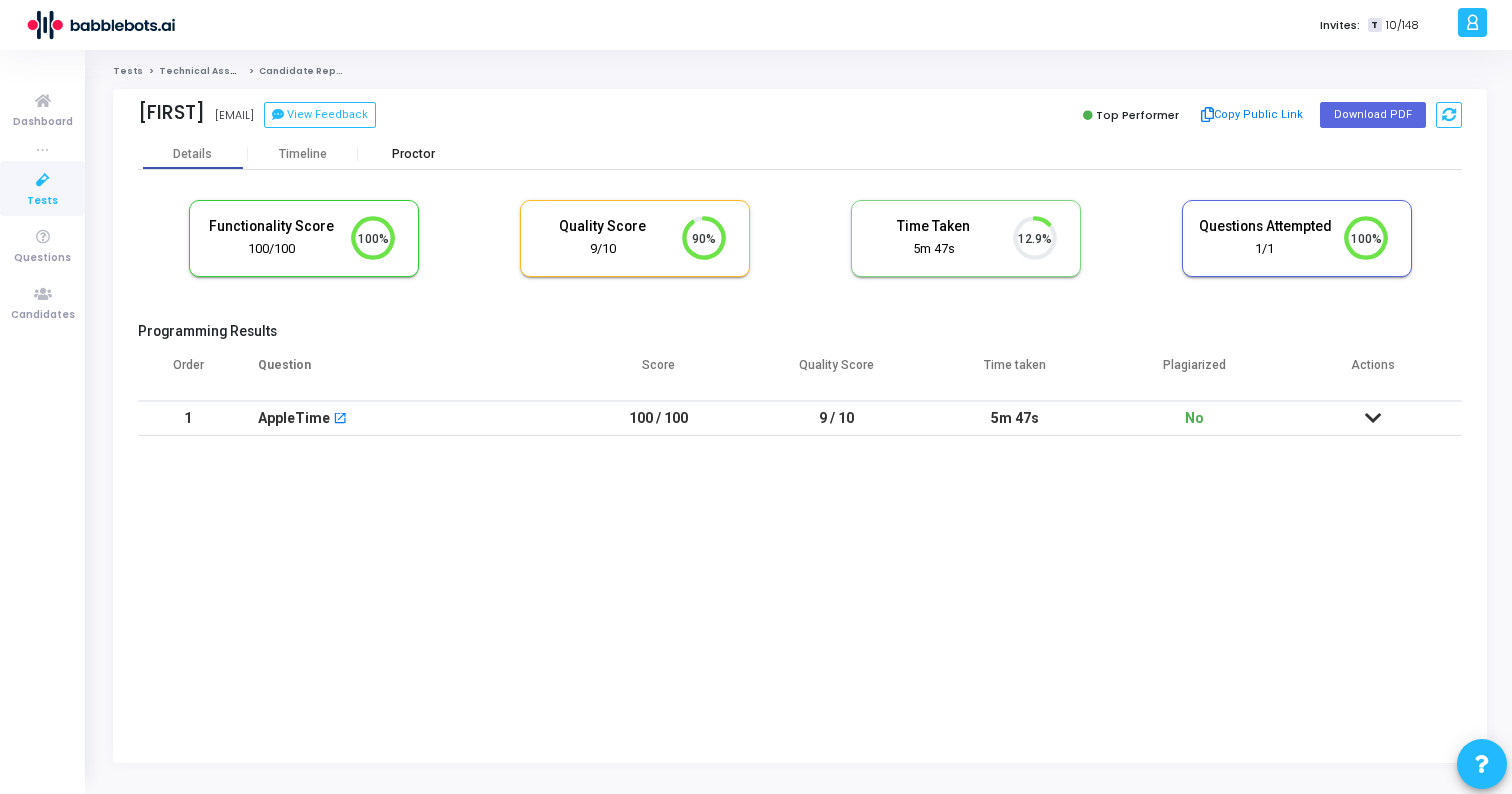 click on "Proctor" at bounding box center (413, 154) 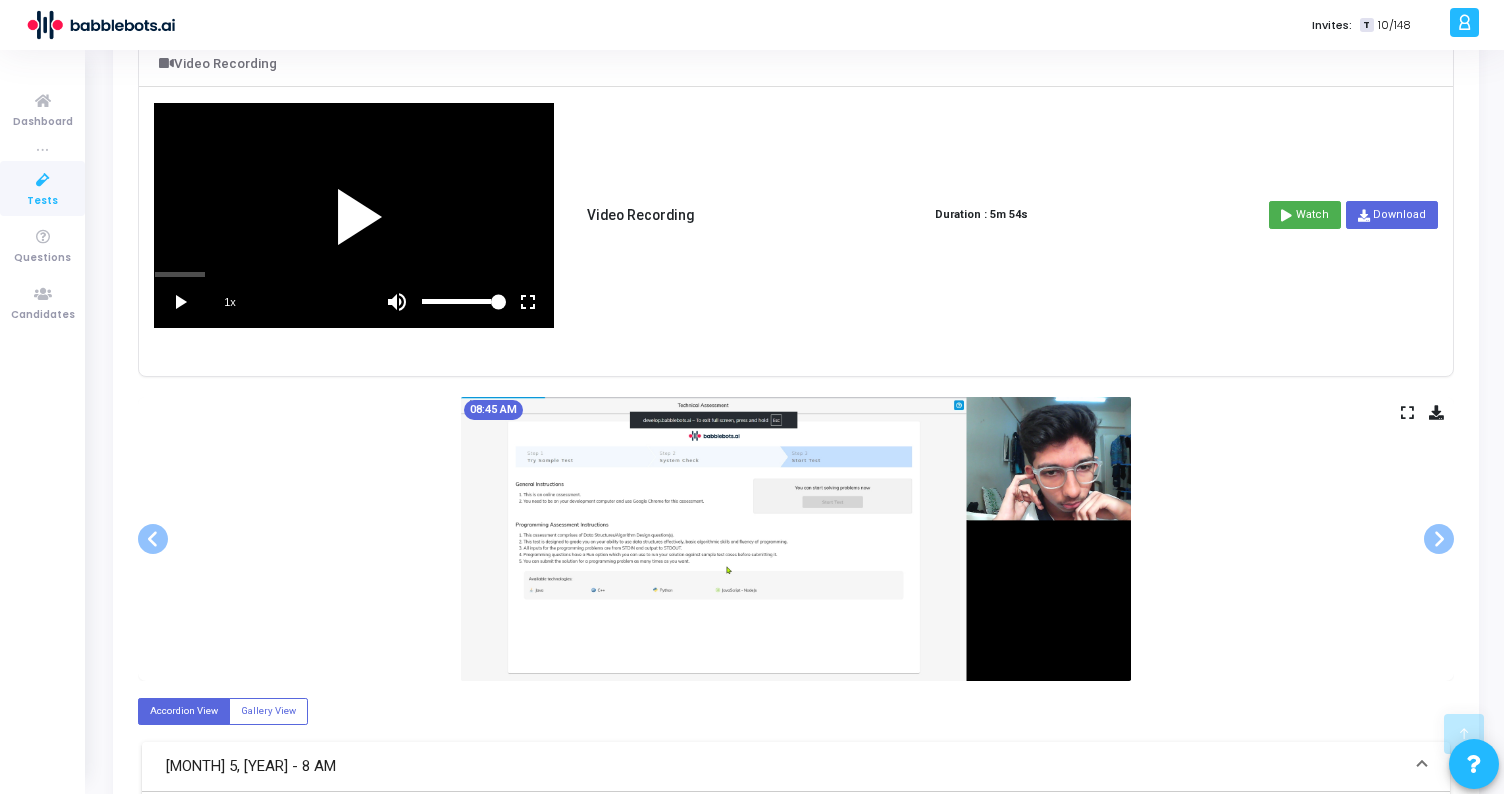 scroll, scrollTop: 583, scrollLeft: 0, axis: vertical 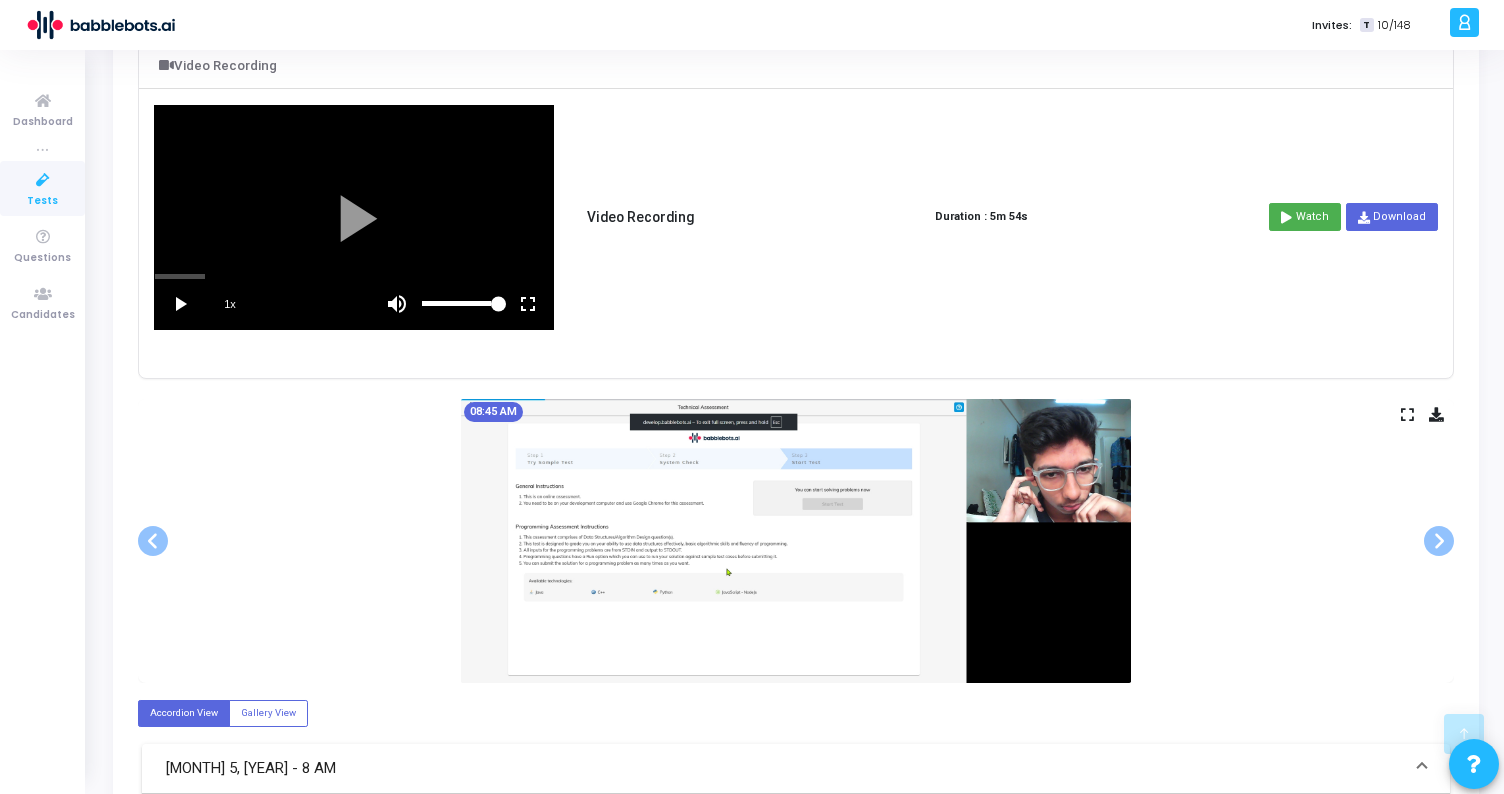 click 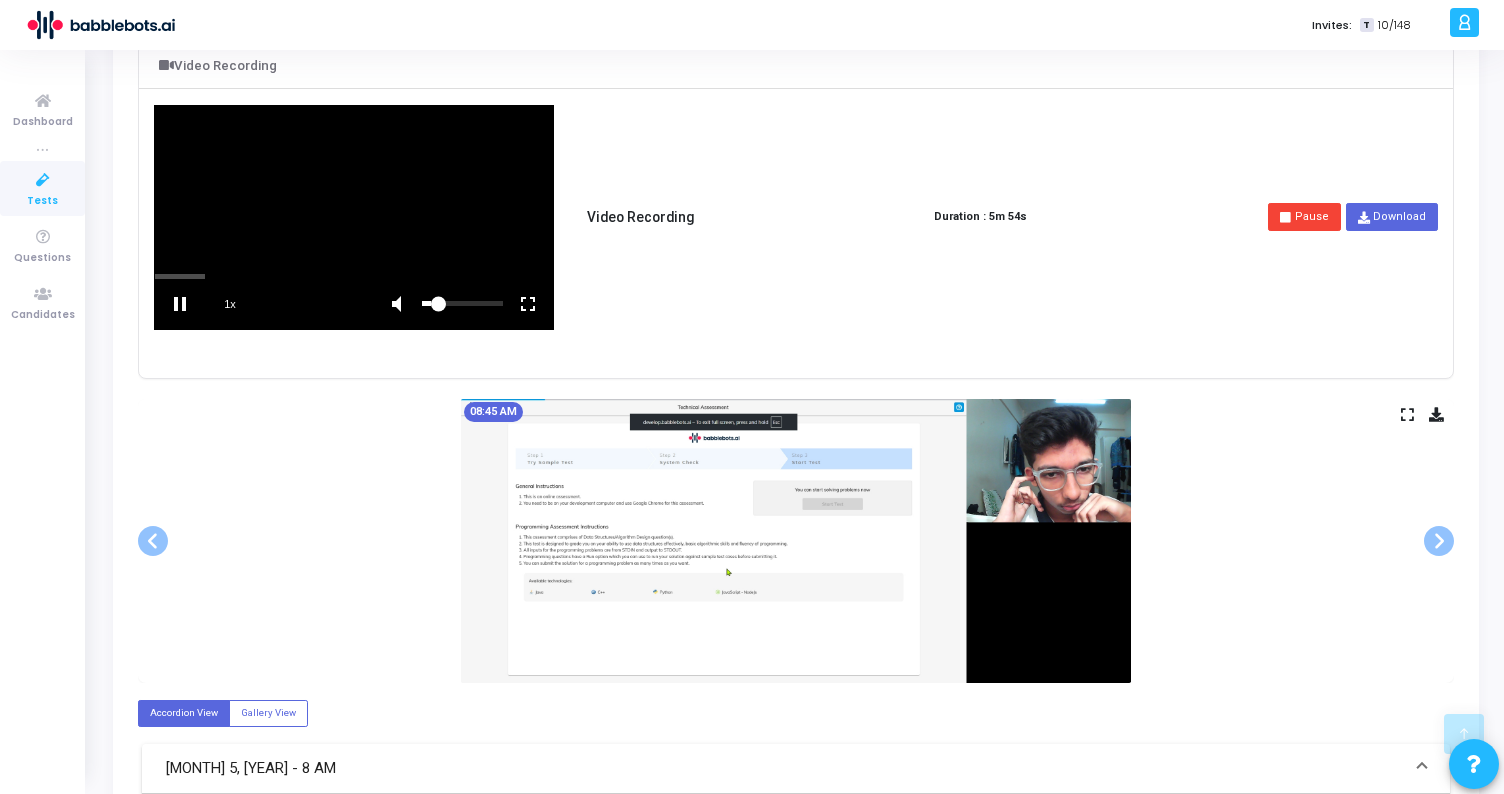 click 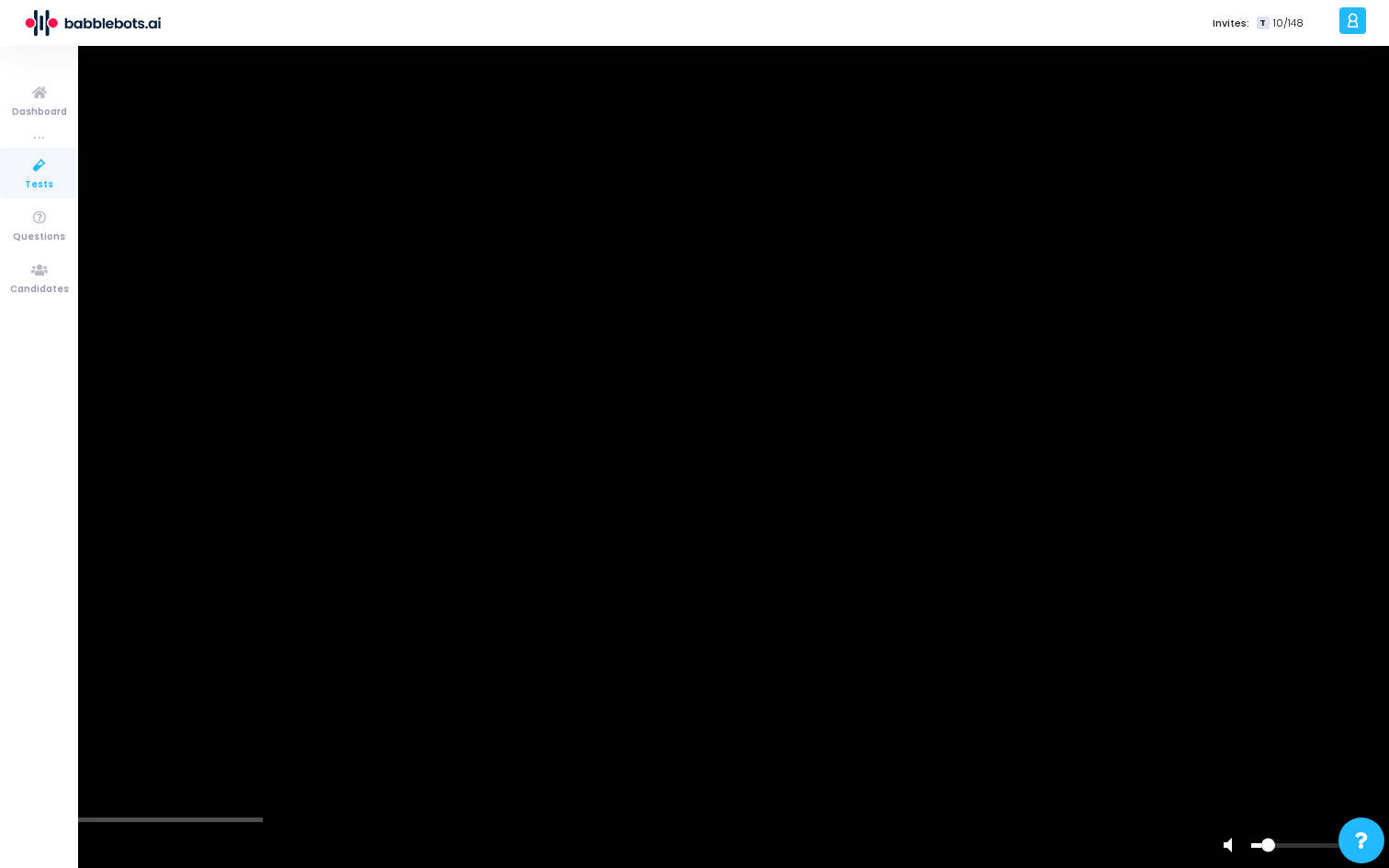 click 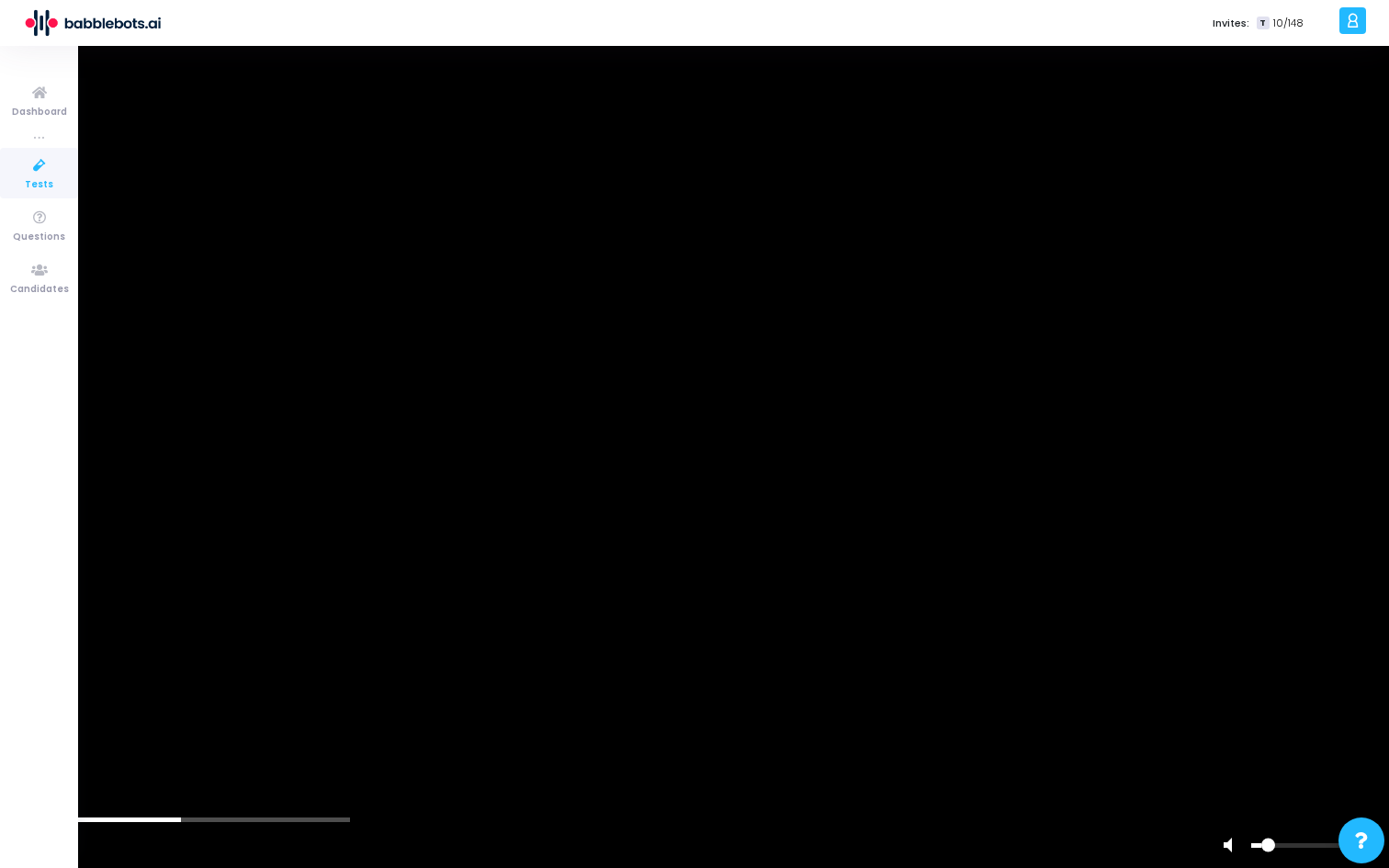 click at bounding box center (694, 434) 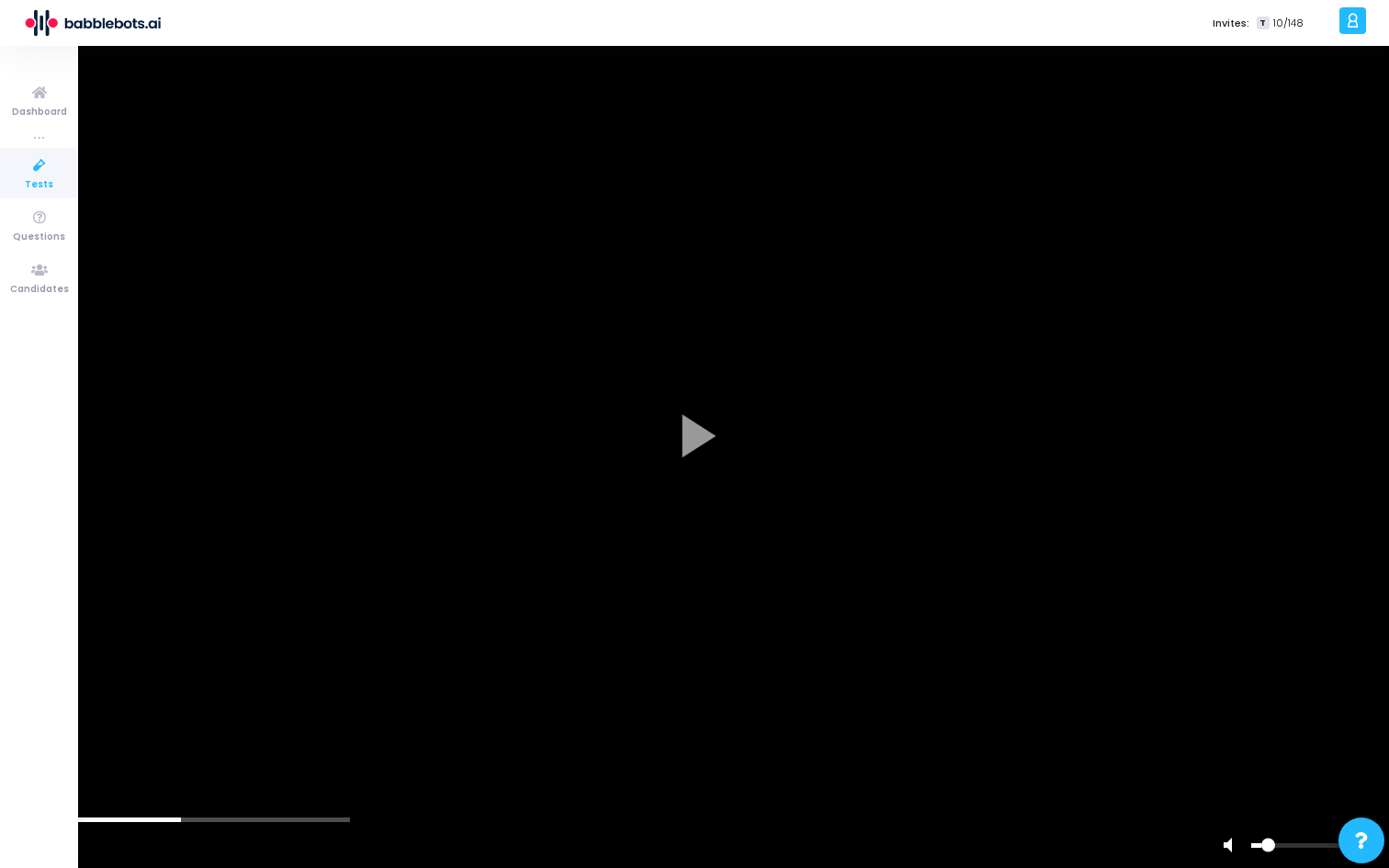 click 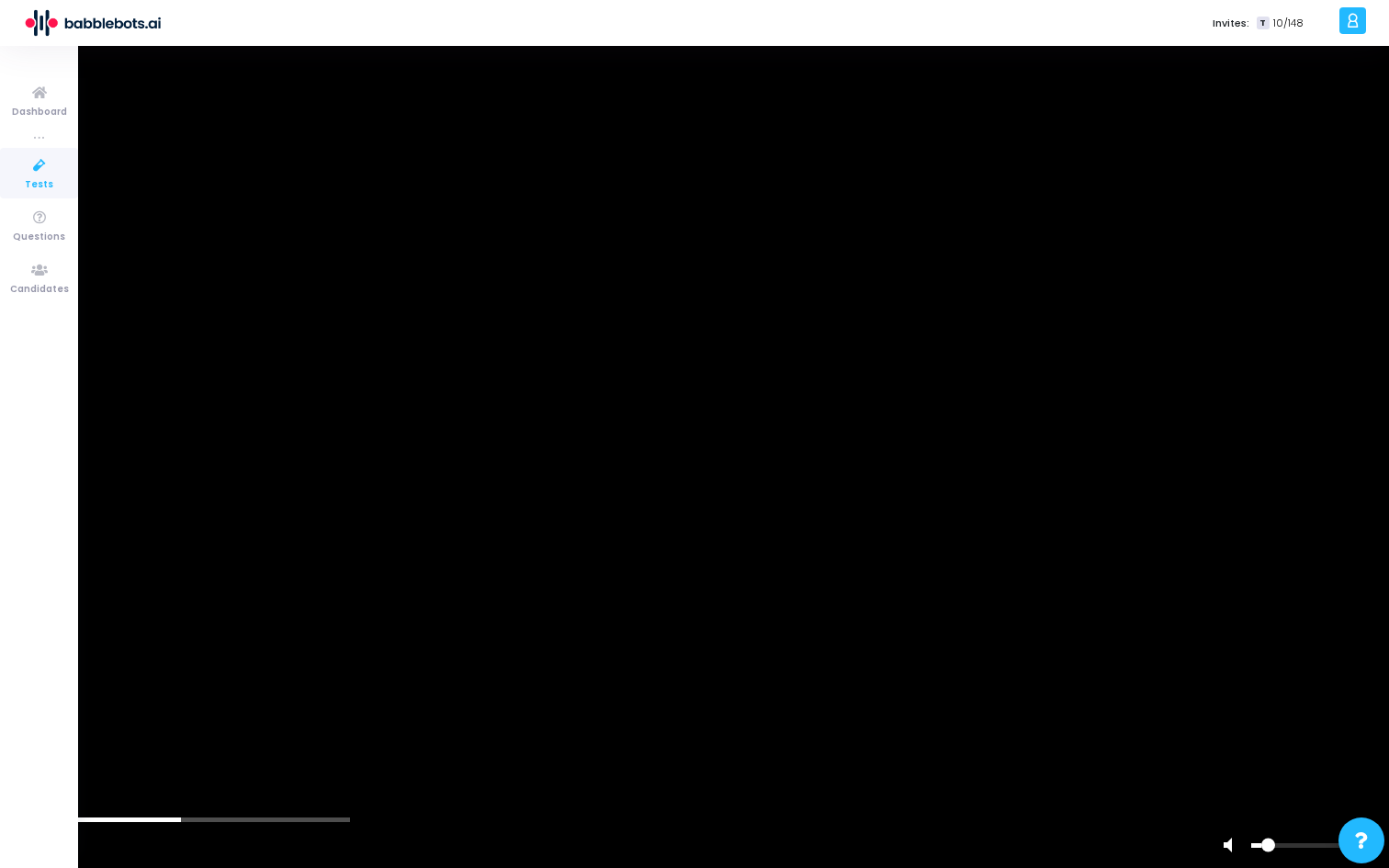 click 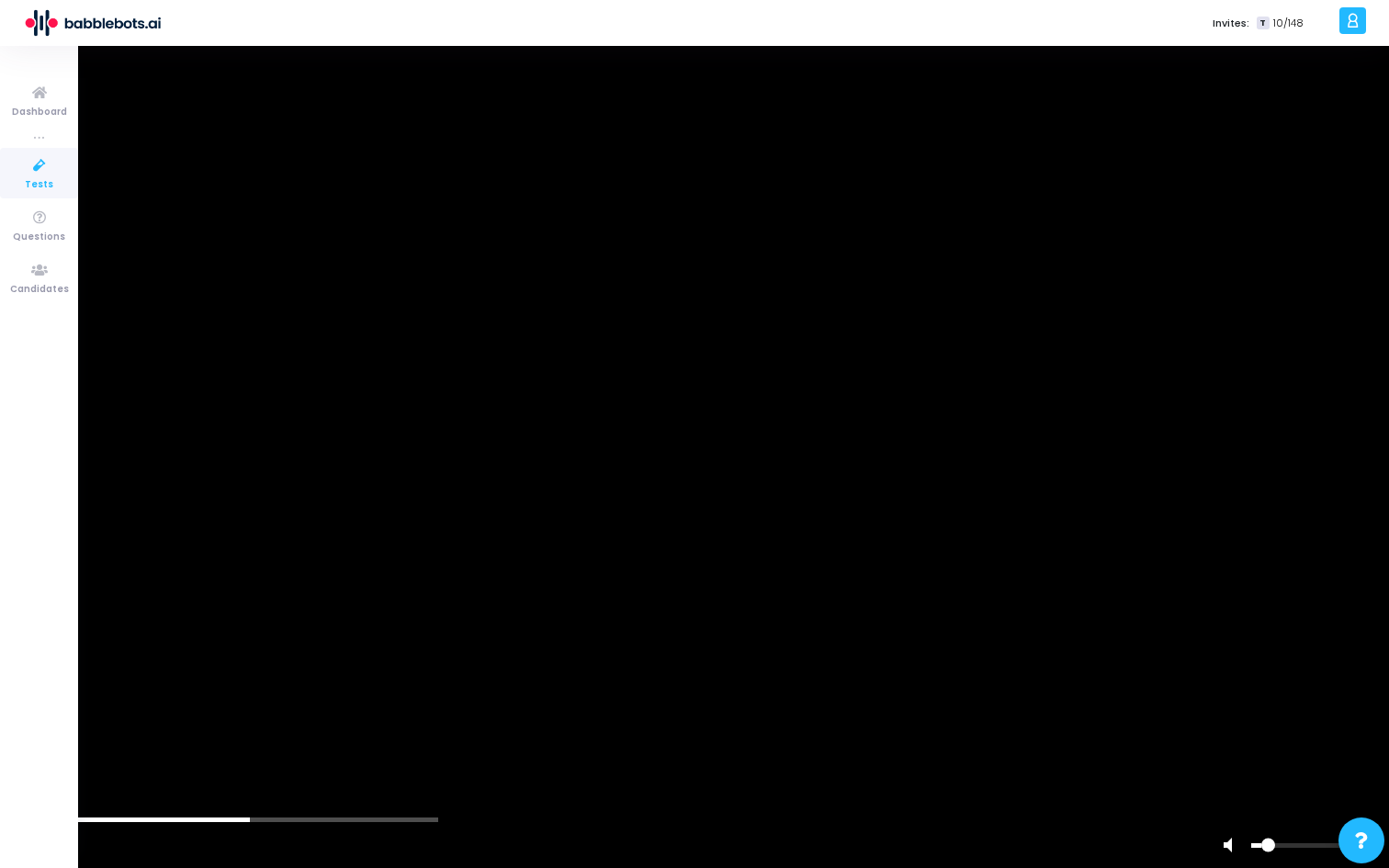 click 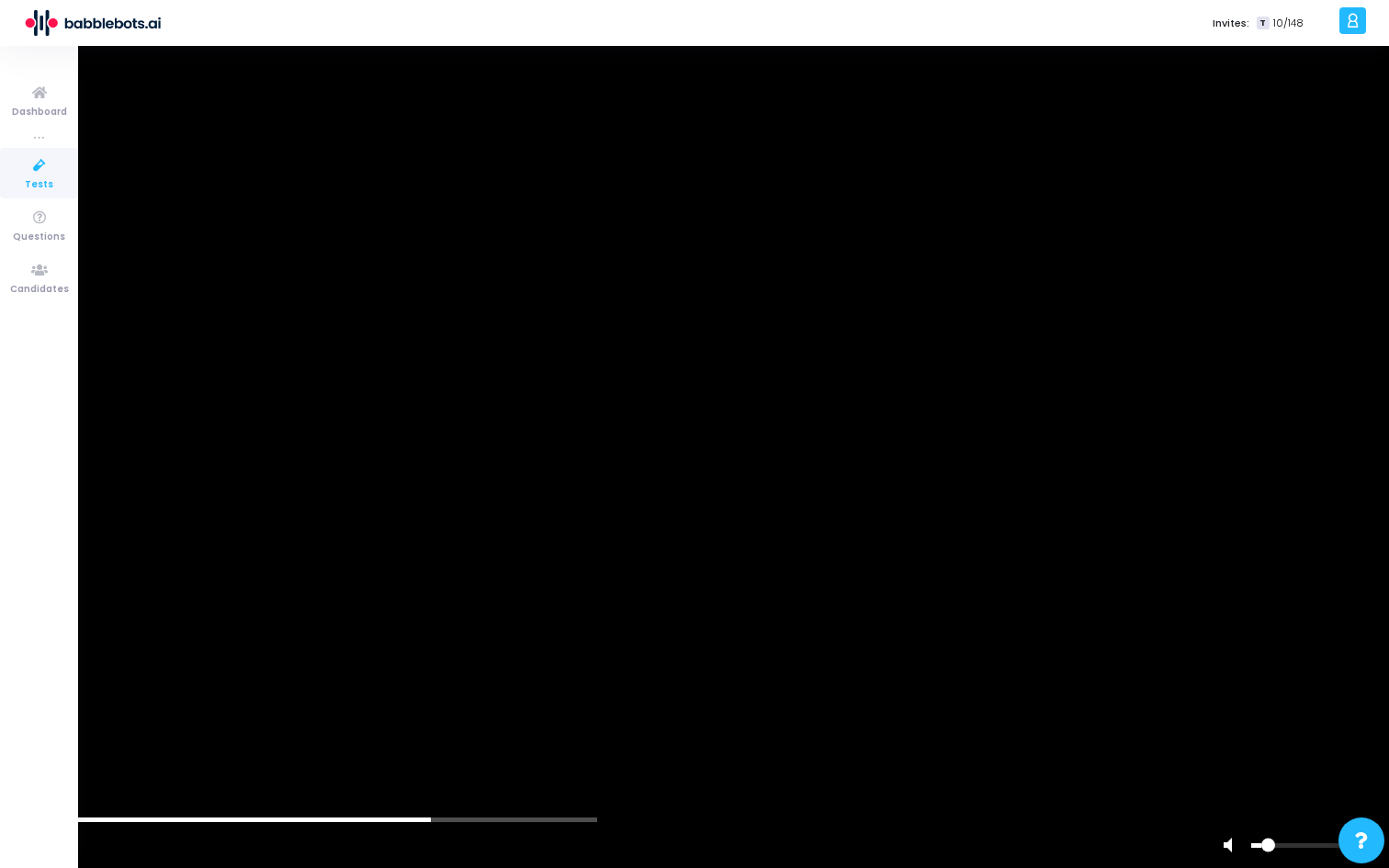 click 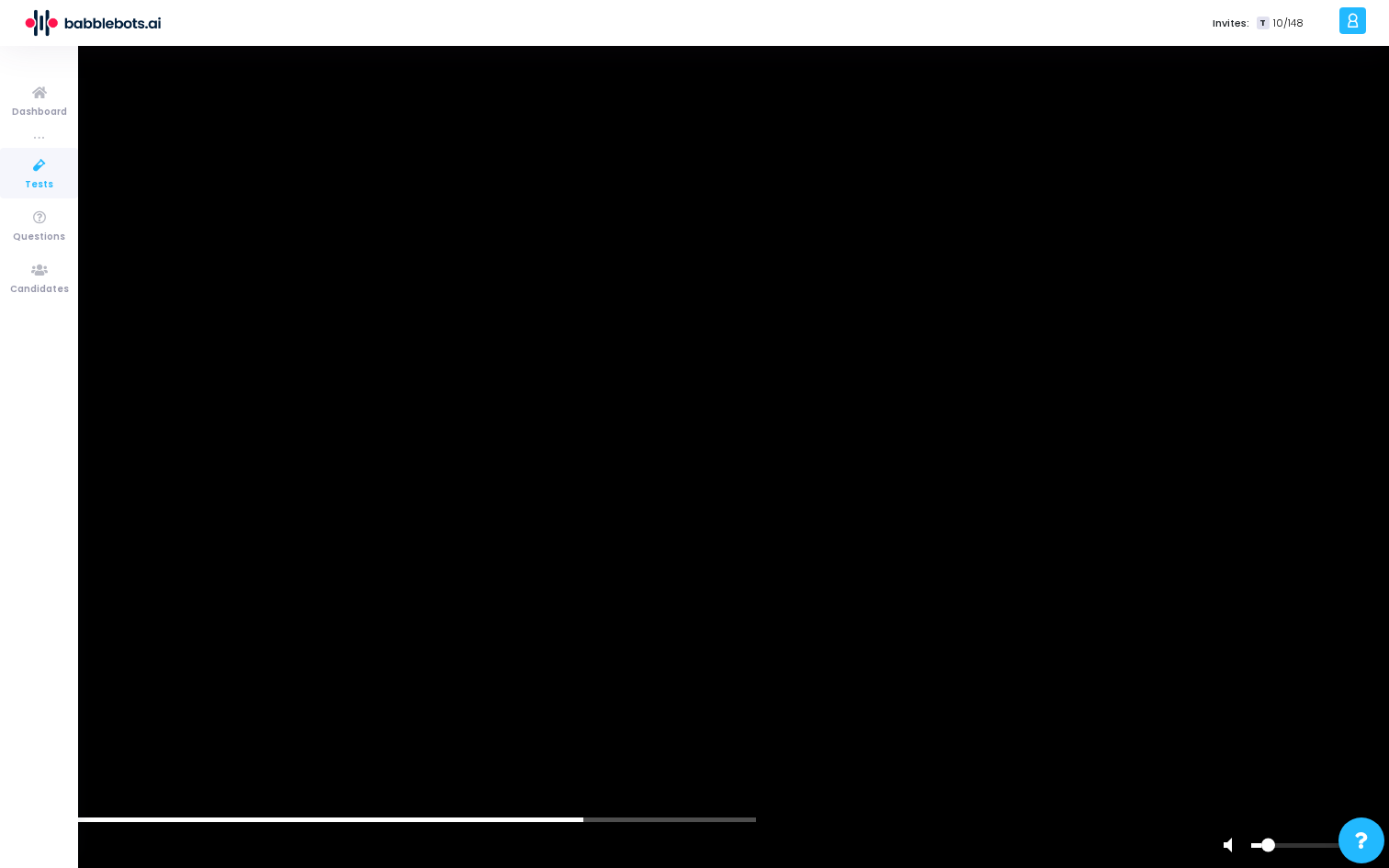 click 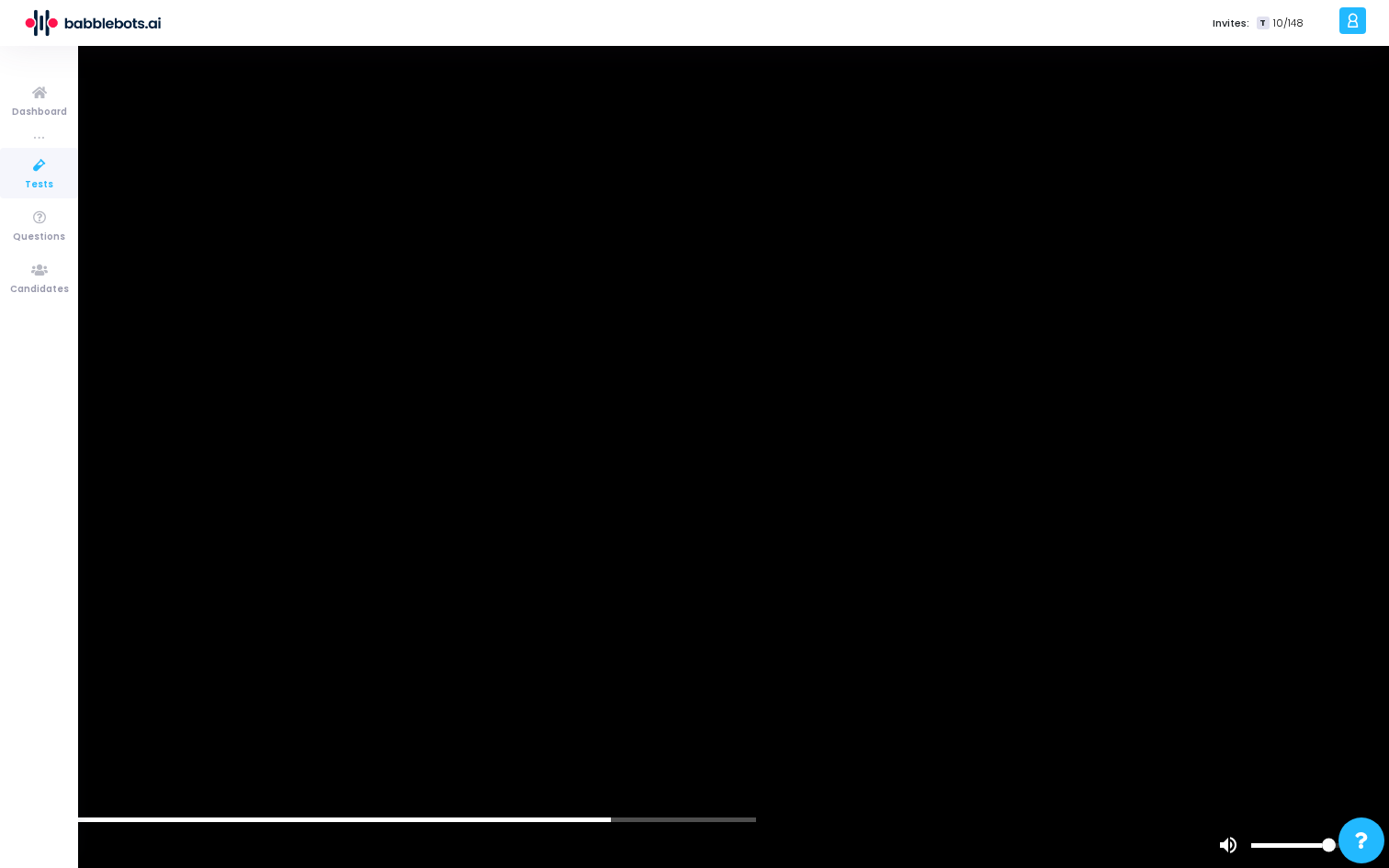 click 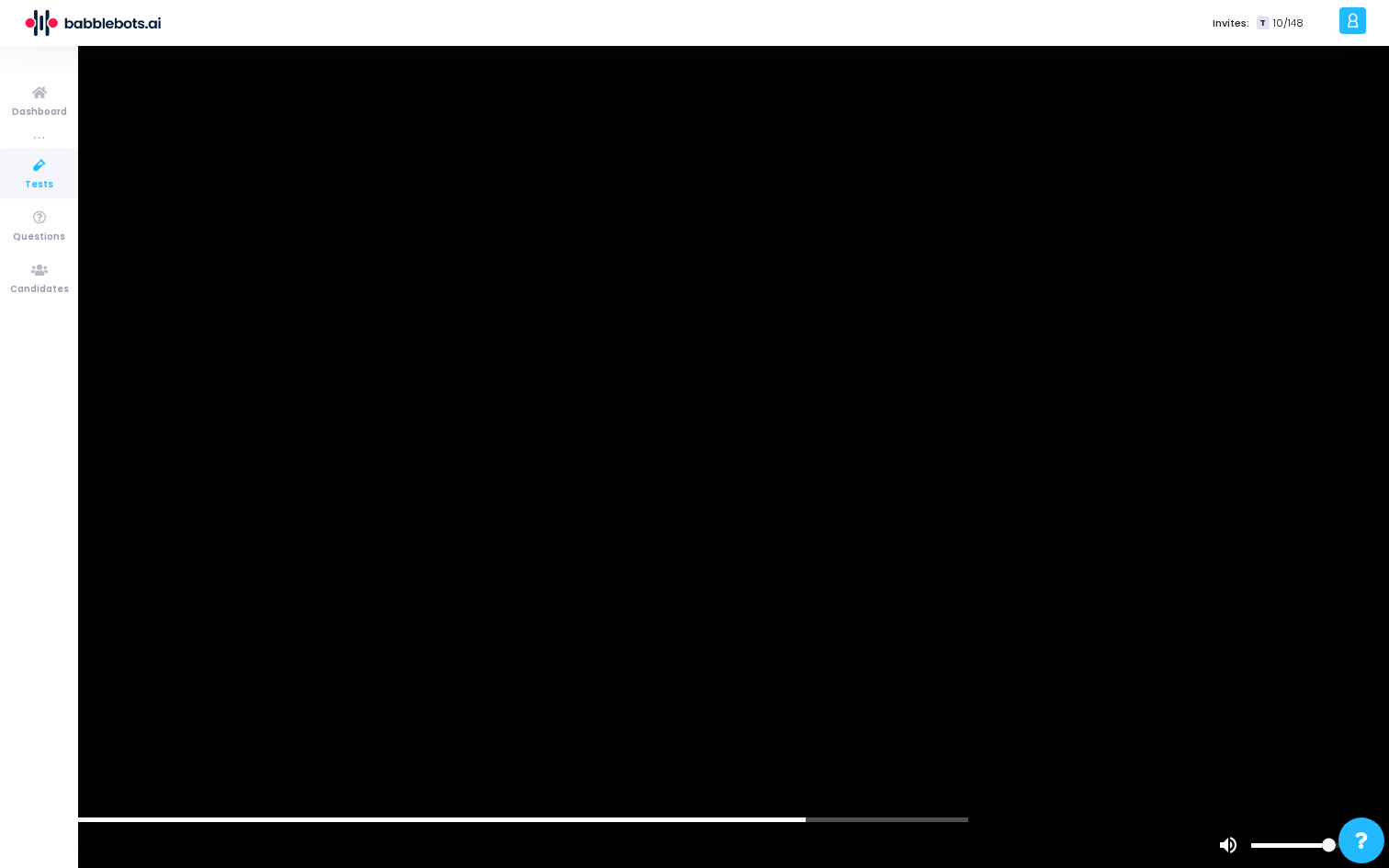 click 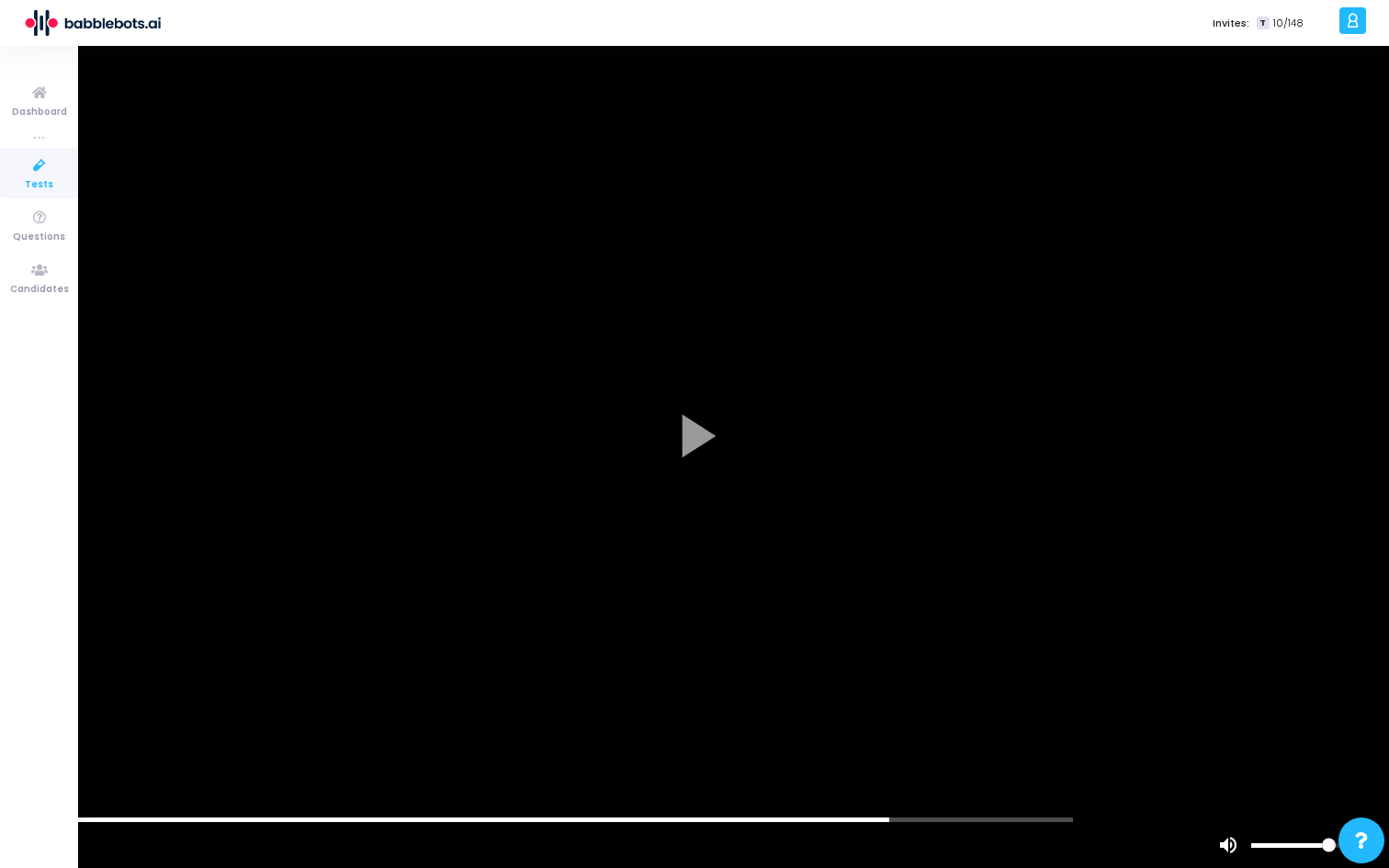click 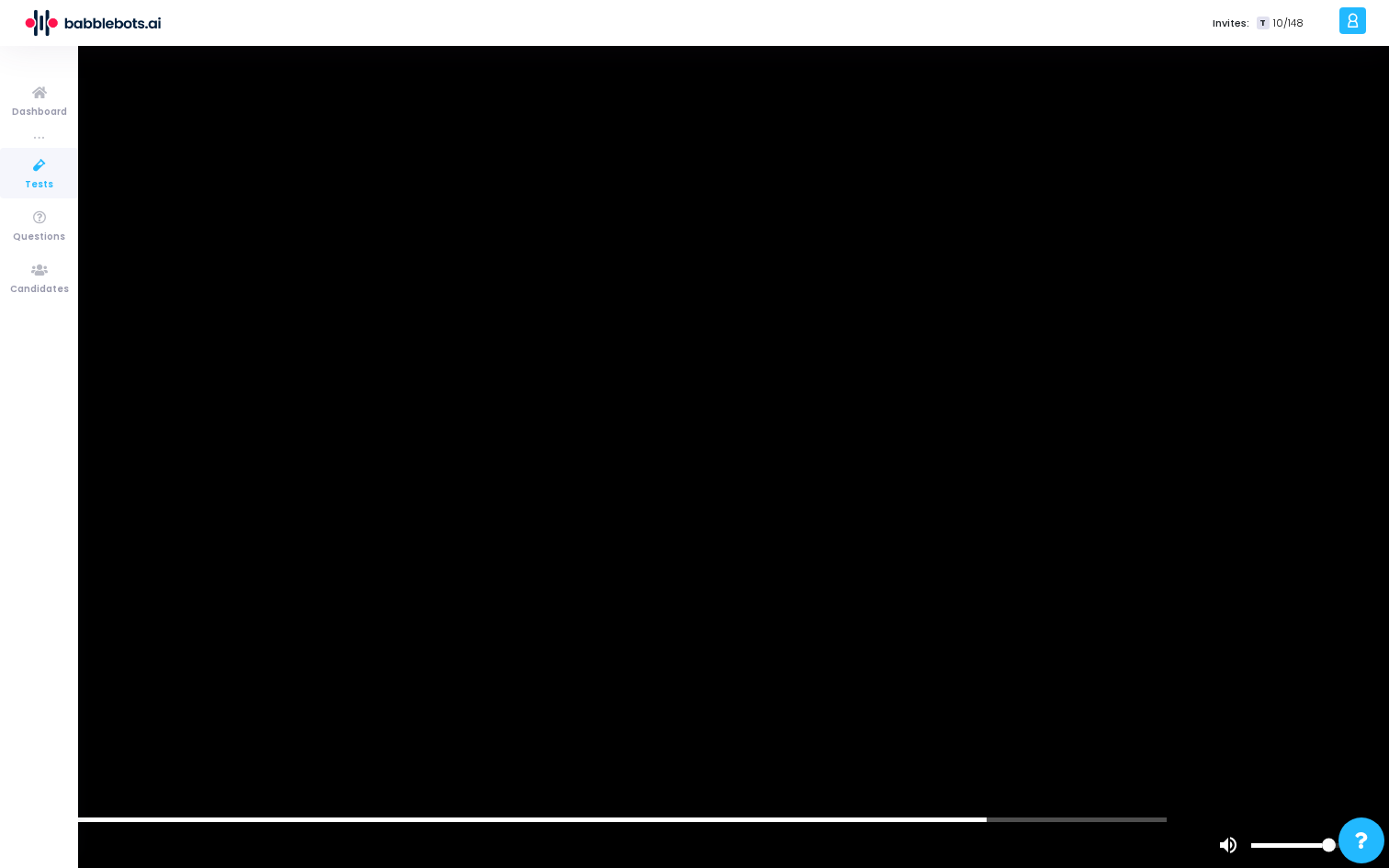 click 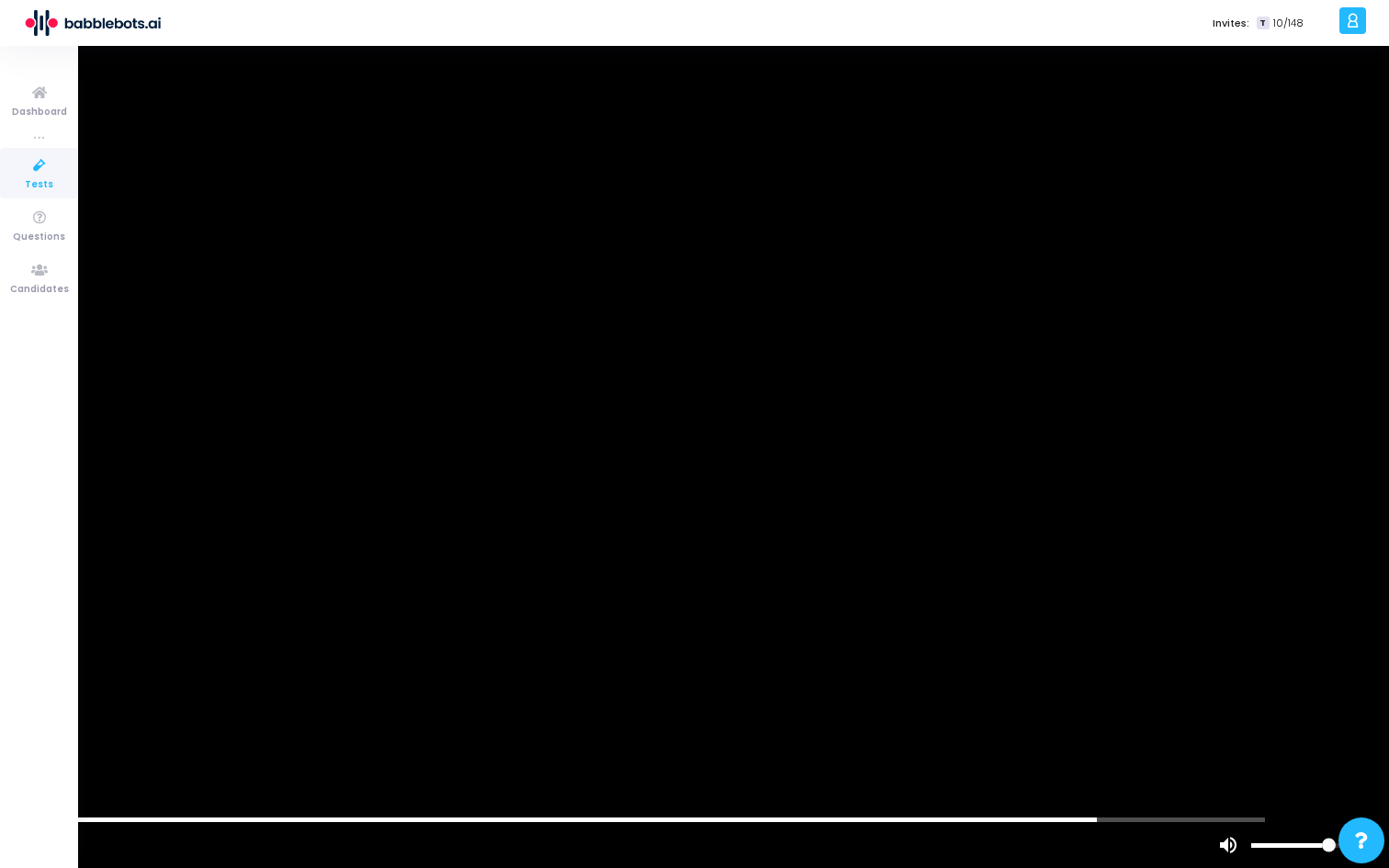click at bounding box center (694, 434) 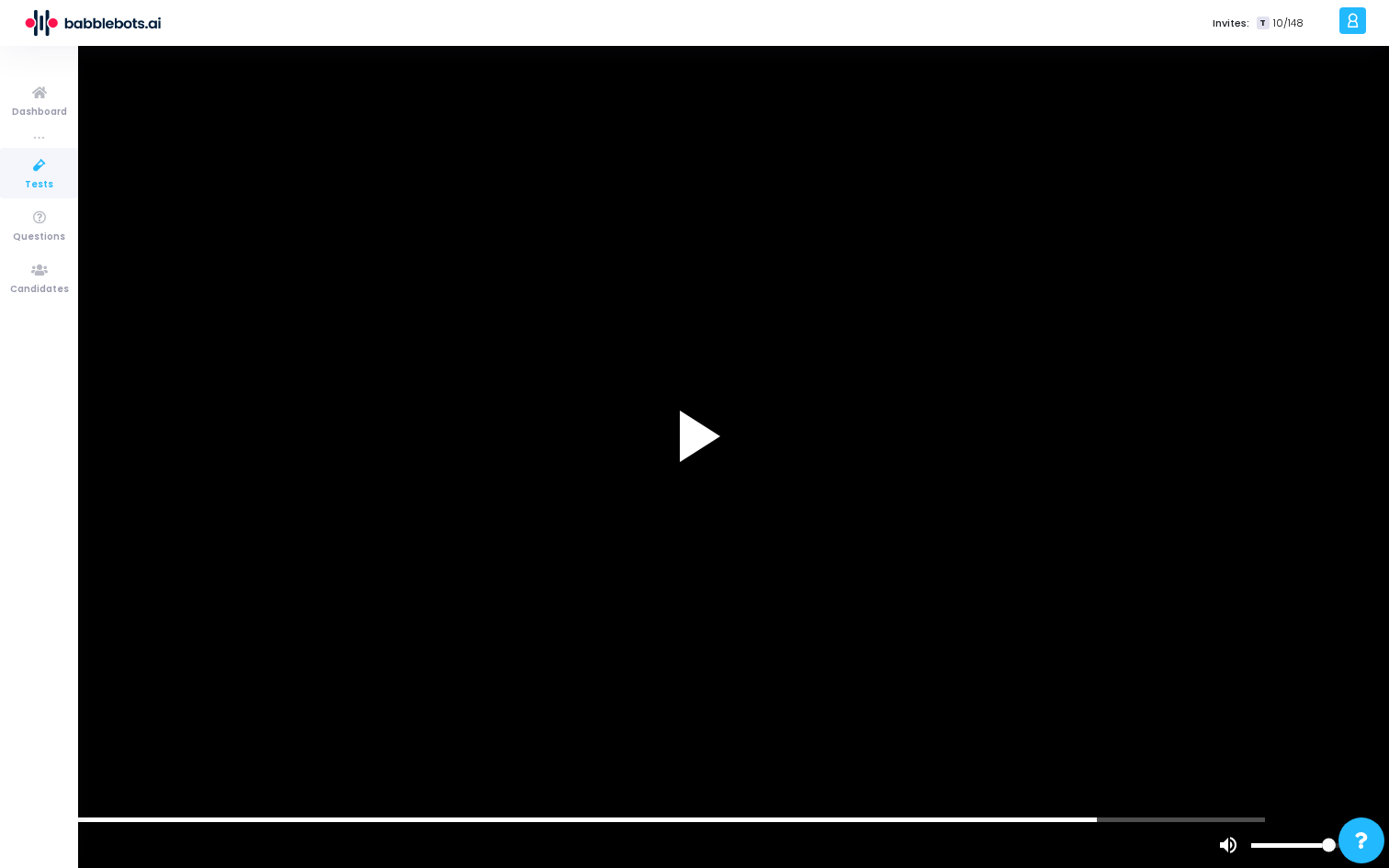 click at bounding box center (694, 434) 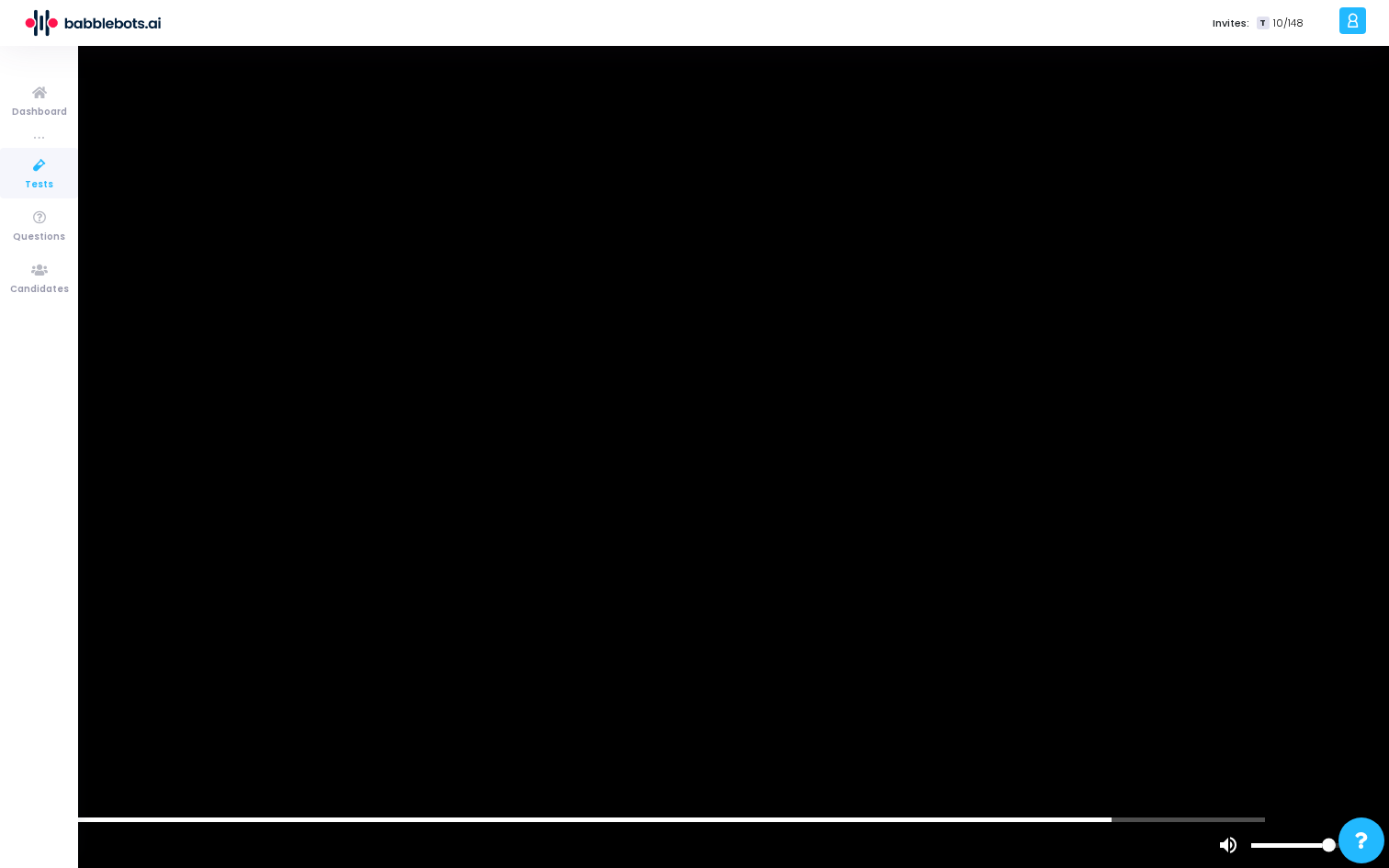 click at bounding box center (694, 434) 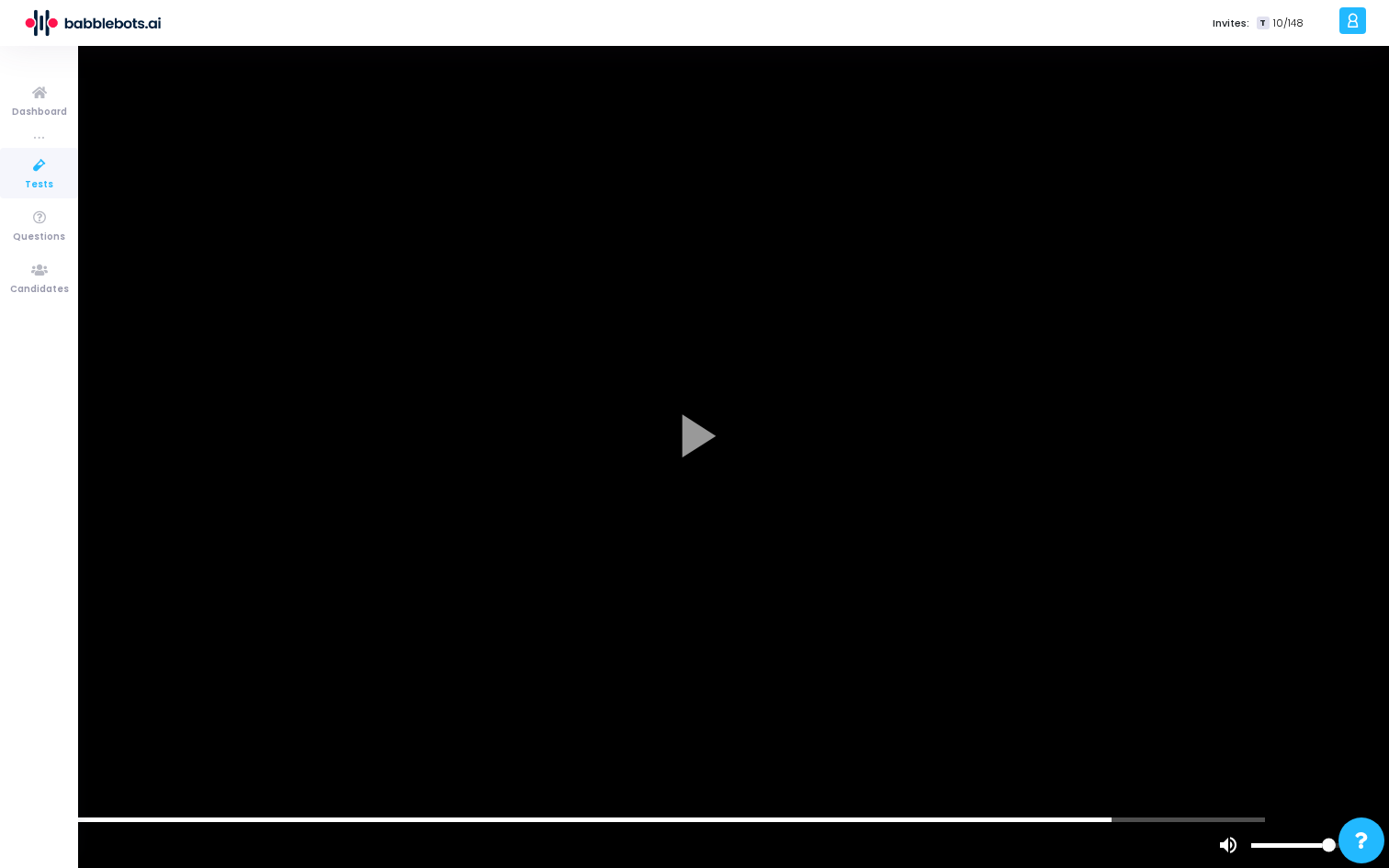 click 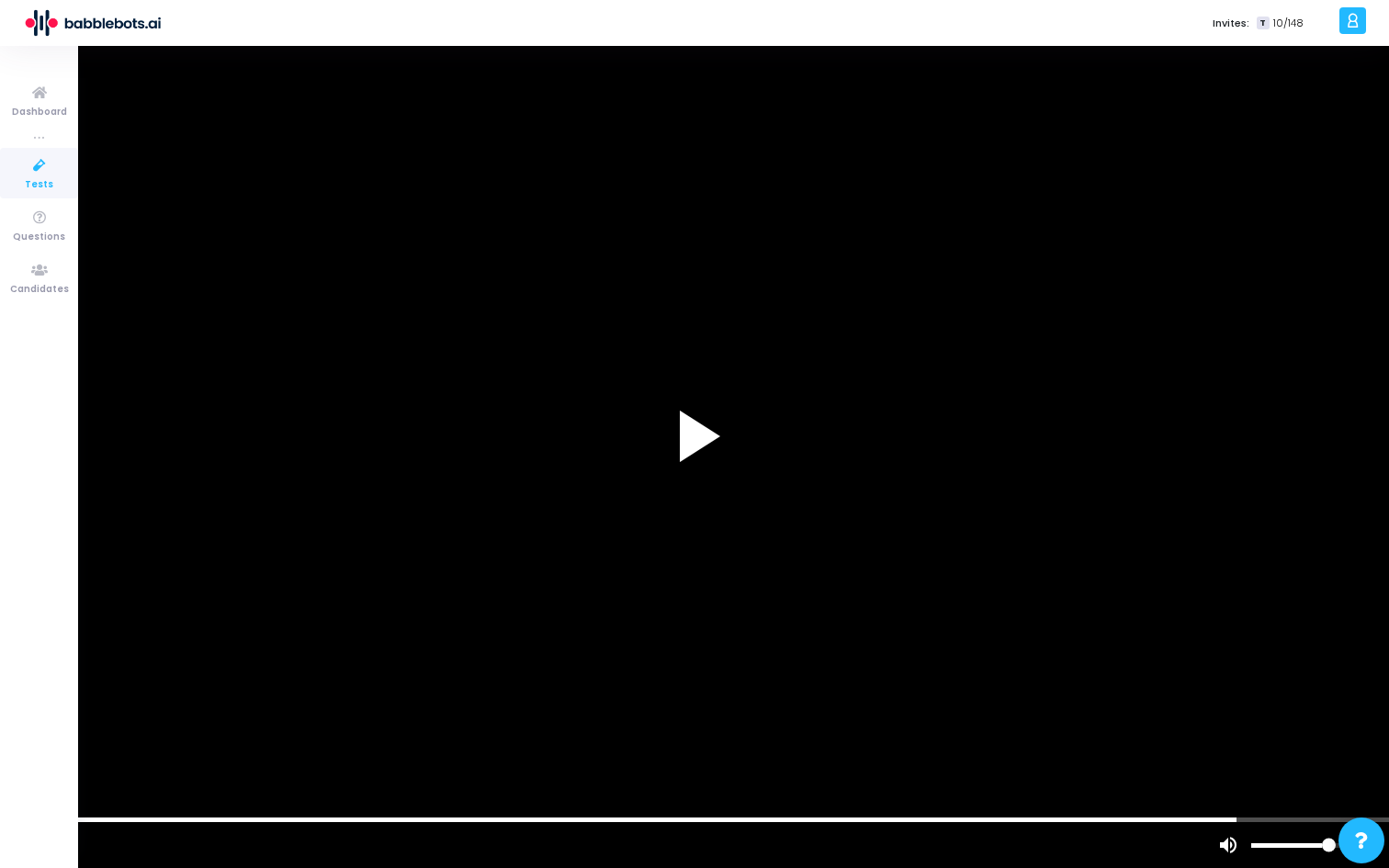 click at bounding box center (694, 434) 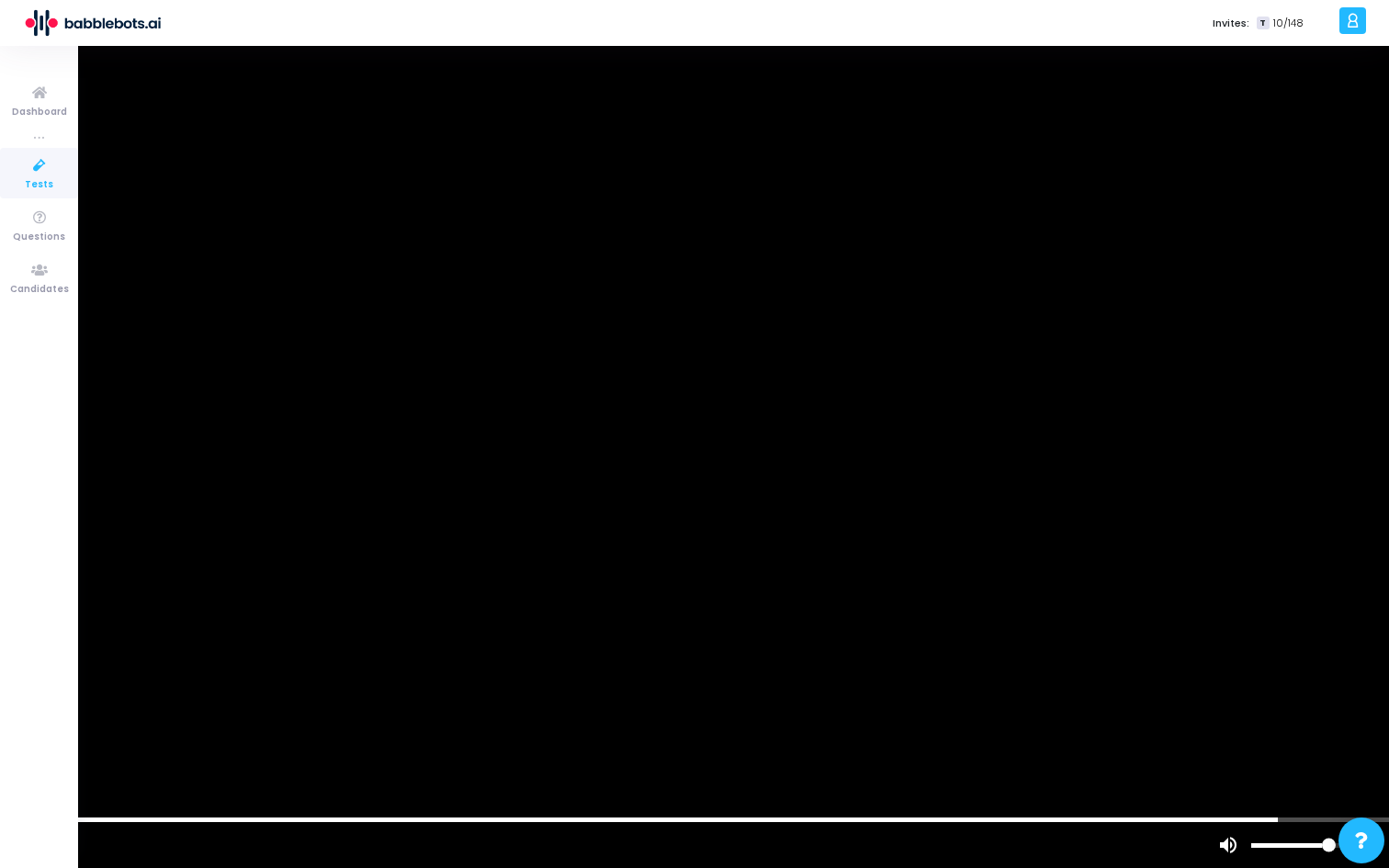 click at bounding box center [694, 434] 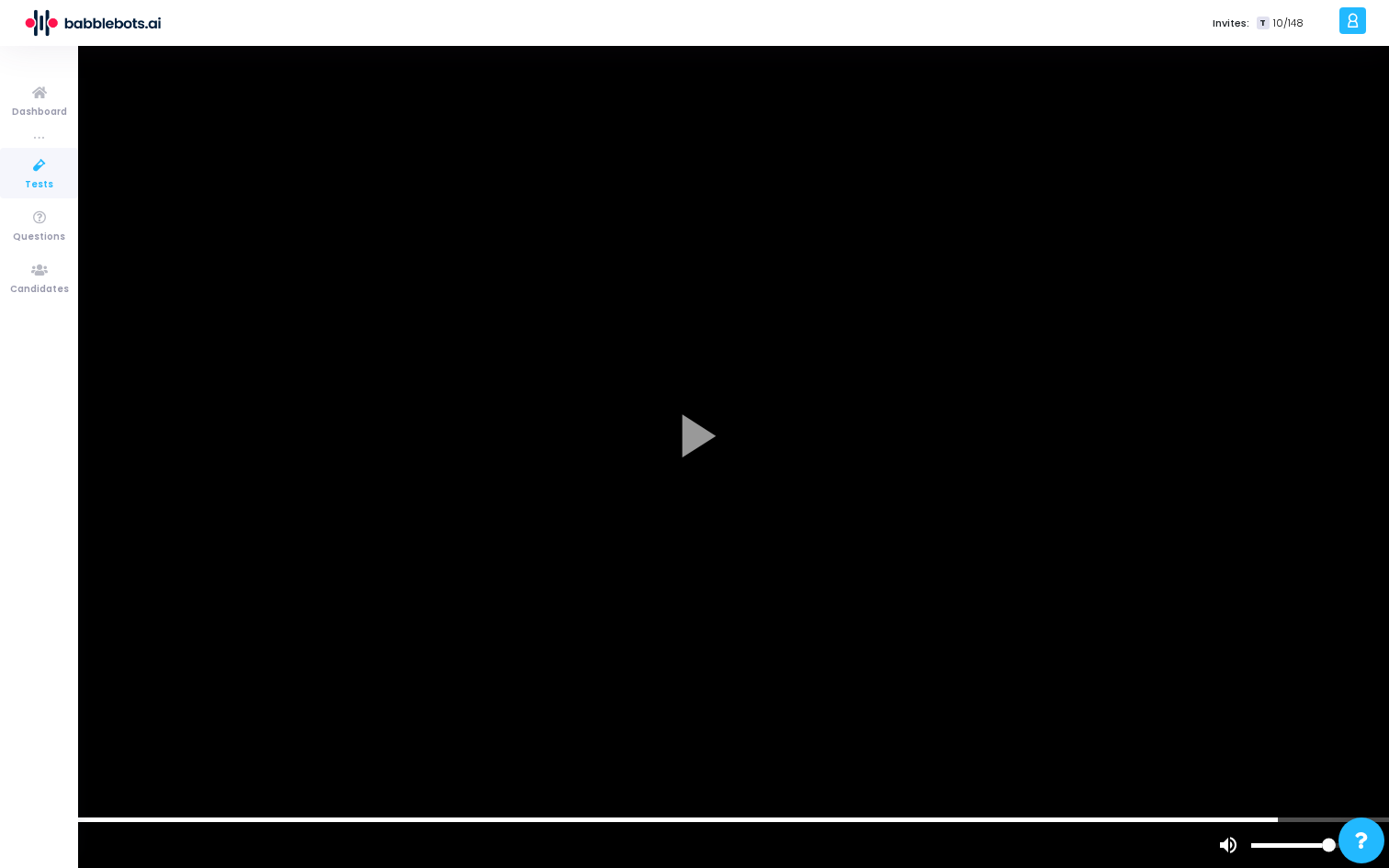 click 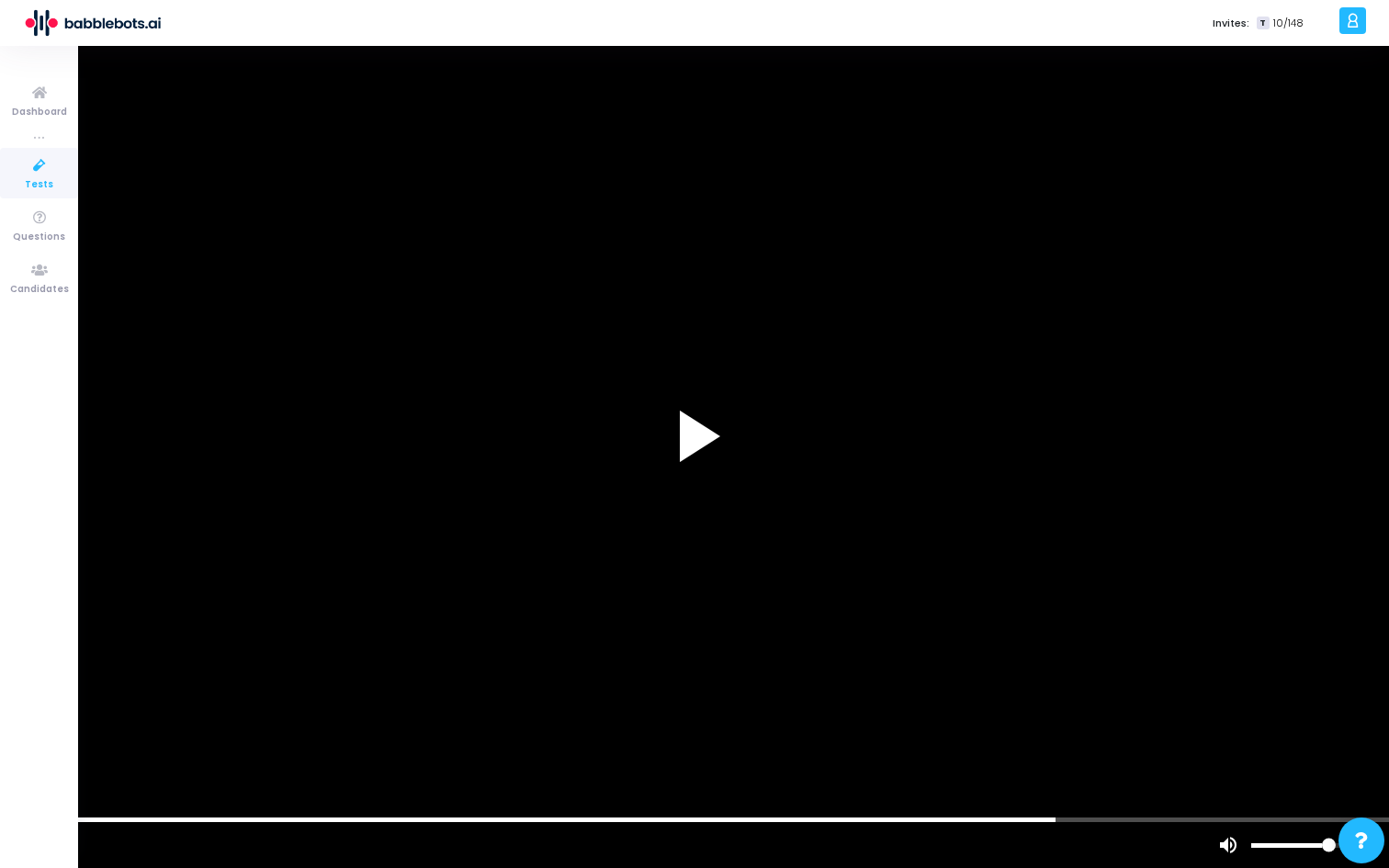 click at bounding box center [694, 434] 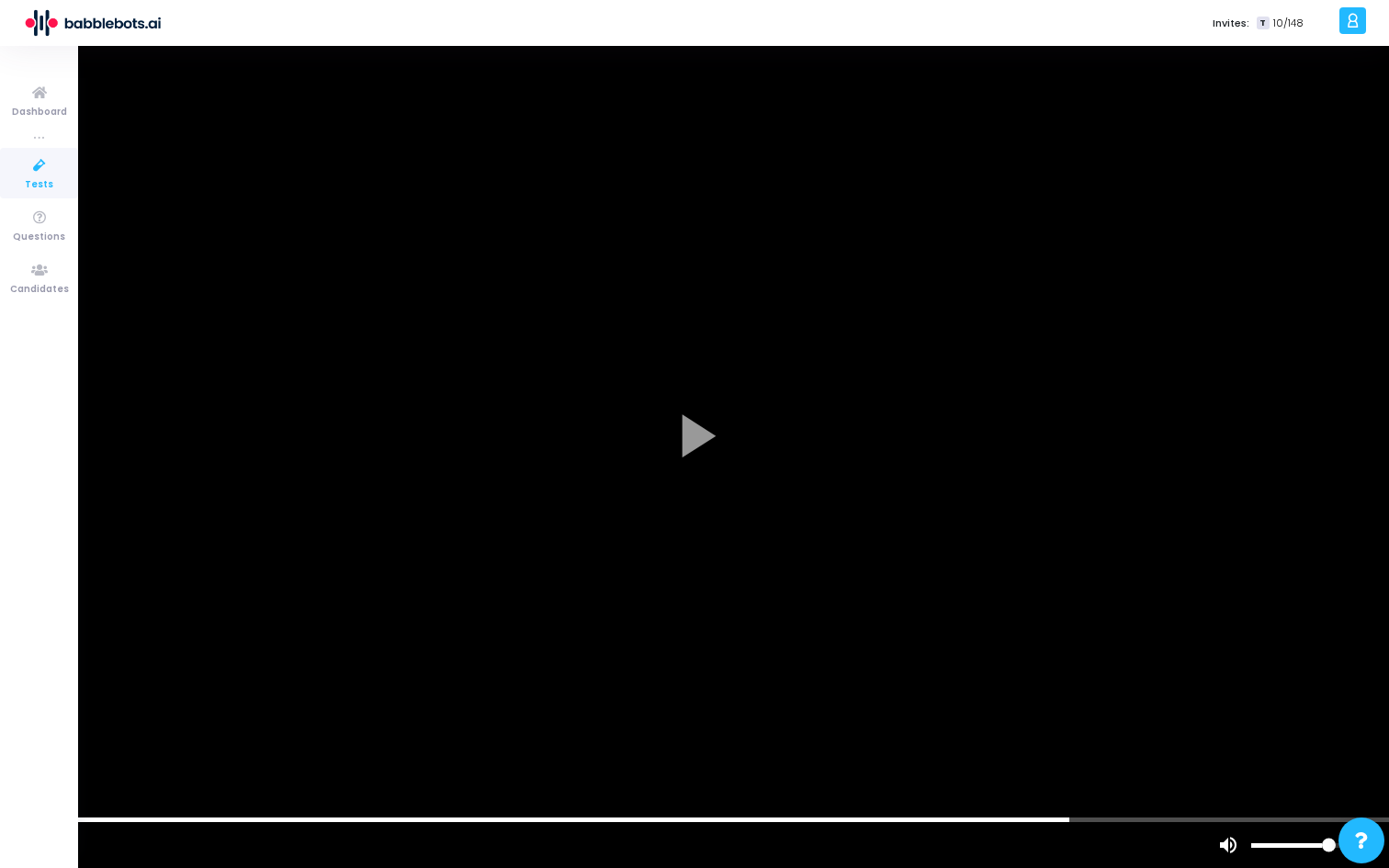 click 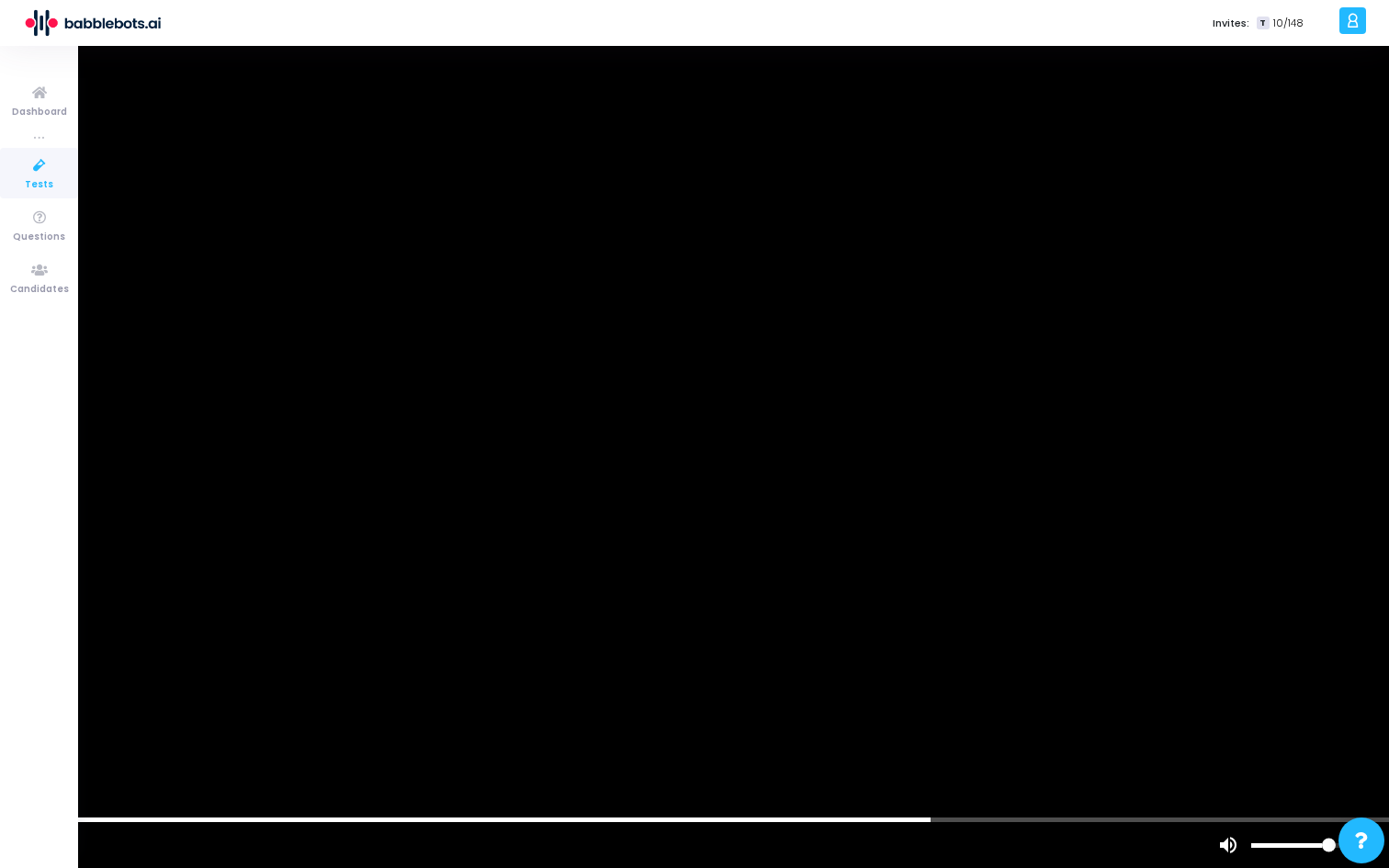 click at bounding box center [694, 434] 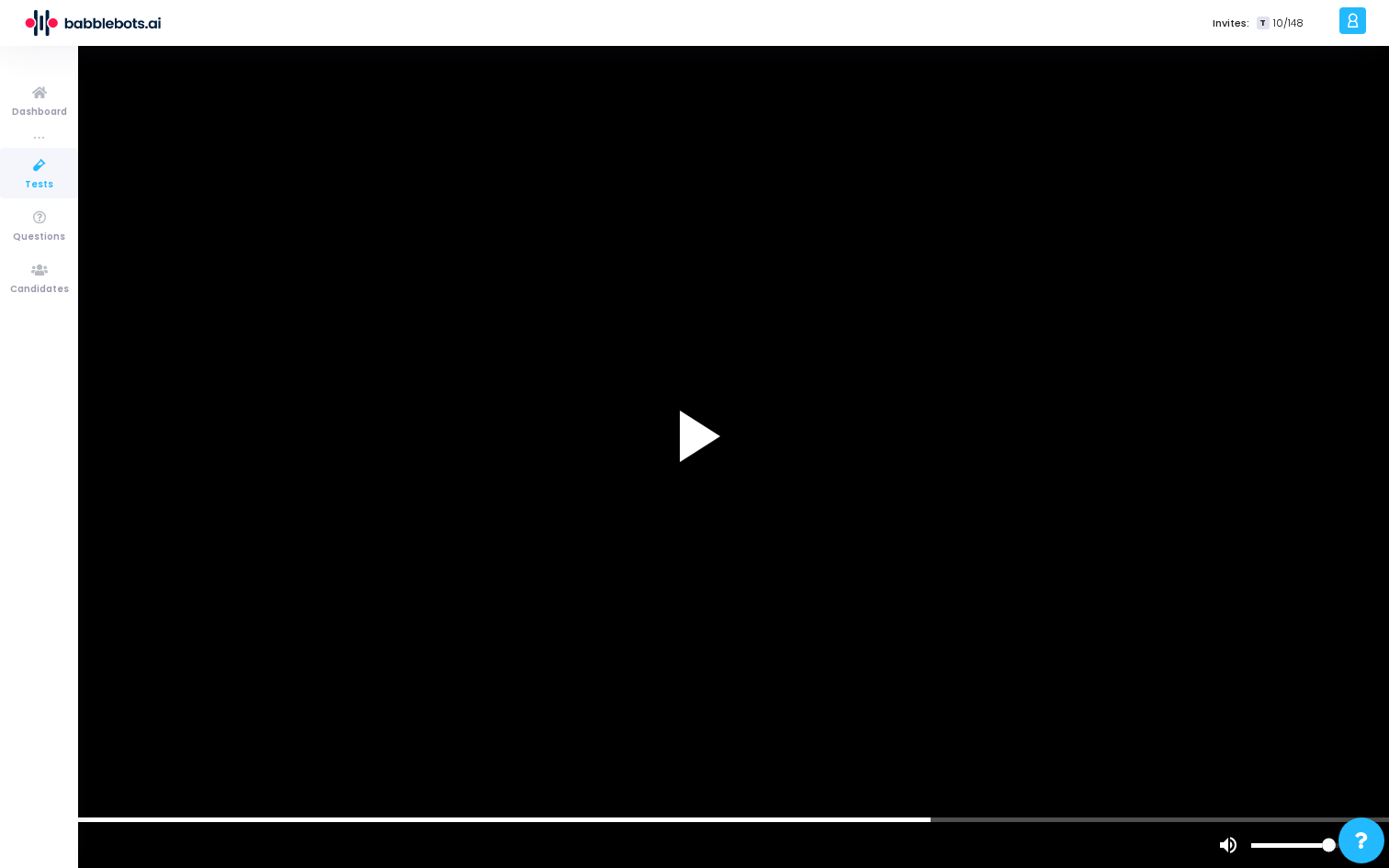 click at bounding box center [694, 434] 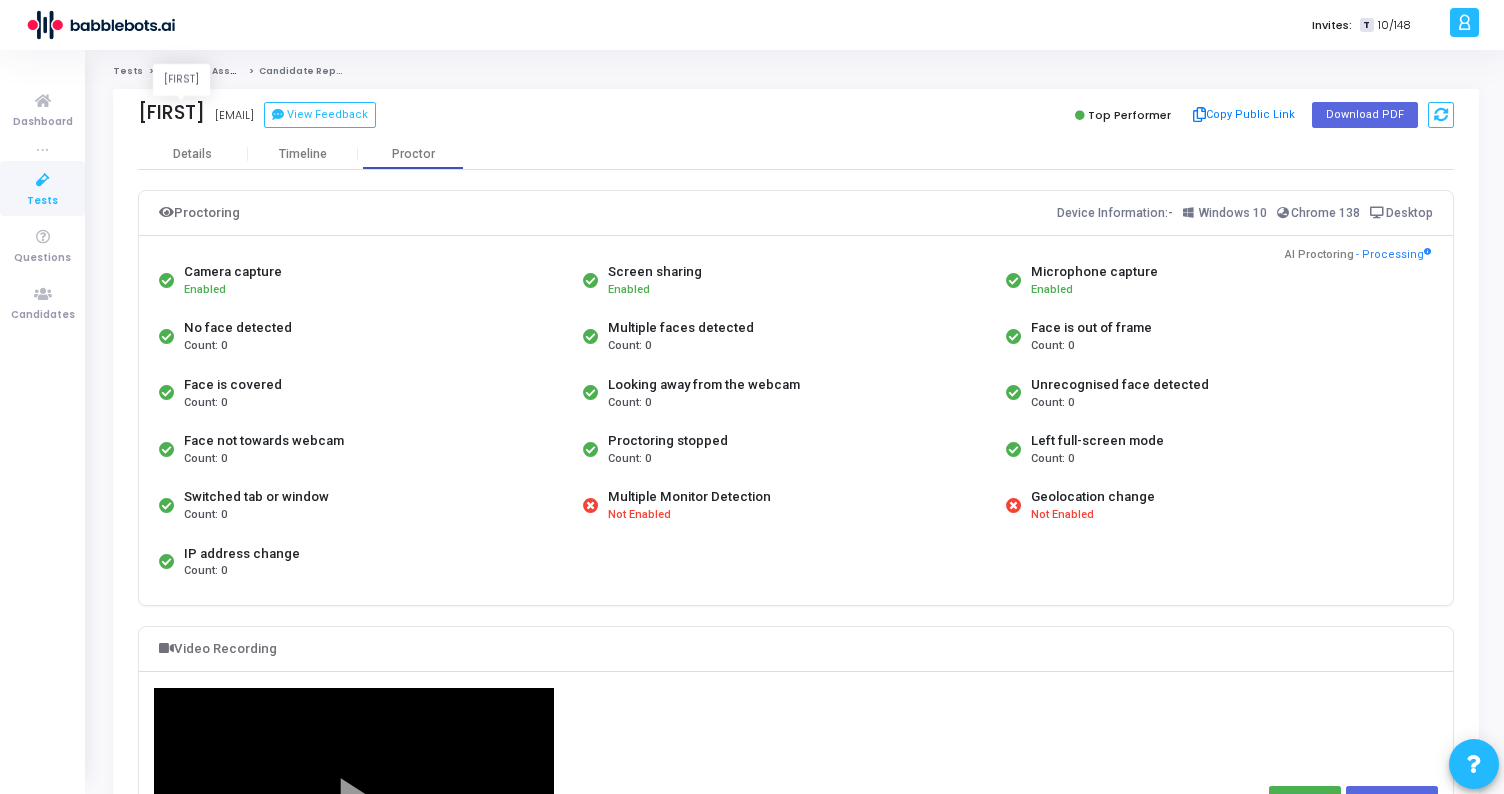 click on "[FIRST]" 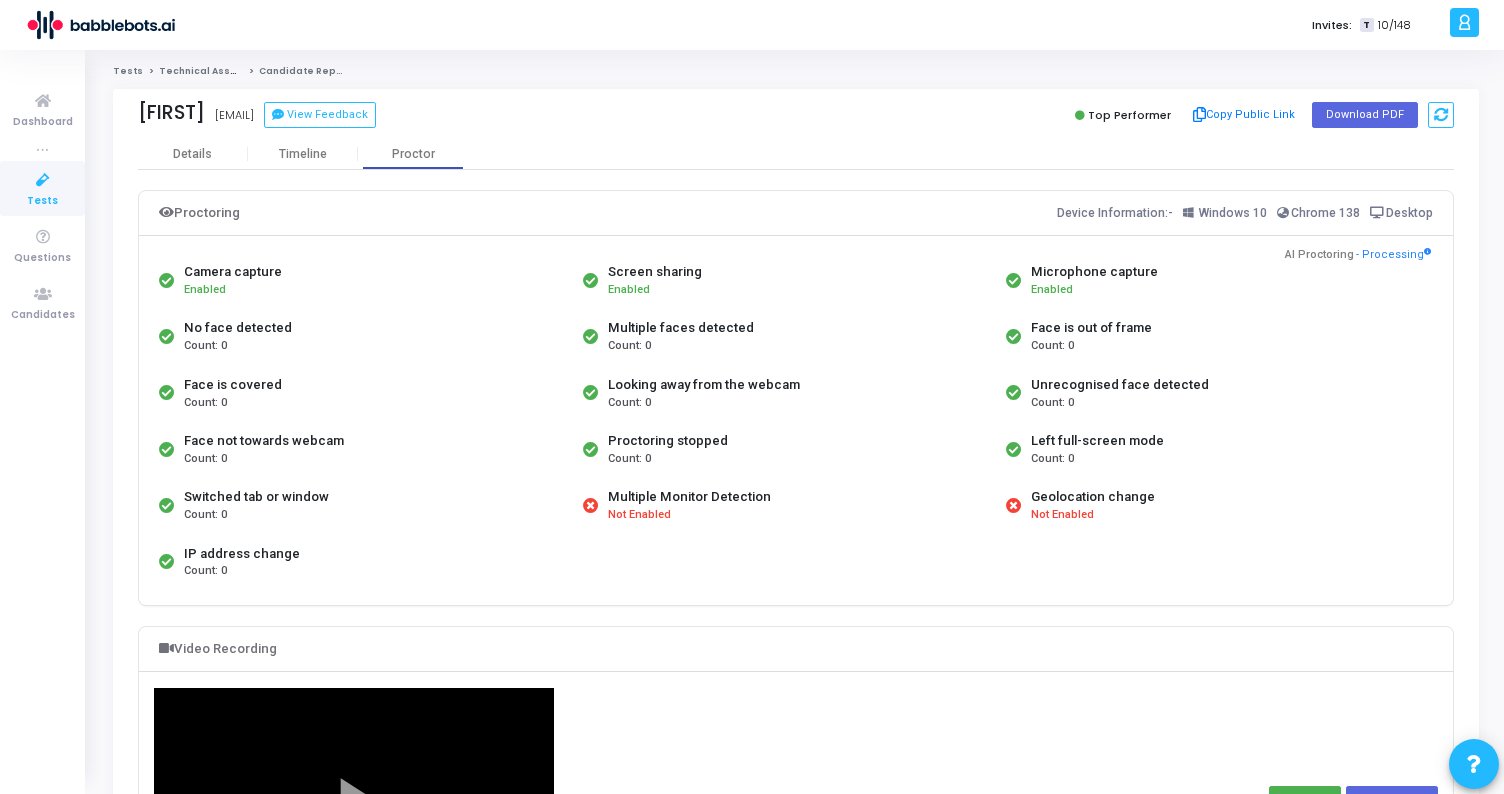 click on "[FIRST]" 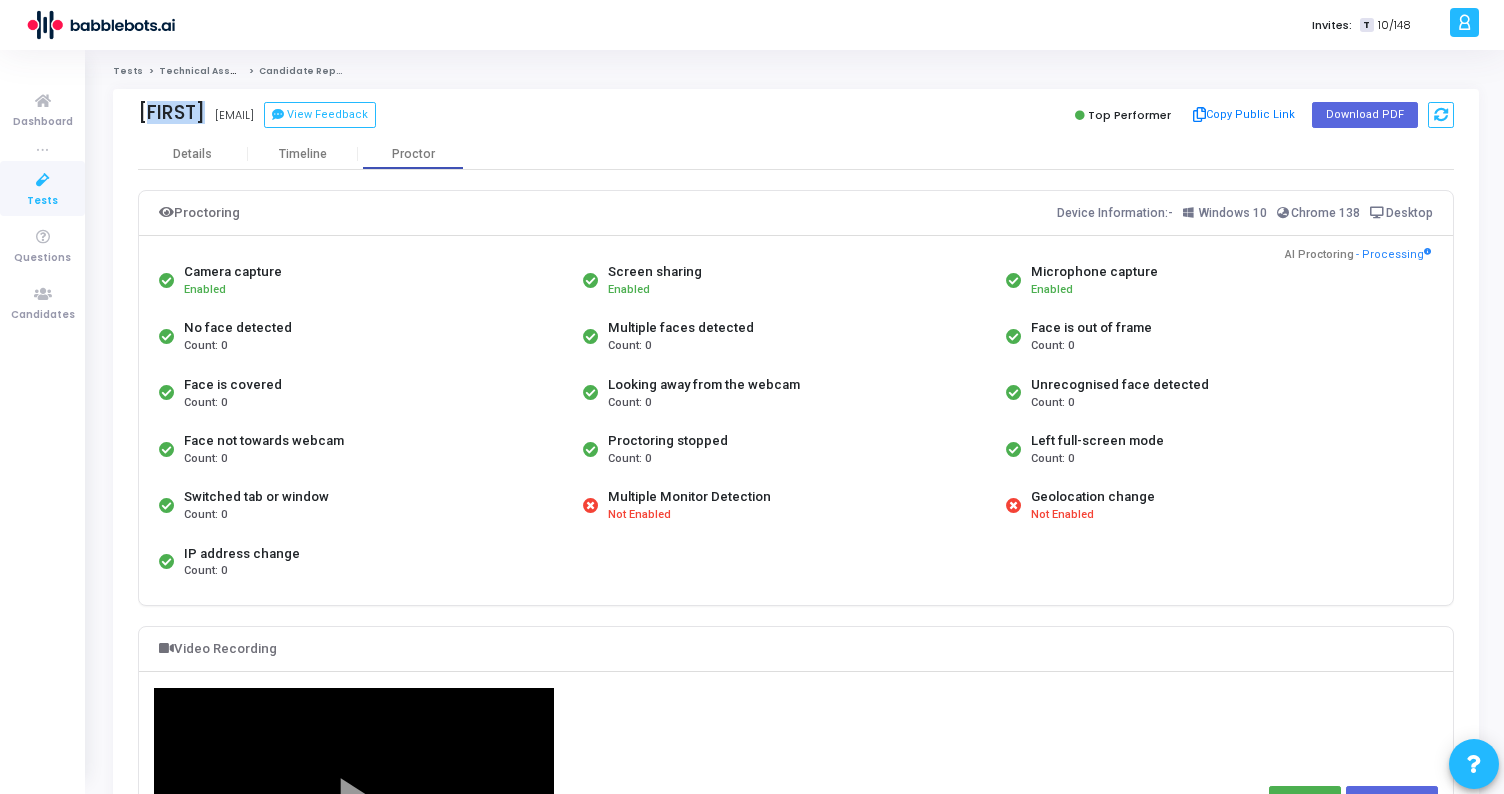 click on "[FIRST]" 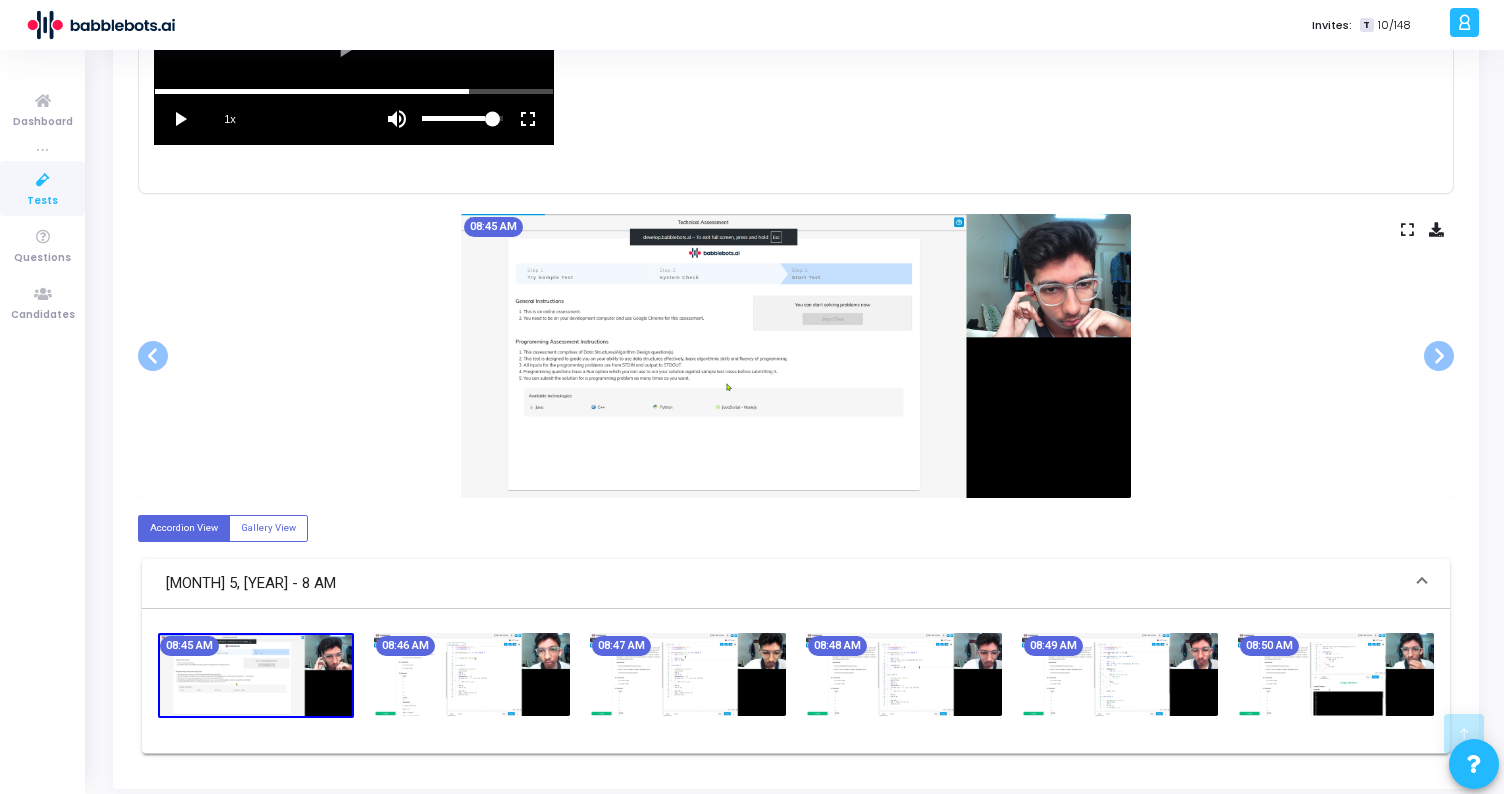 scroll, scrollTop: 0, scrollLeft: 0, axis: both 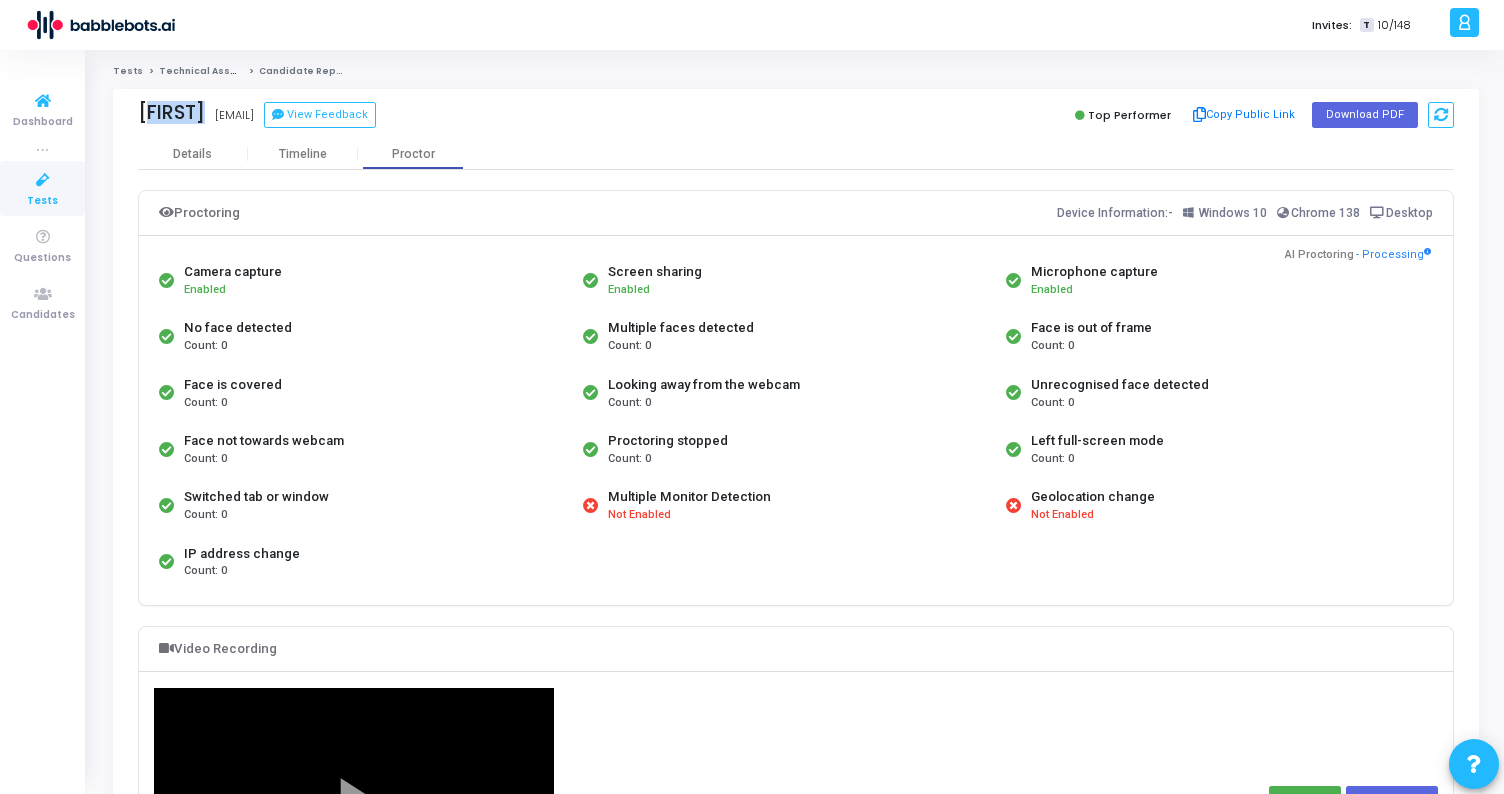 click on "Tests" at bounding box center (42, 201) 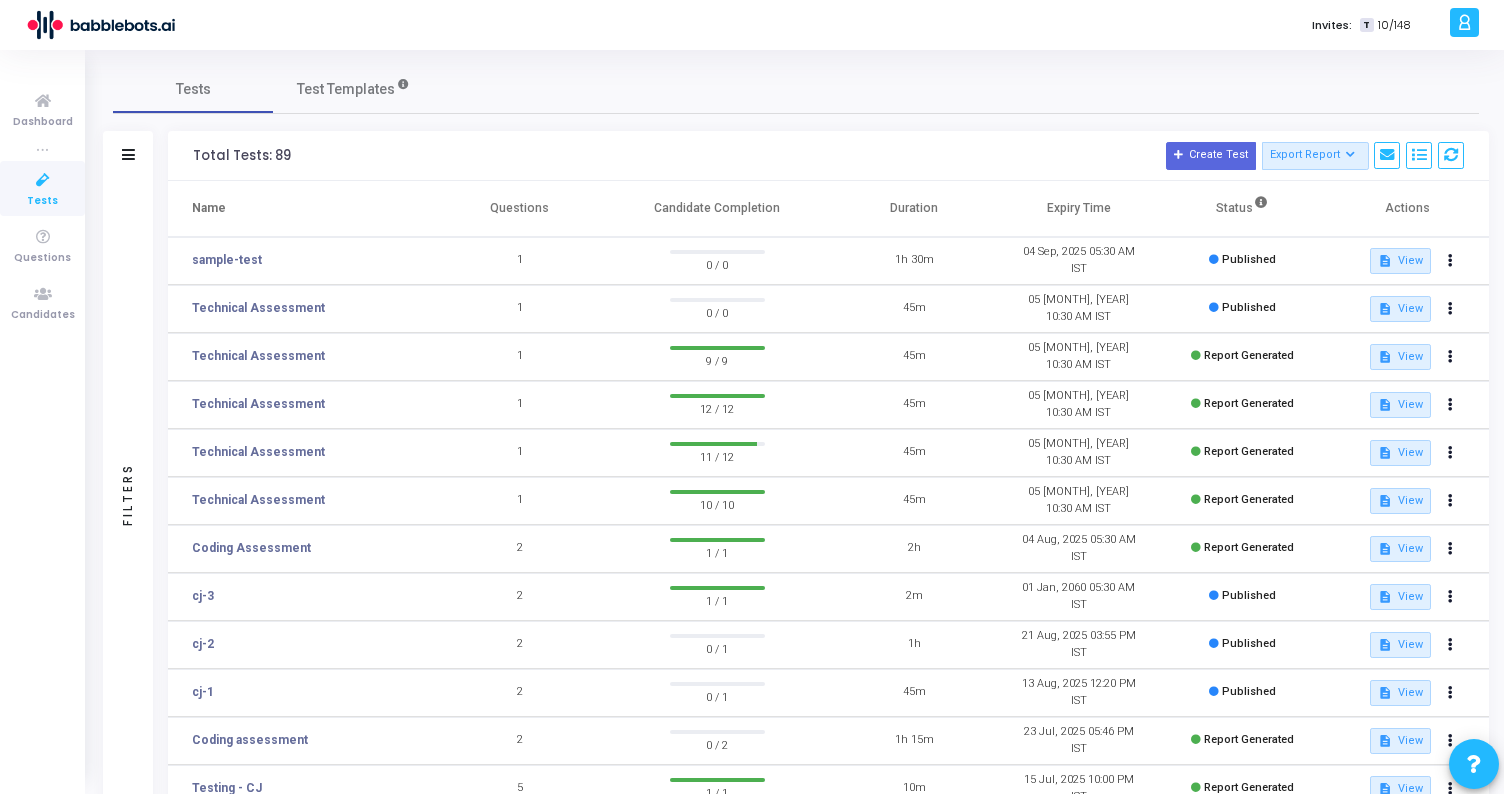 drag, startPoint x: 737, startPoint y: 509, endPoint x: 540, endPoint y: 362, distance: 245.80074 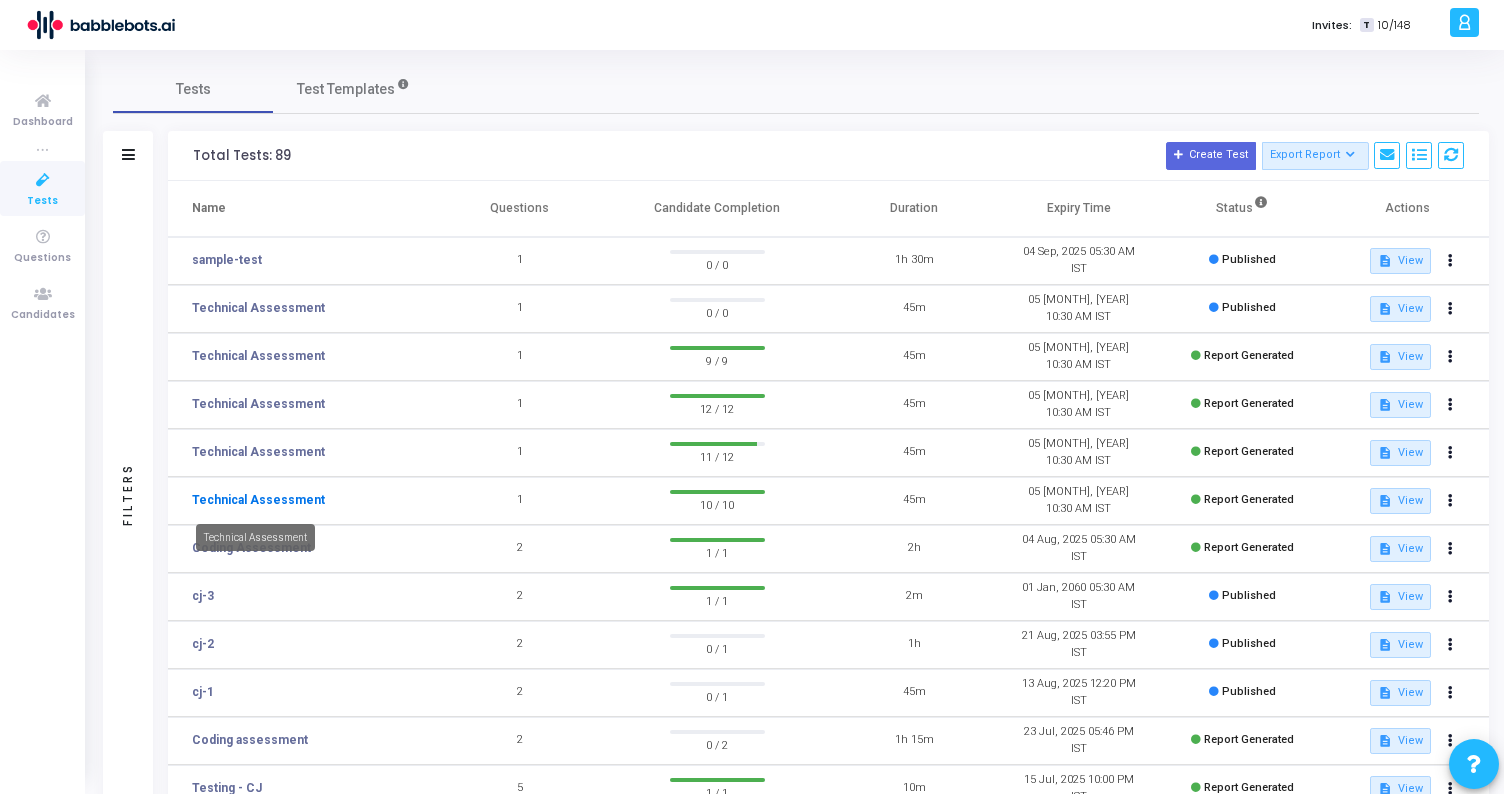click on "Technical Assessment" 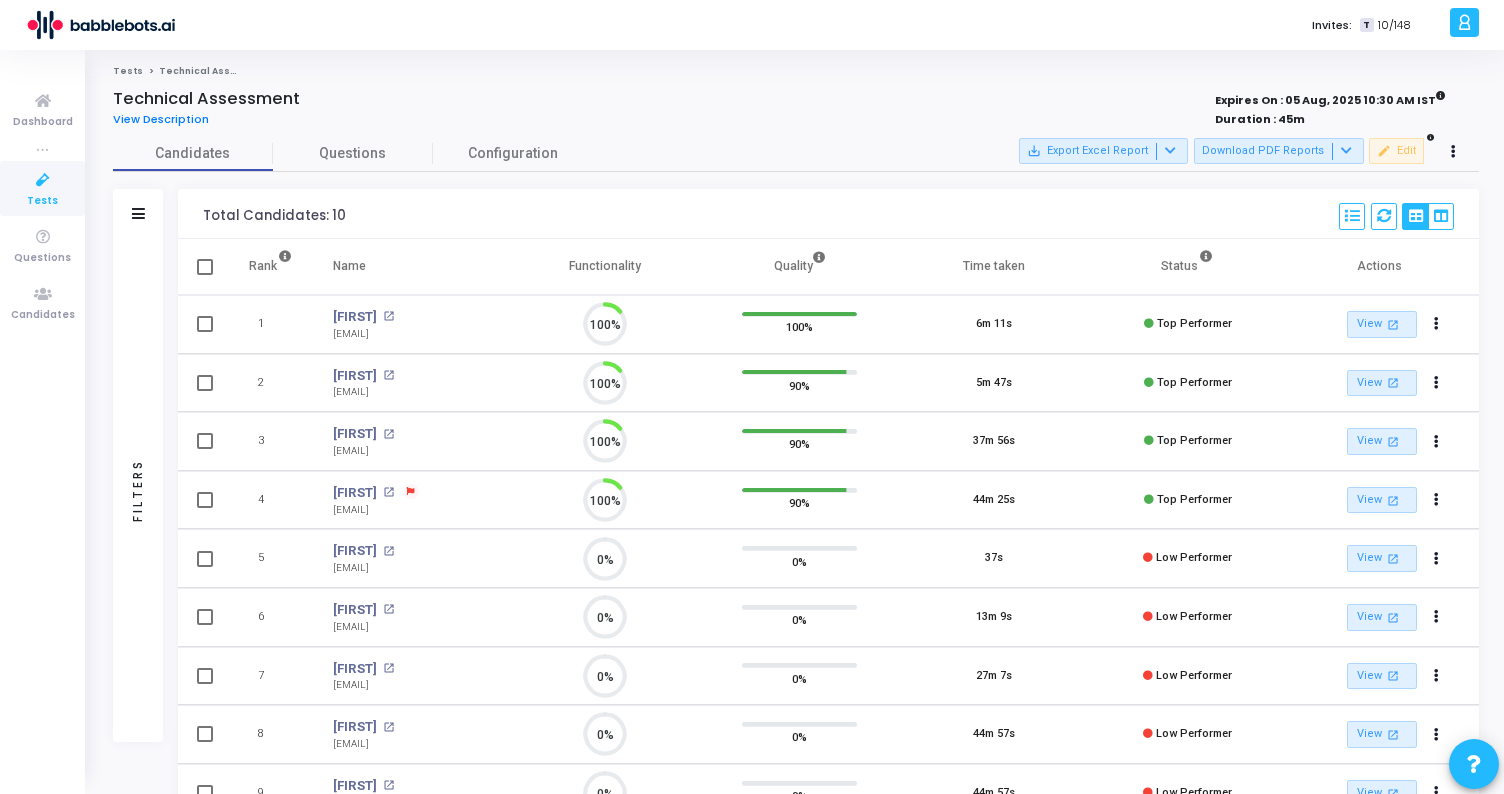 scroll, scrollTop: 9, scrollLeft: 9, axis: both 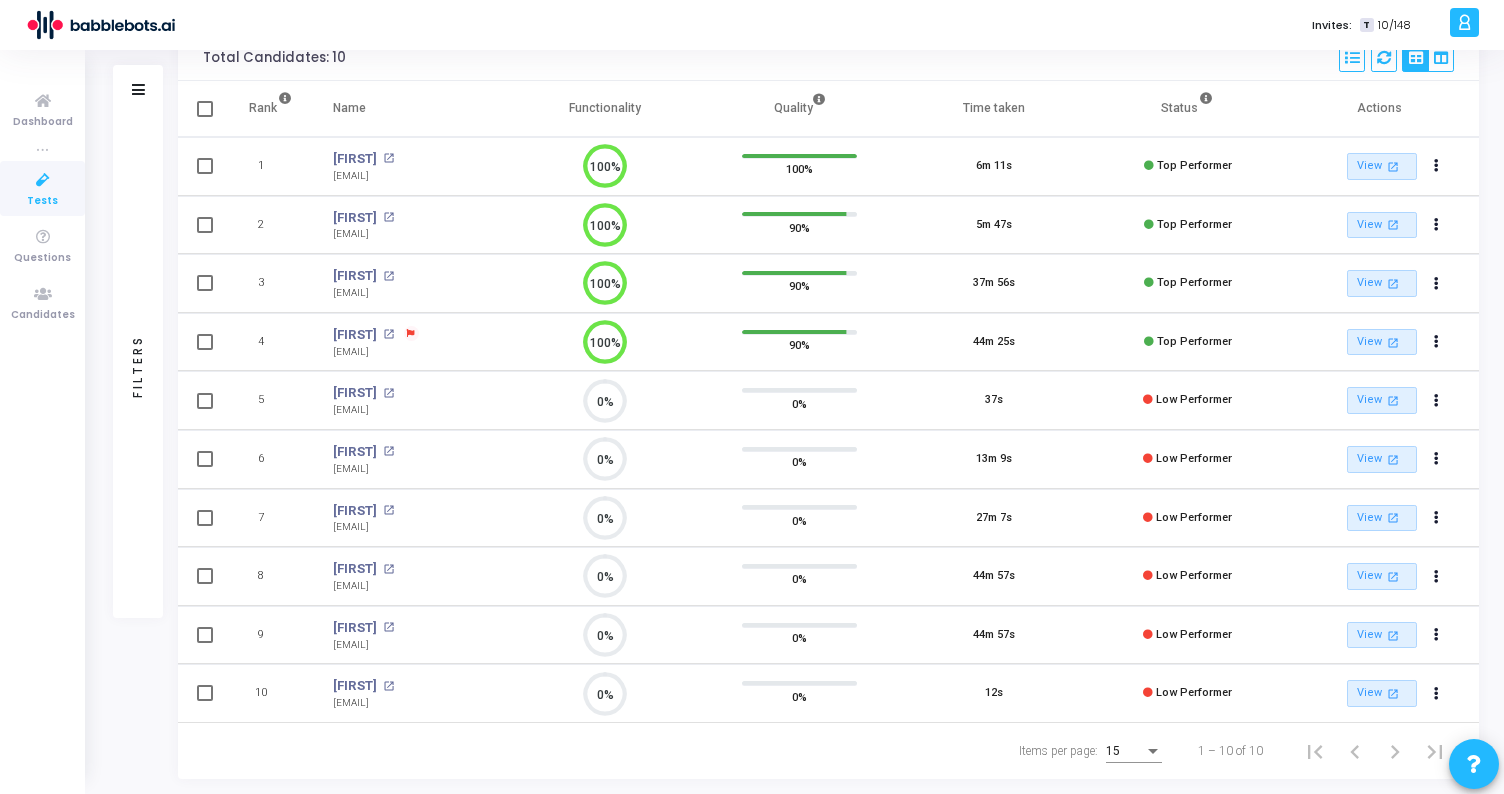 drag, startPoint x: 978, startPoint y: 398, endPoint x: 1028, endPoint y: 397, distance: 50.01 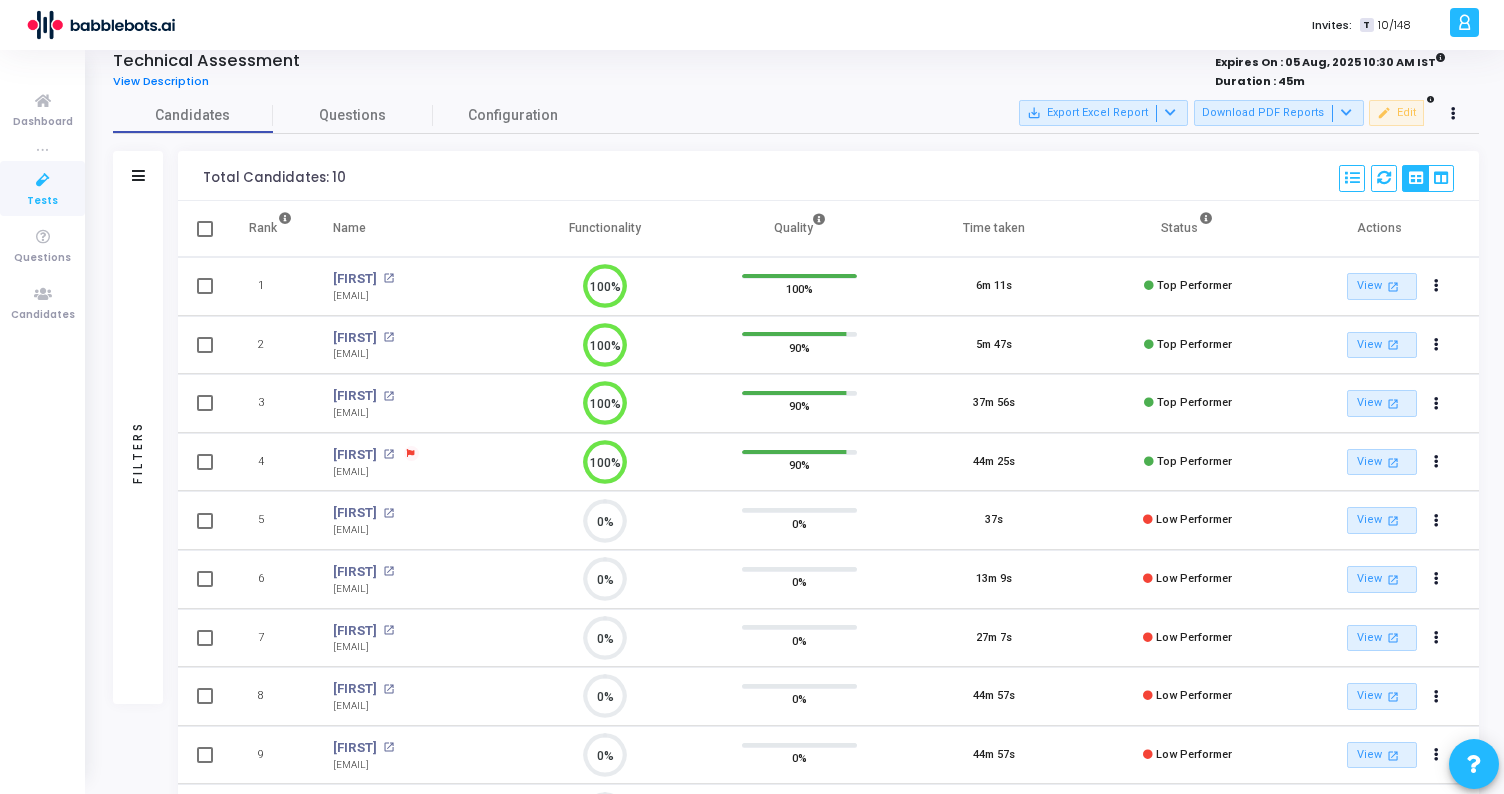 scroll, scrollTop: 0, scrollLeft: 0, axis: both 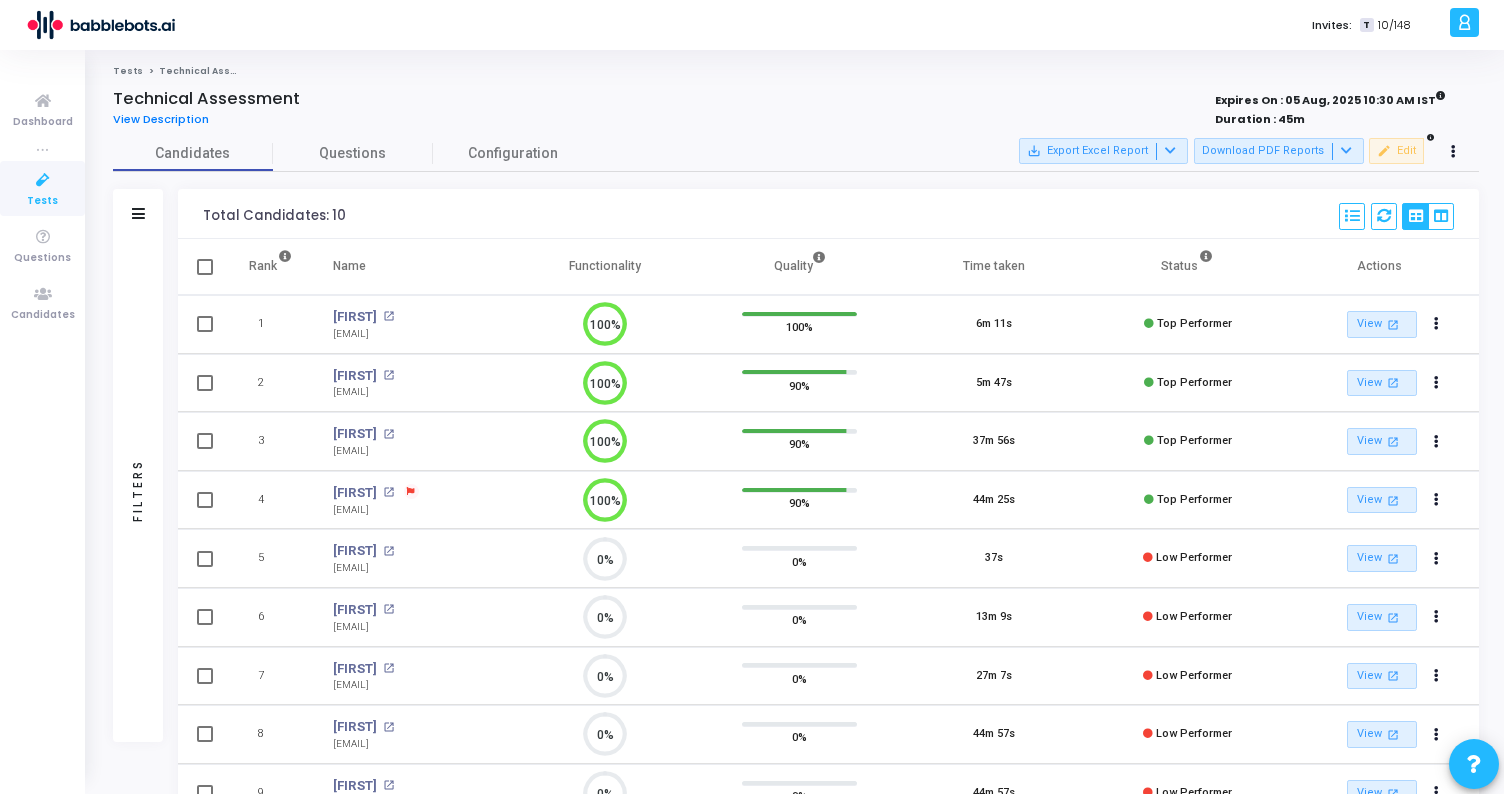 click on "Total Candidates: 10   Select   S No   Name   Questions   Functionality   Quality   Time Taken   Created At   Shared At   Started At   Completed At   Selection   Webcam Sharing   Screen Sharing   Plagiarized   Left full-screen mode   Switched tab or window   No face detected   Multiple faces detected   Face is out of frame   Face is covered   Looking away from the webcam   Face not towards webcam   Unrecognised face detected   IP Address Violations   Feedback   Code Changes   Status   Actions" at bounding box center [828, 214] 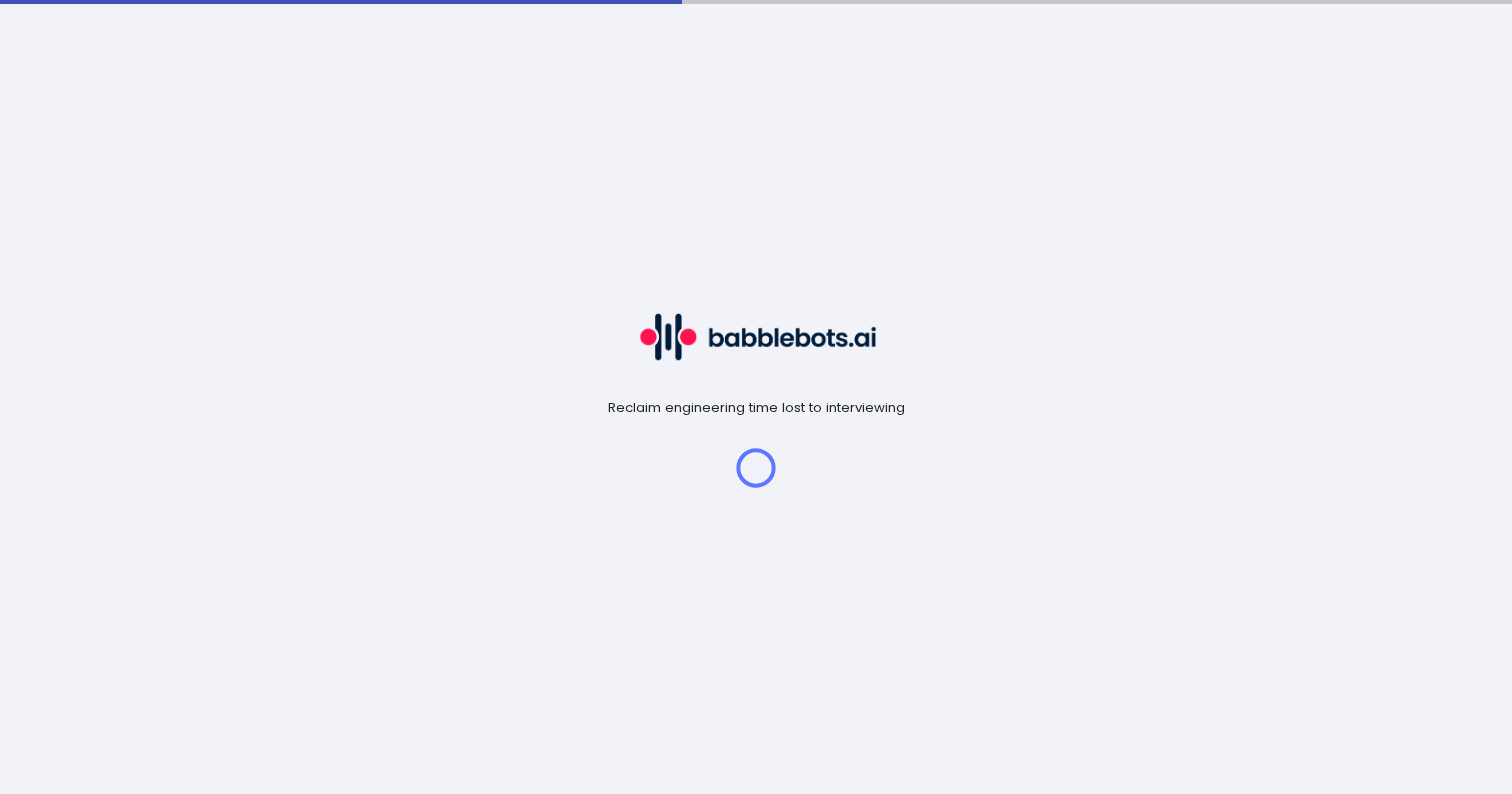 scroll, scrollTop: 0, scrollLeft: 0, axis: both 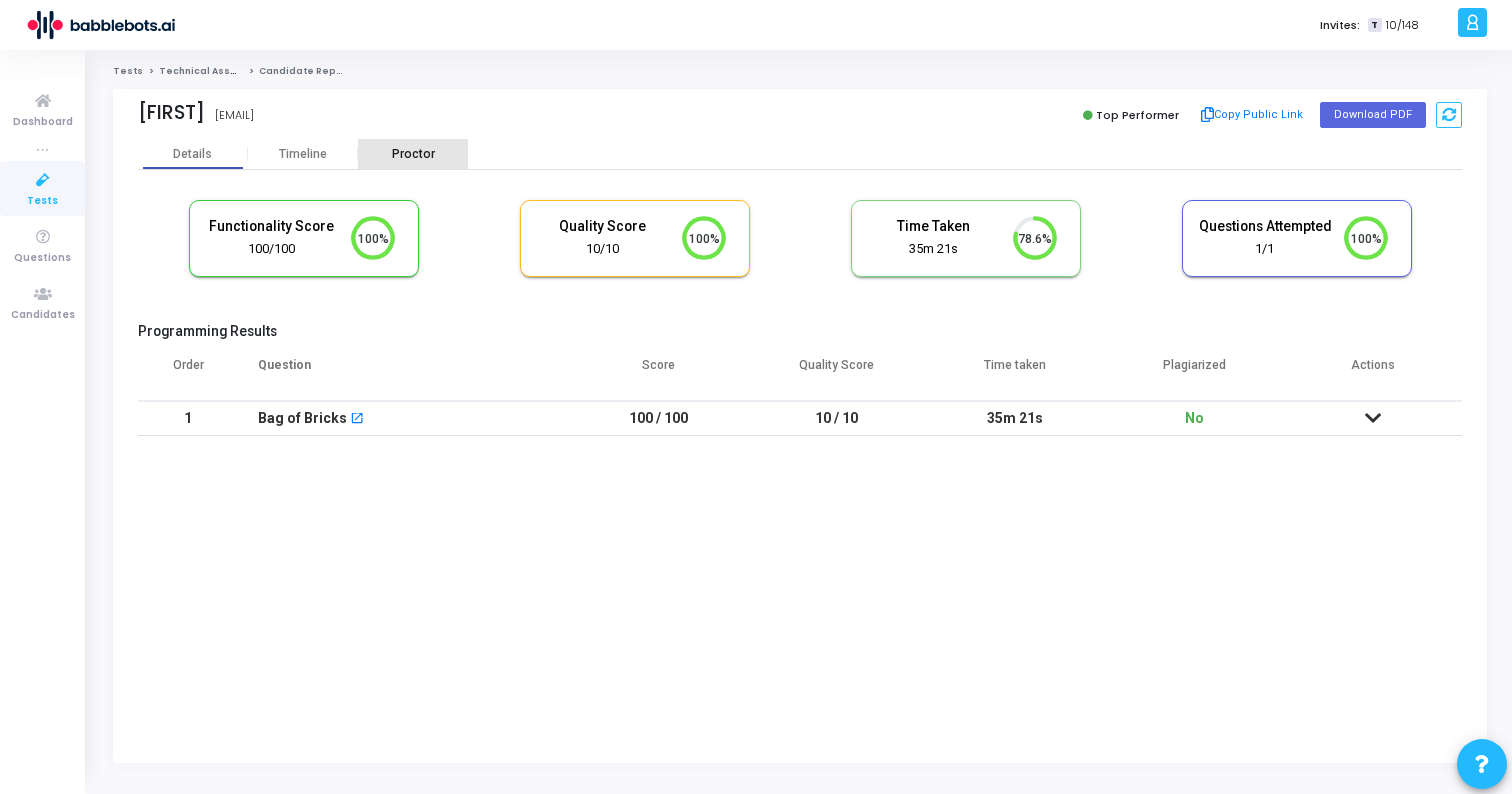click on "Proctor" at bounding box center (413, 154) 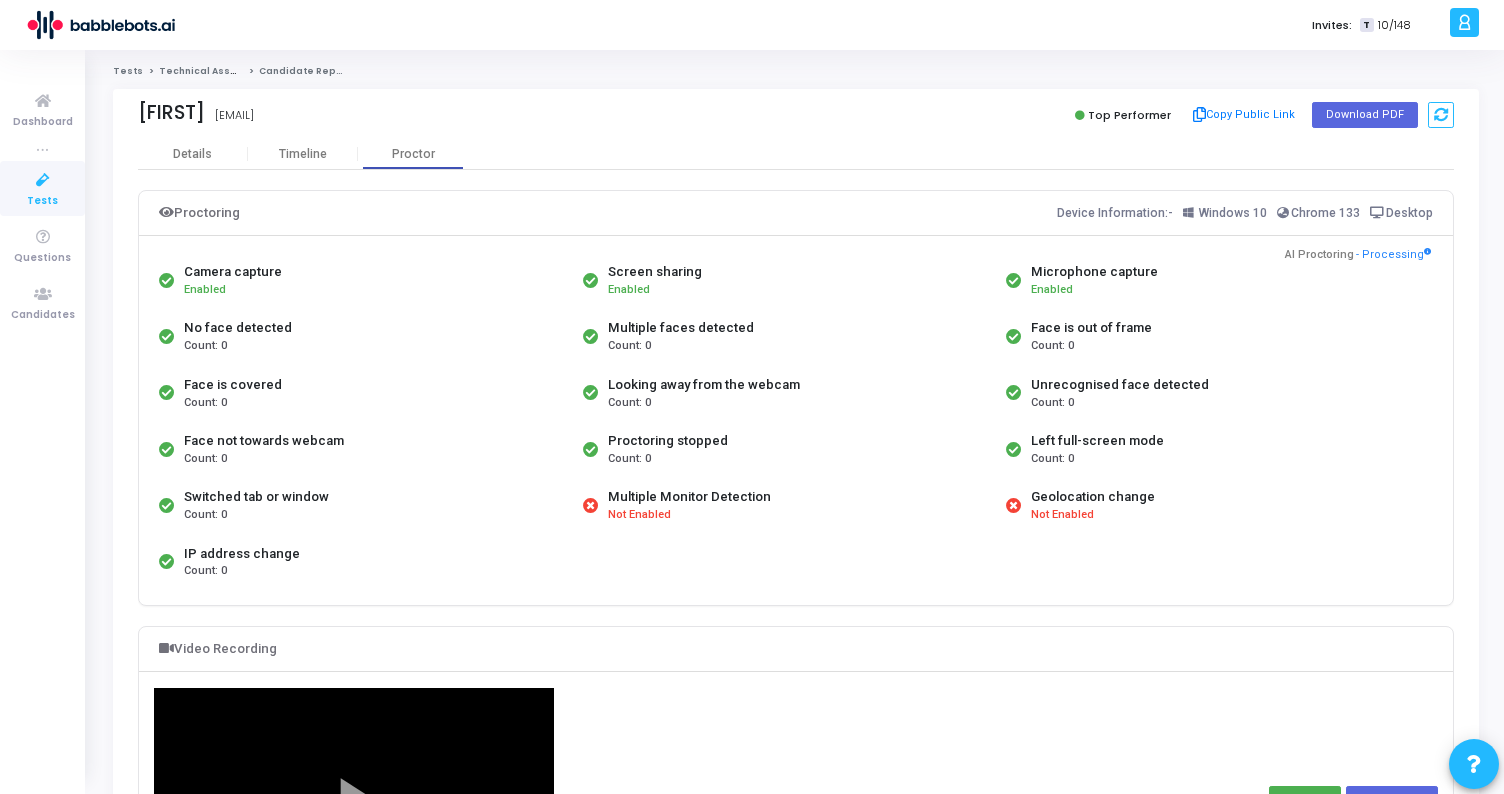 drag, startPoint x: 613, startPoint y: 321, endPoint x: 769, endPoint y: 444, distance: 198.658 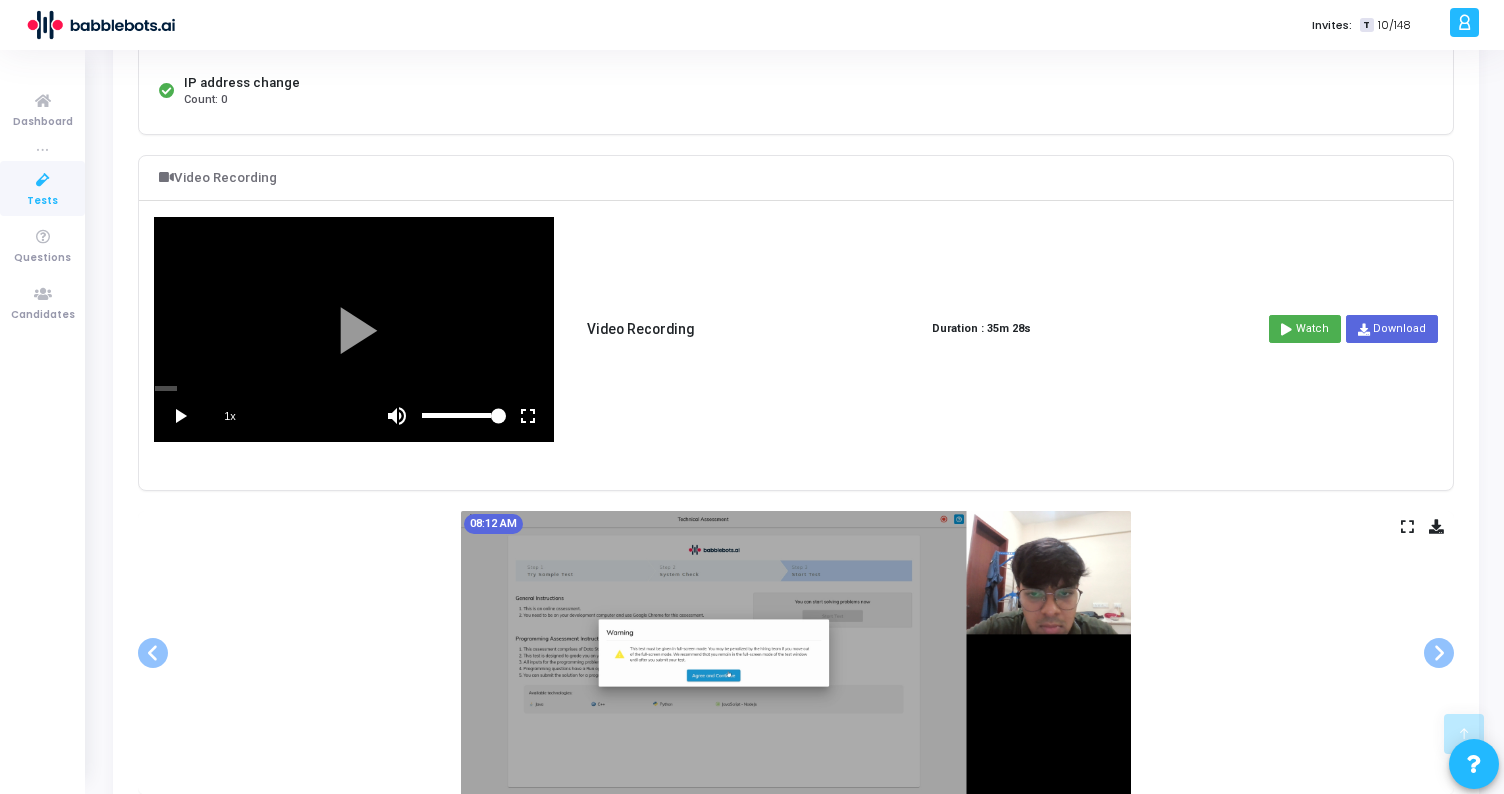 scroll, scrollTop: 644, scrollLeft: 0, axis: vertical 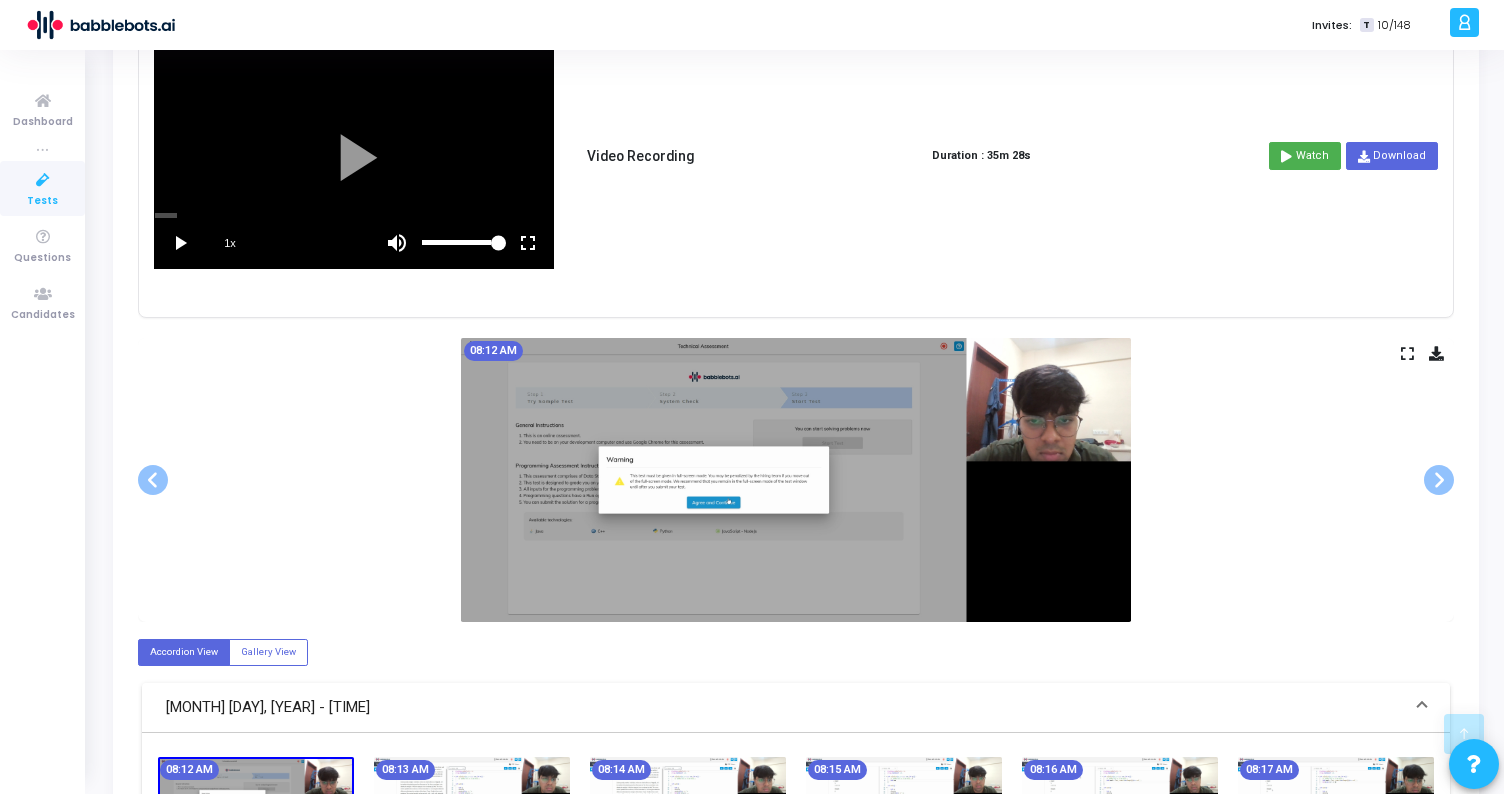 click at bounding box center (796, 480) 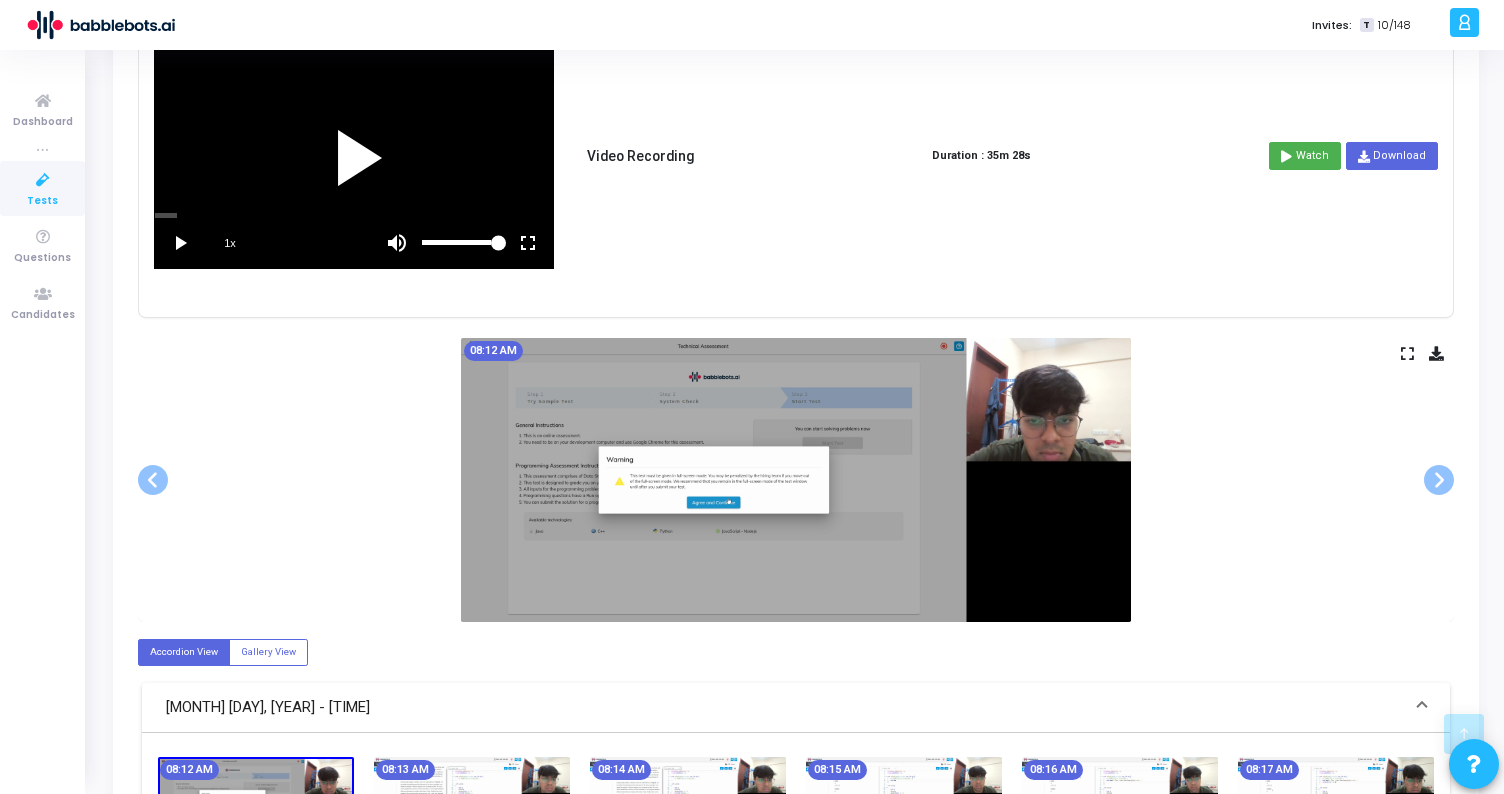 click at bounding box center (354, 156) 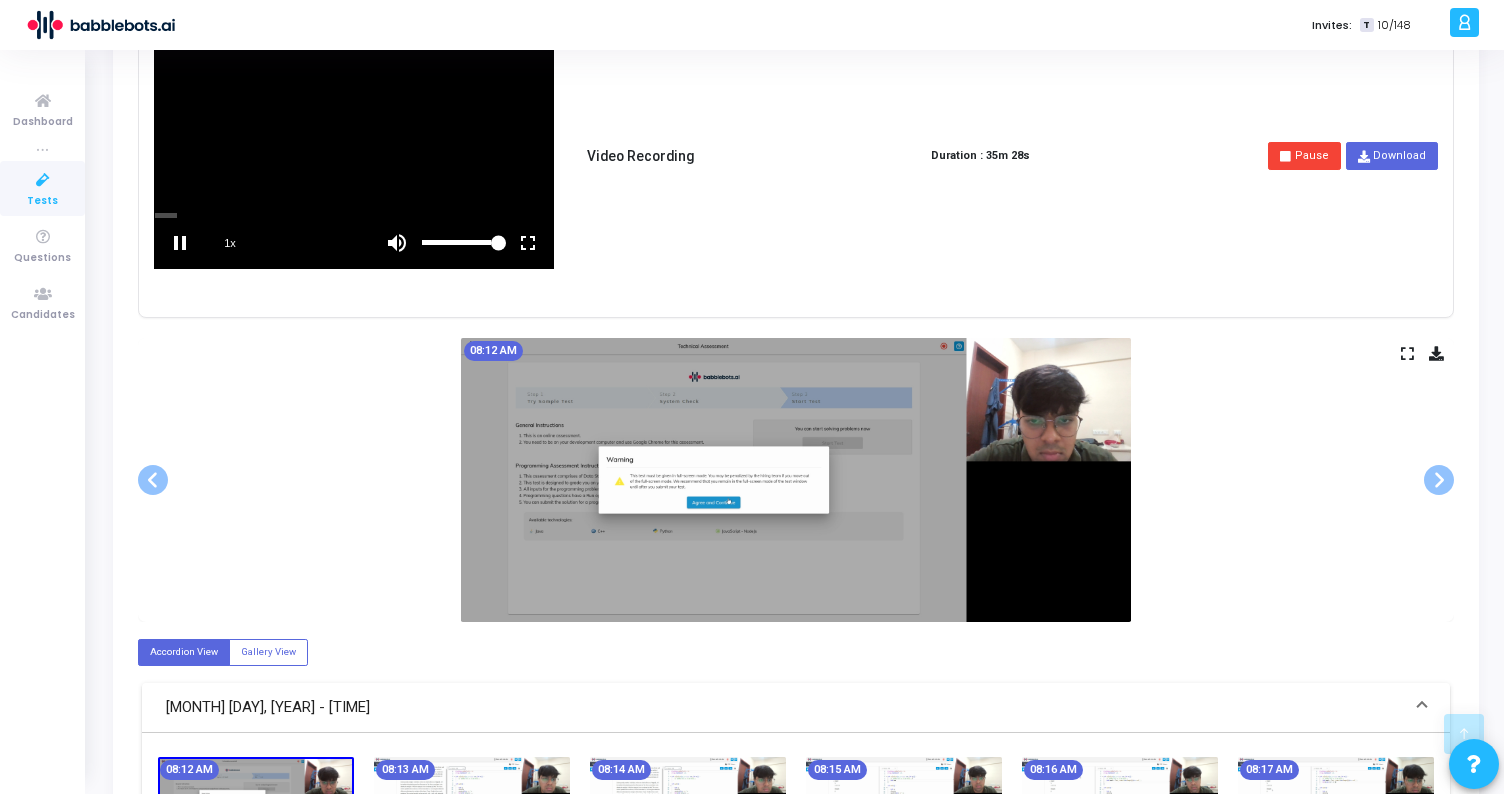 click 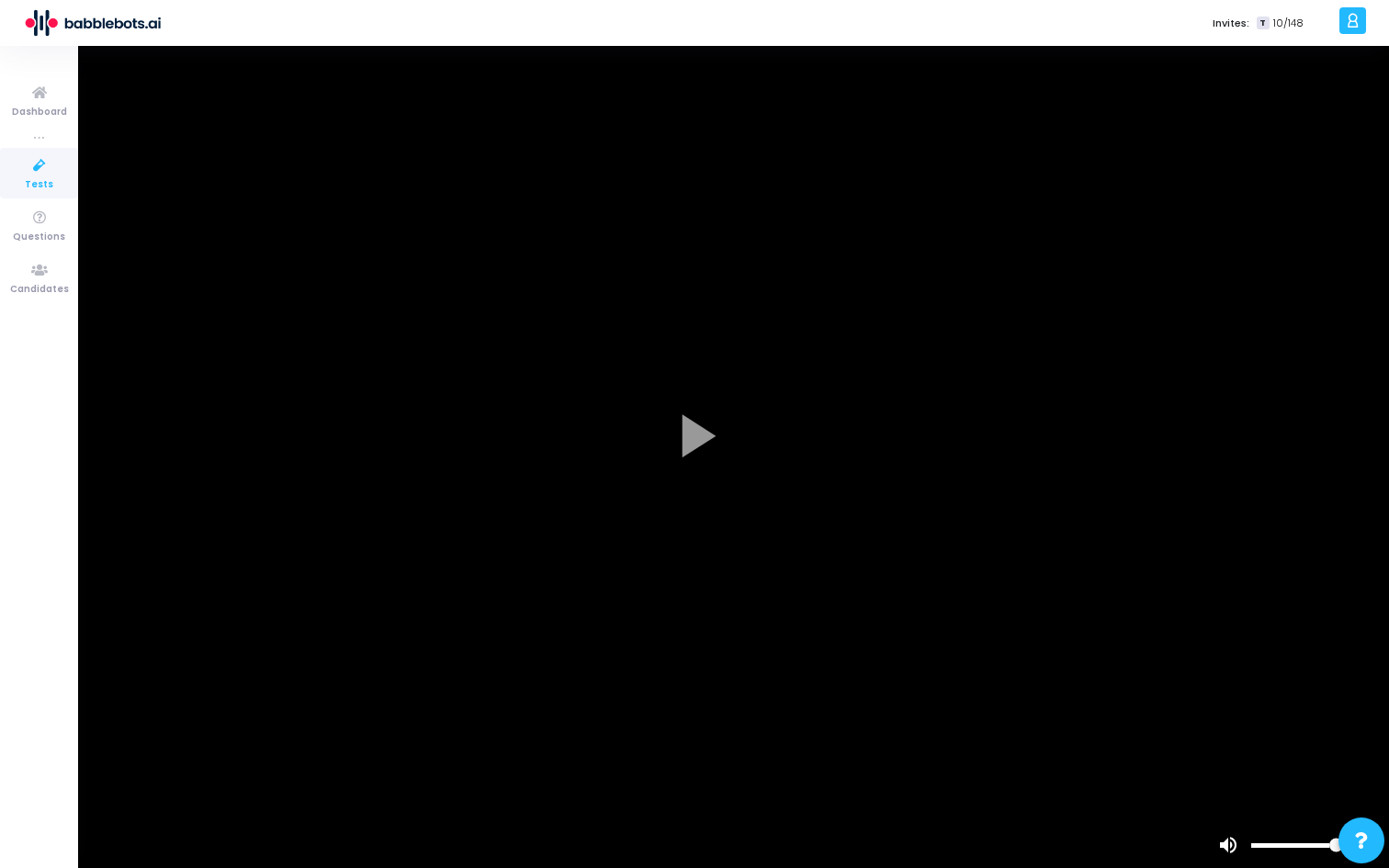 click 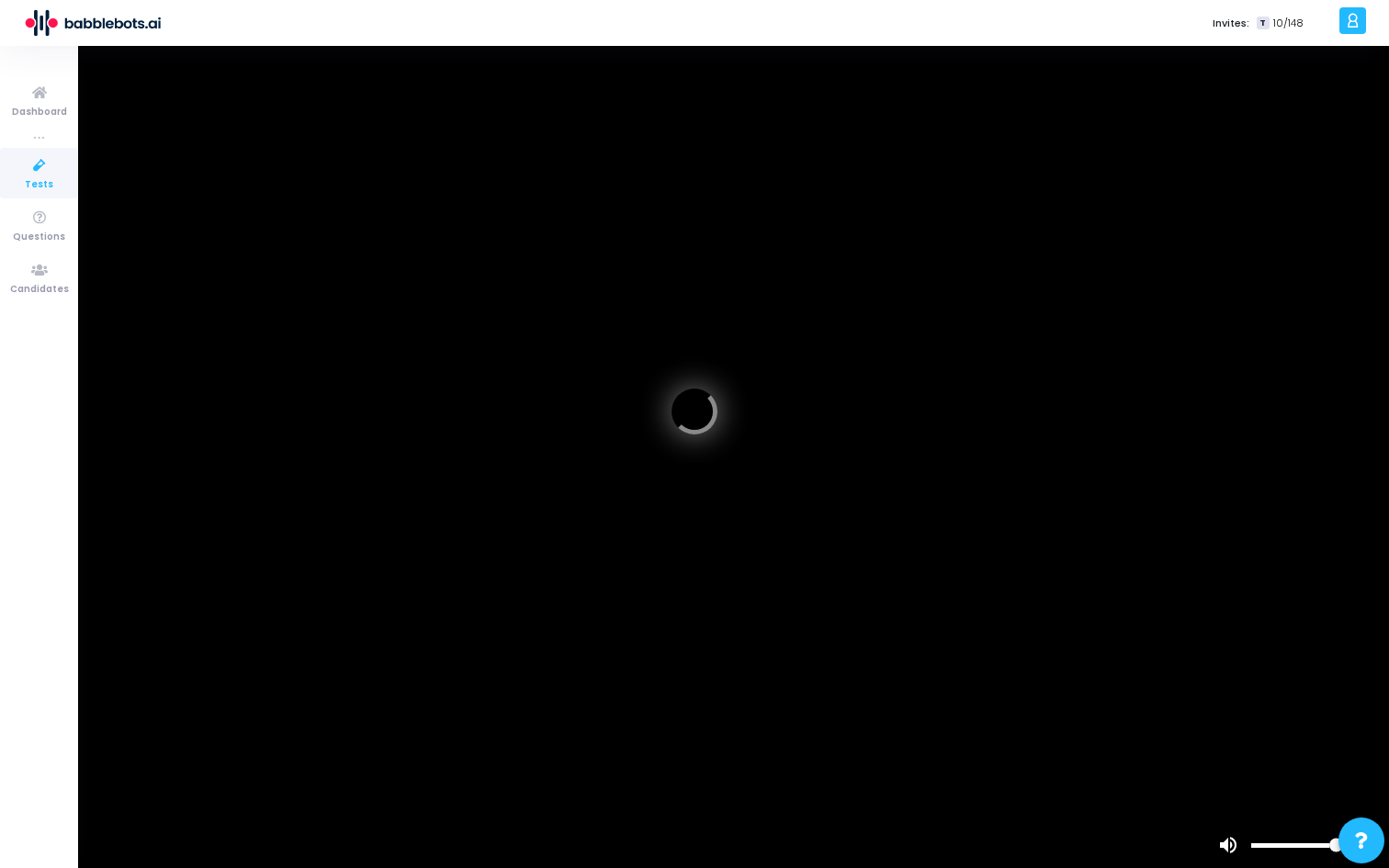 click 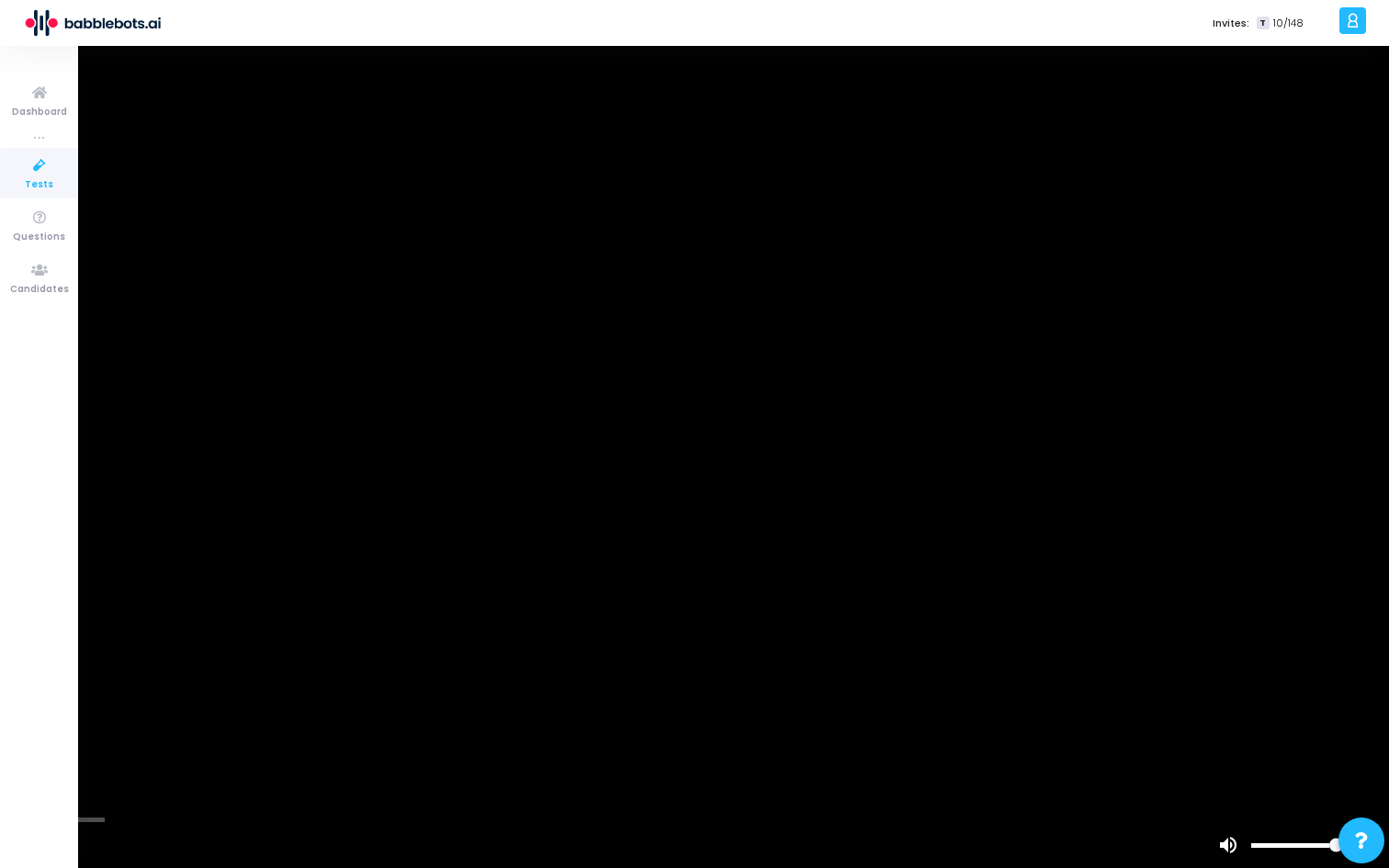 click at bounding box center [694, 434] 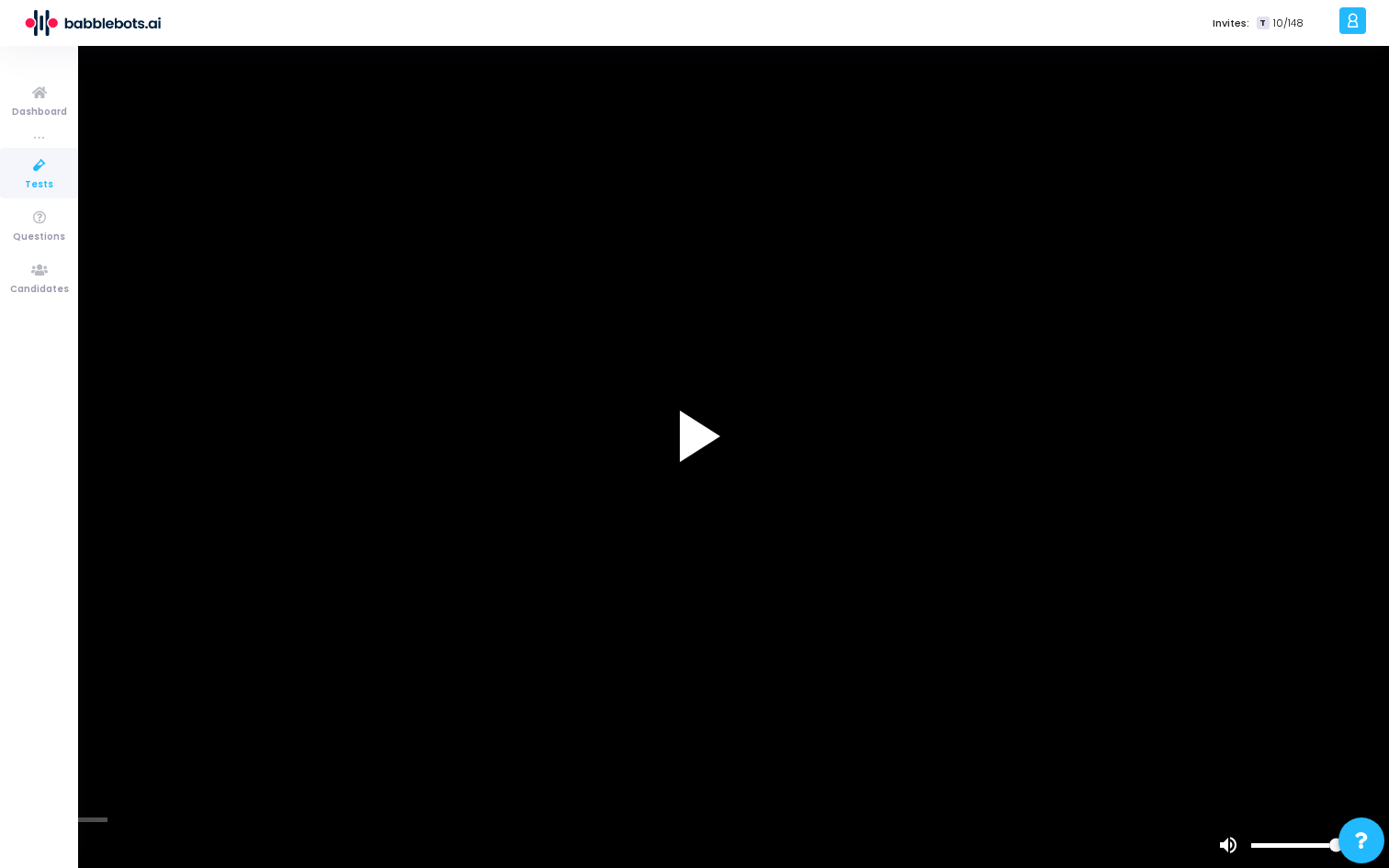 click at bounding box center (694, 434) 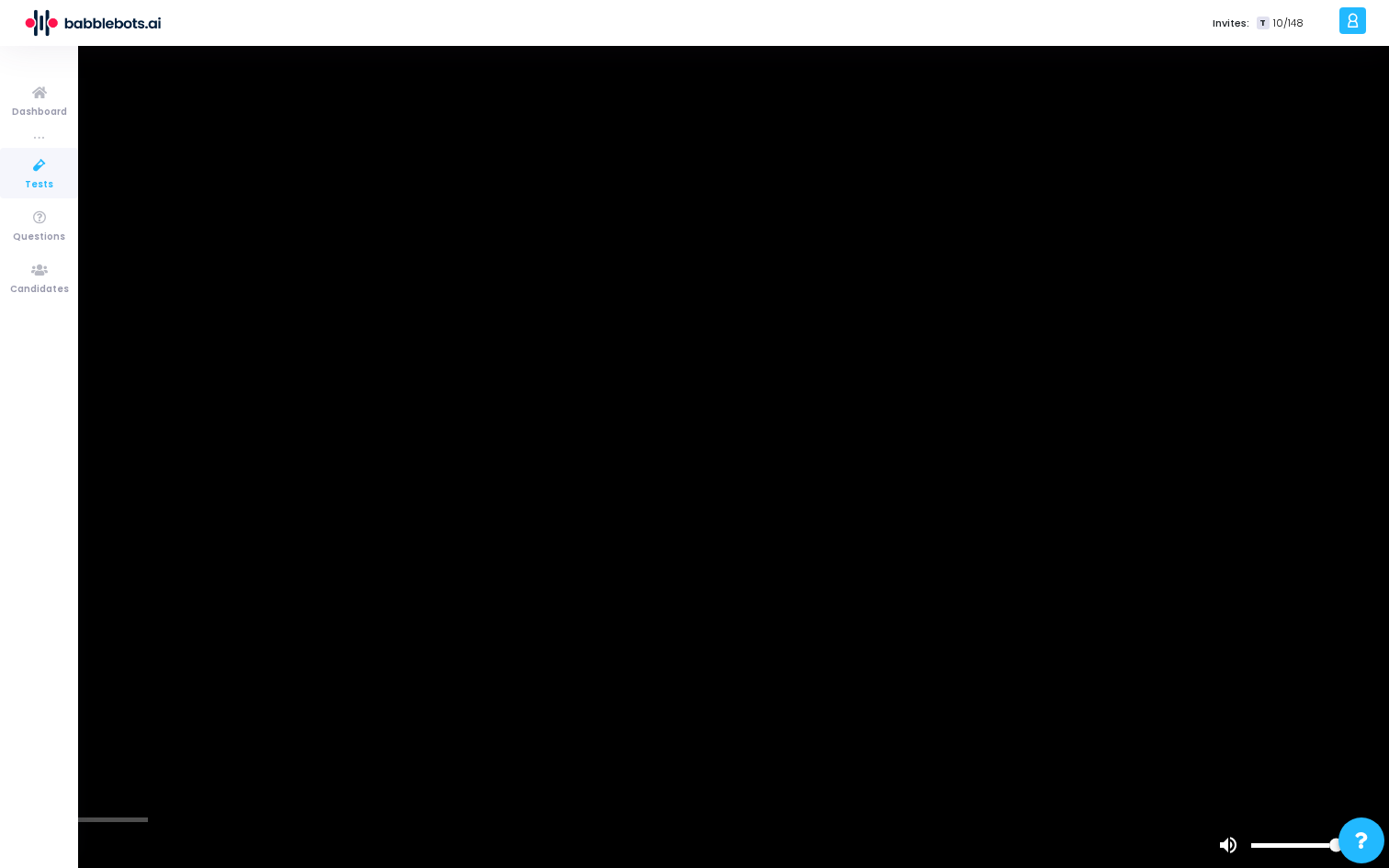 click at bounding box center [694, 434] 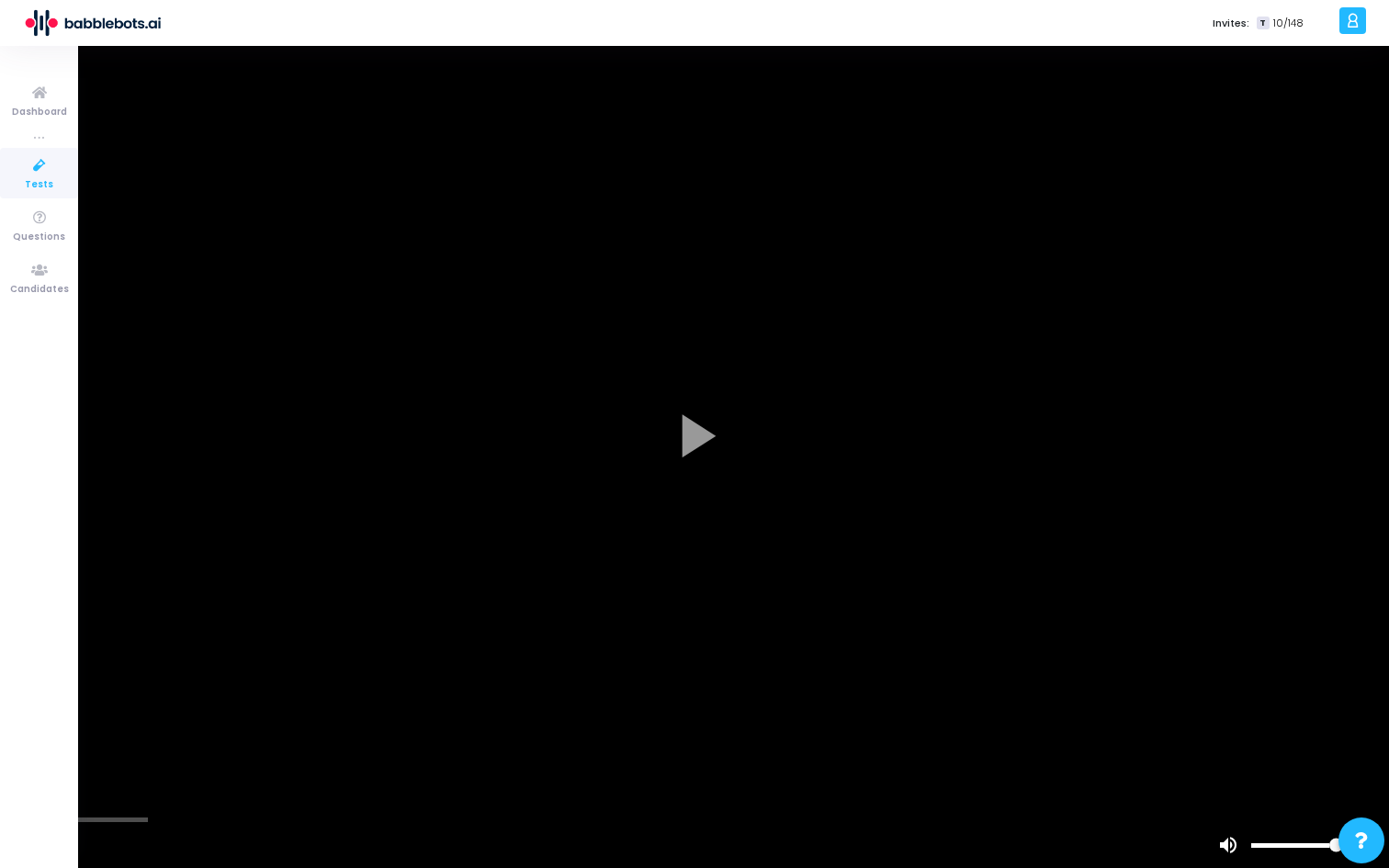 click 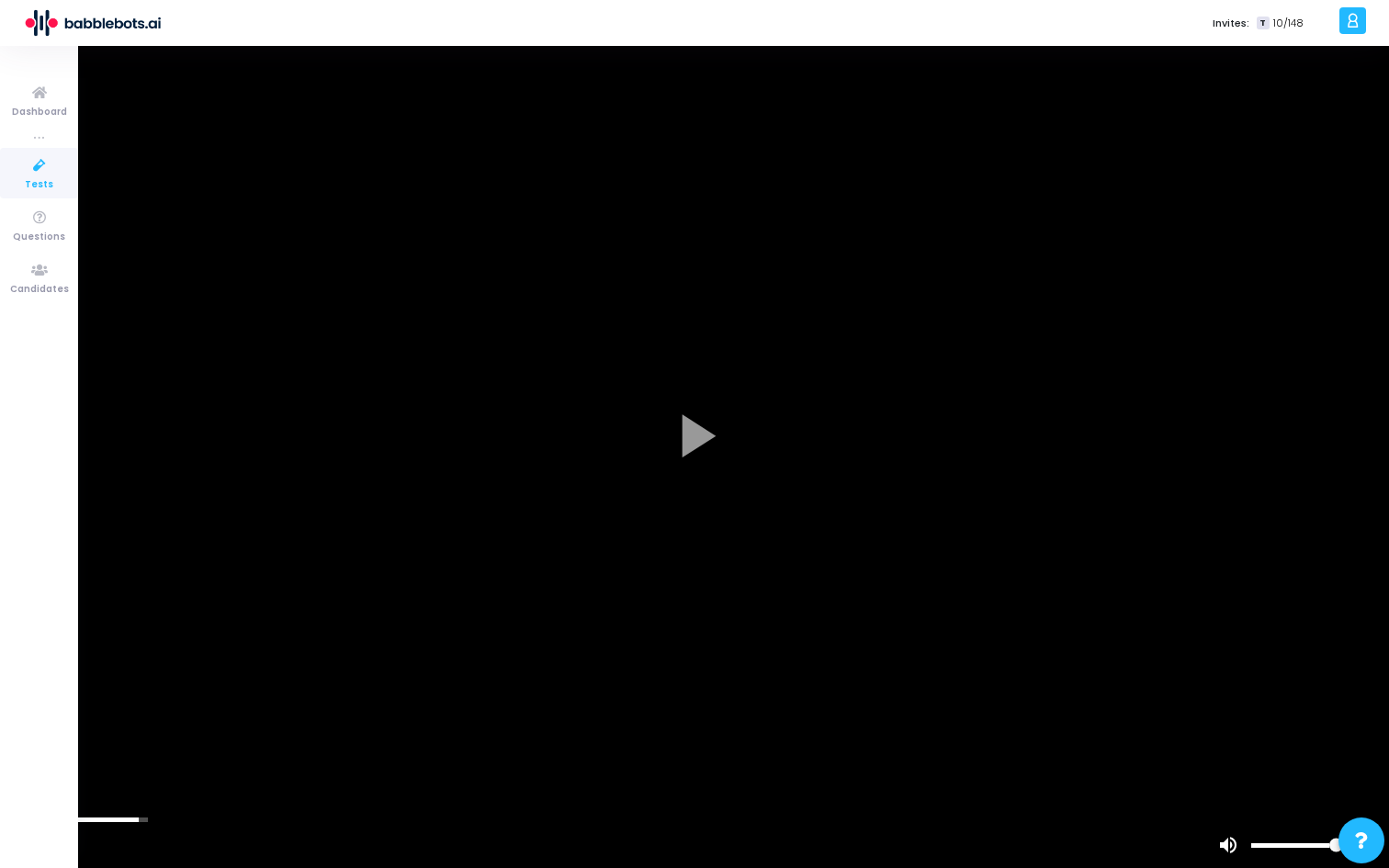 click 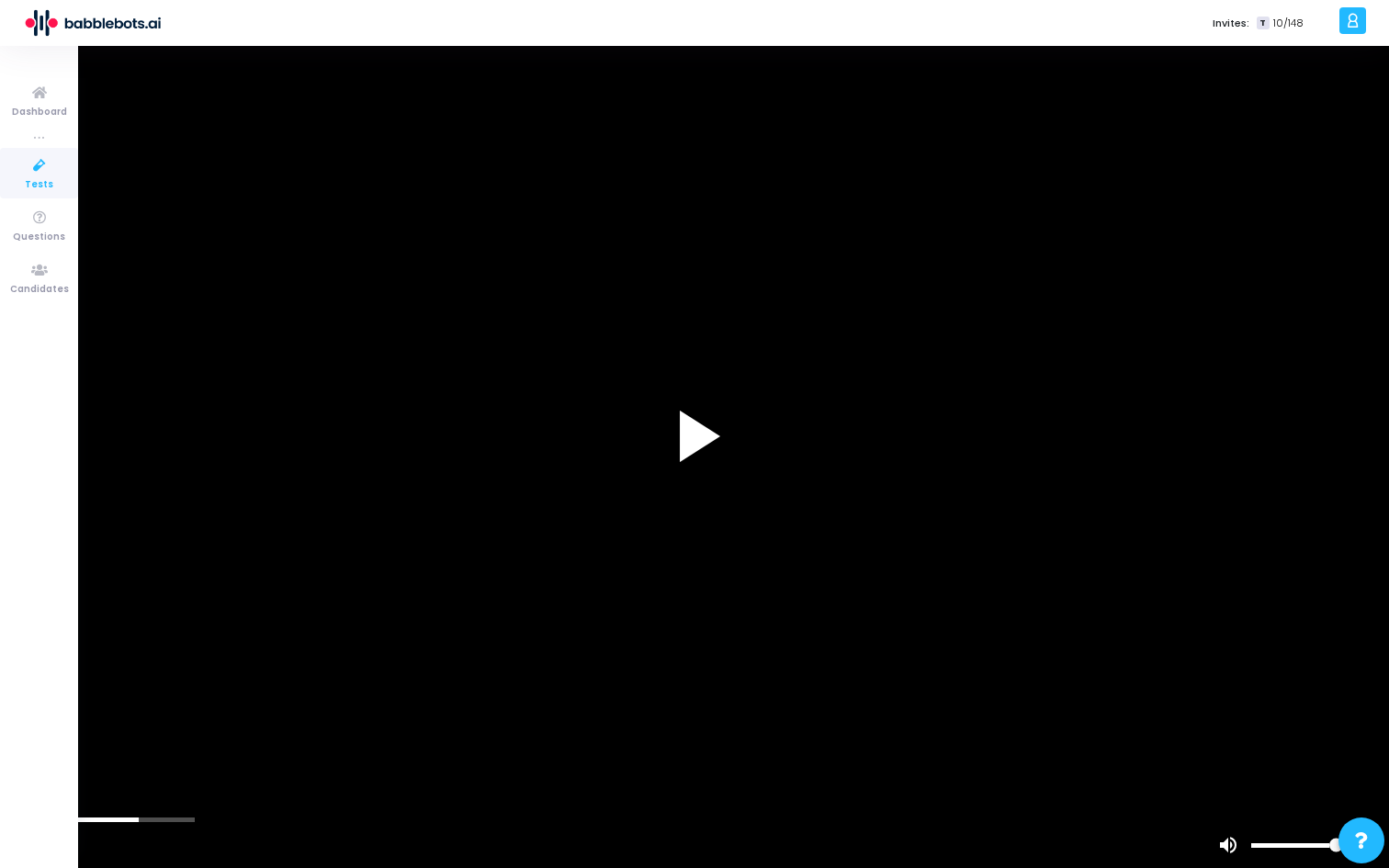 click at bounding box center (694, 434) 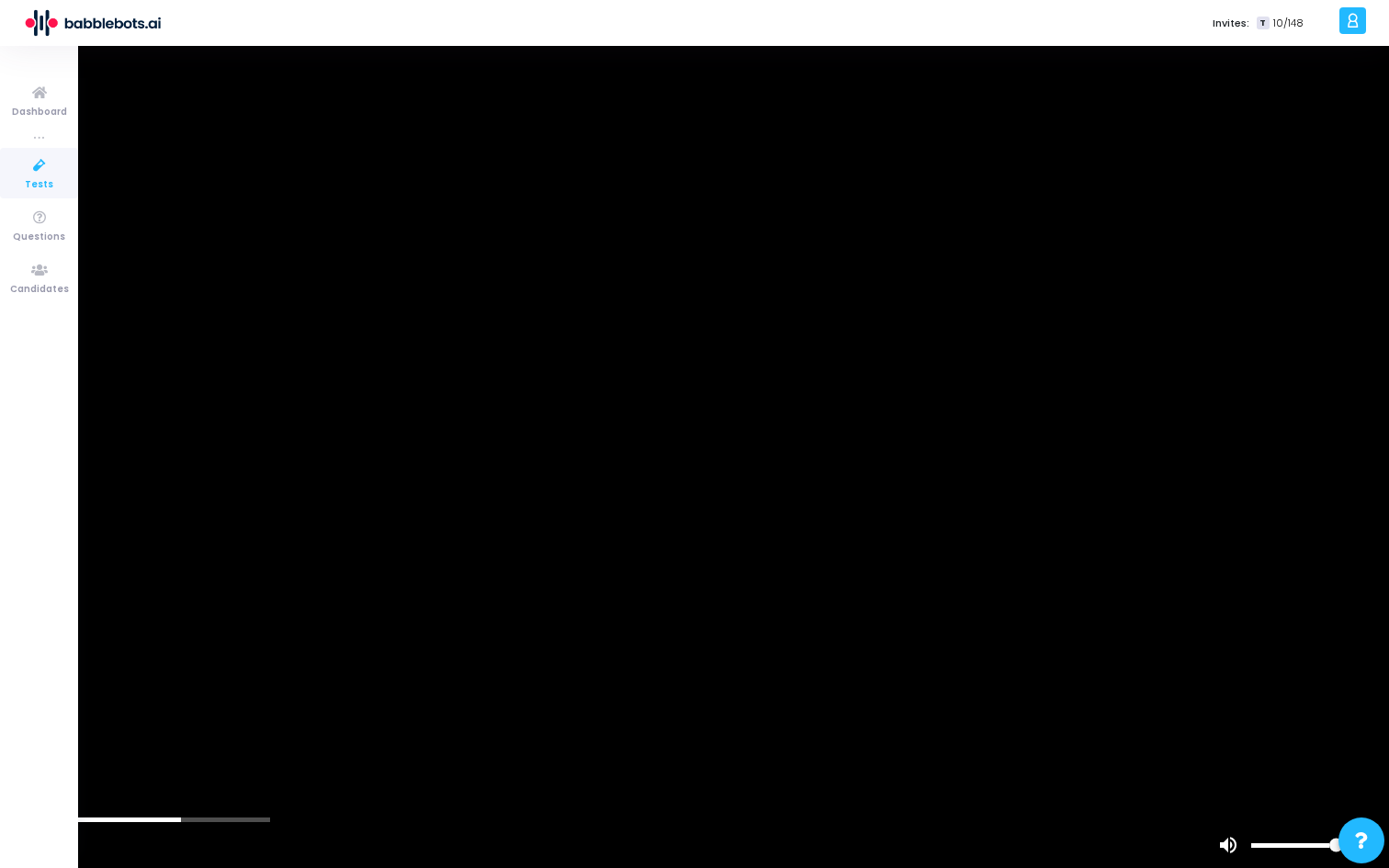 click 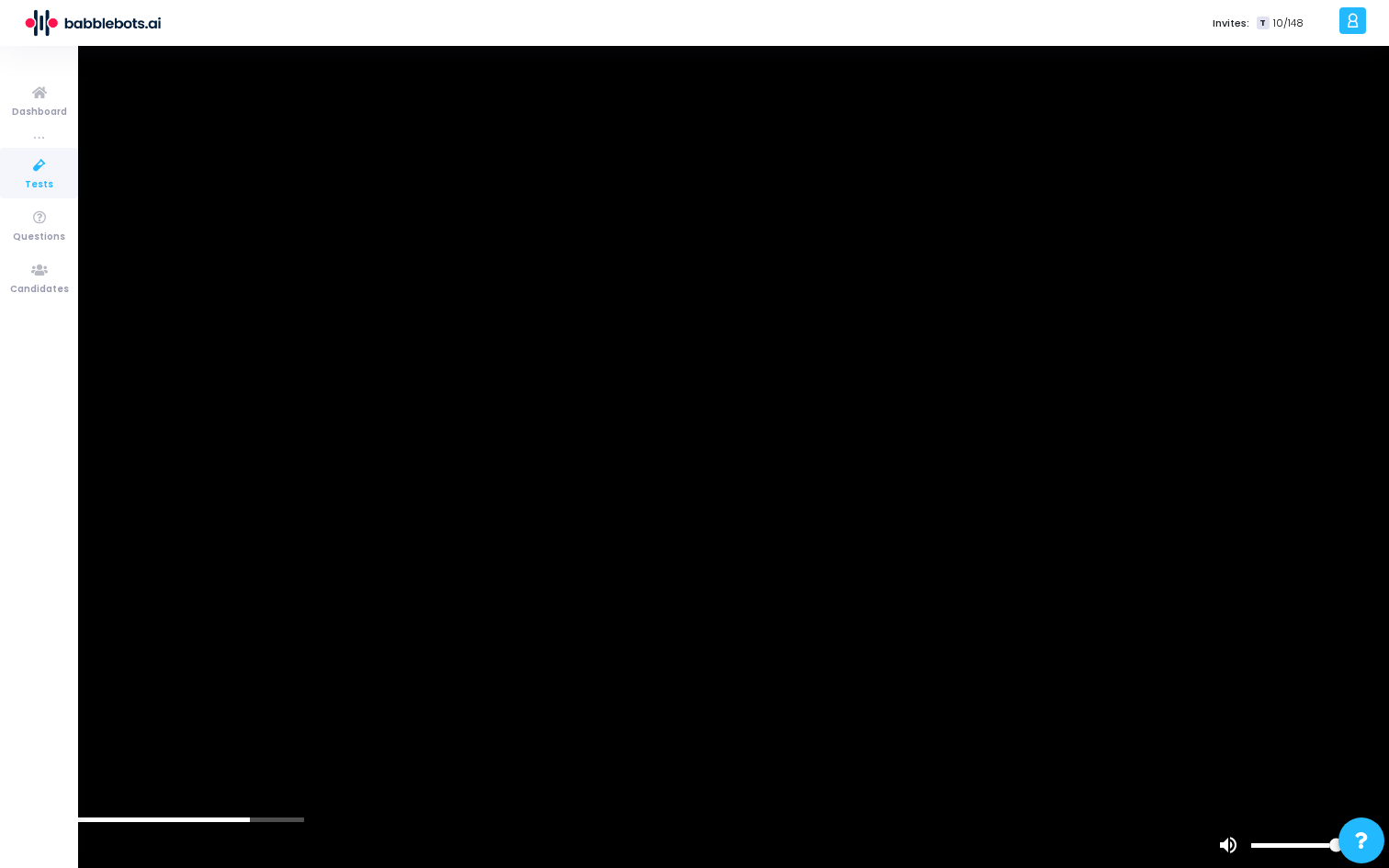 click at bounding box center (694, 434) 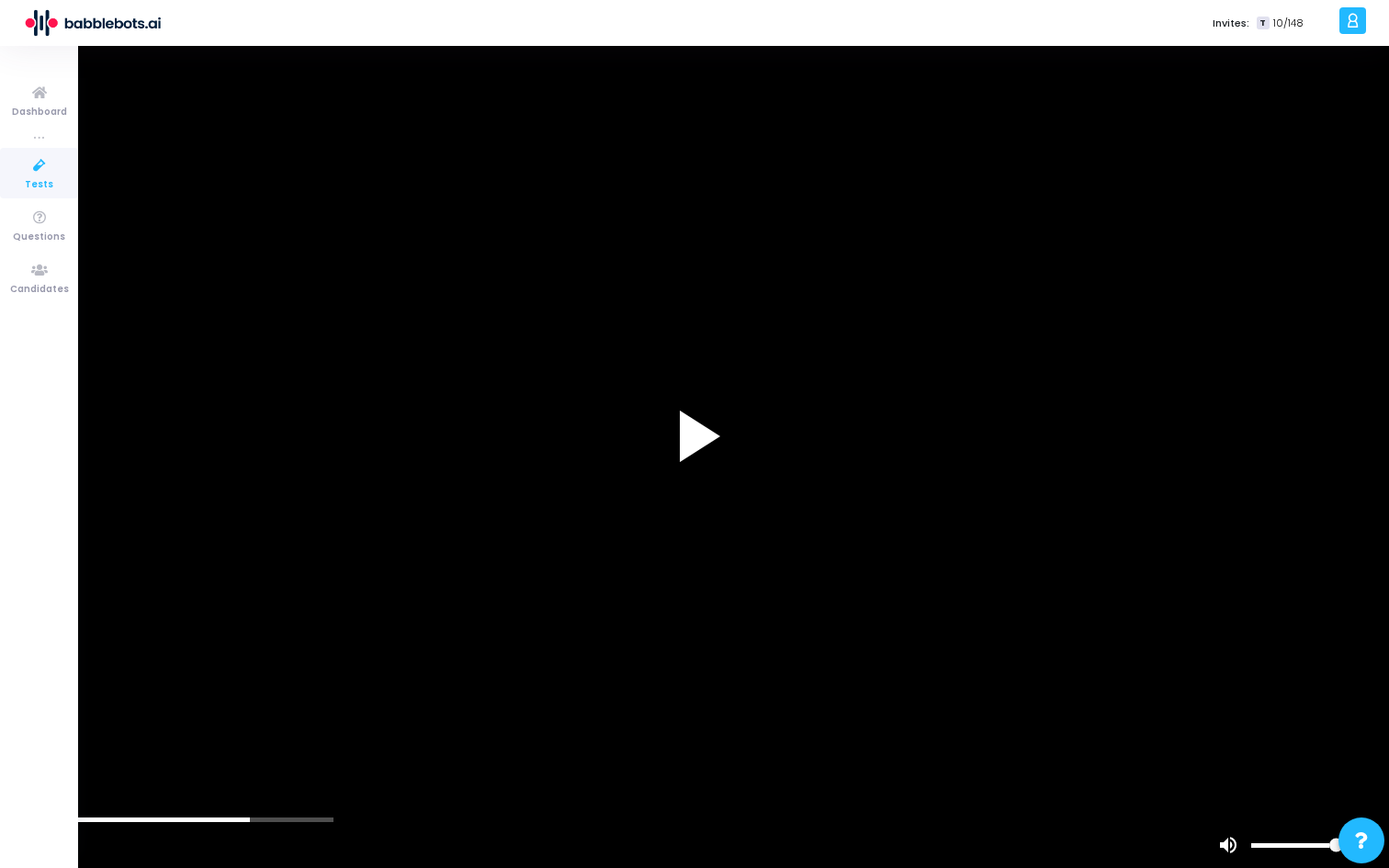 click at bounding box center [694, 434] 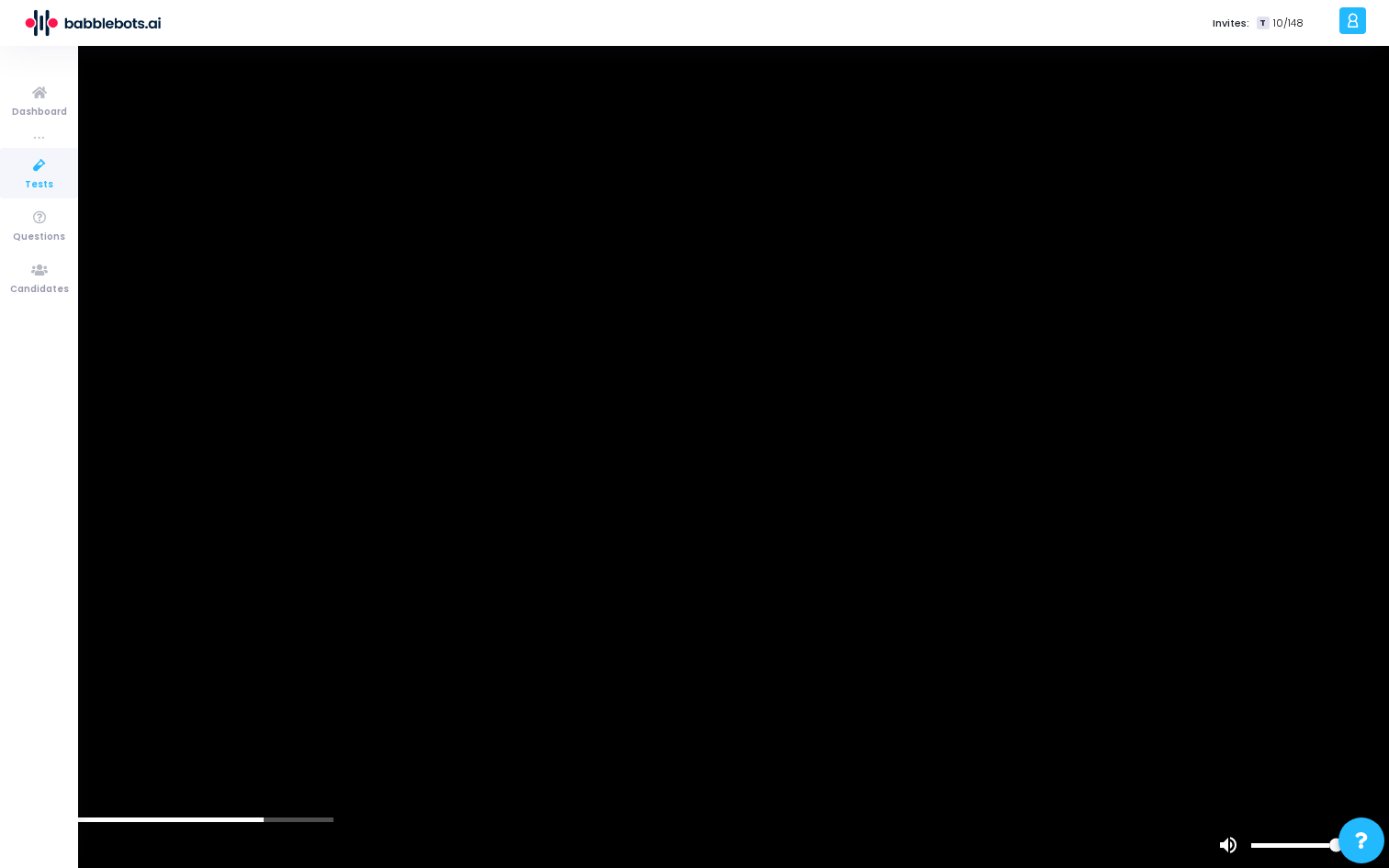 click 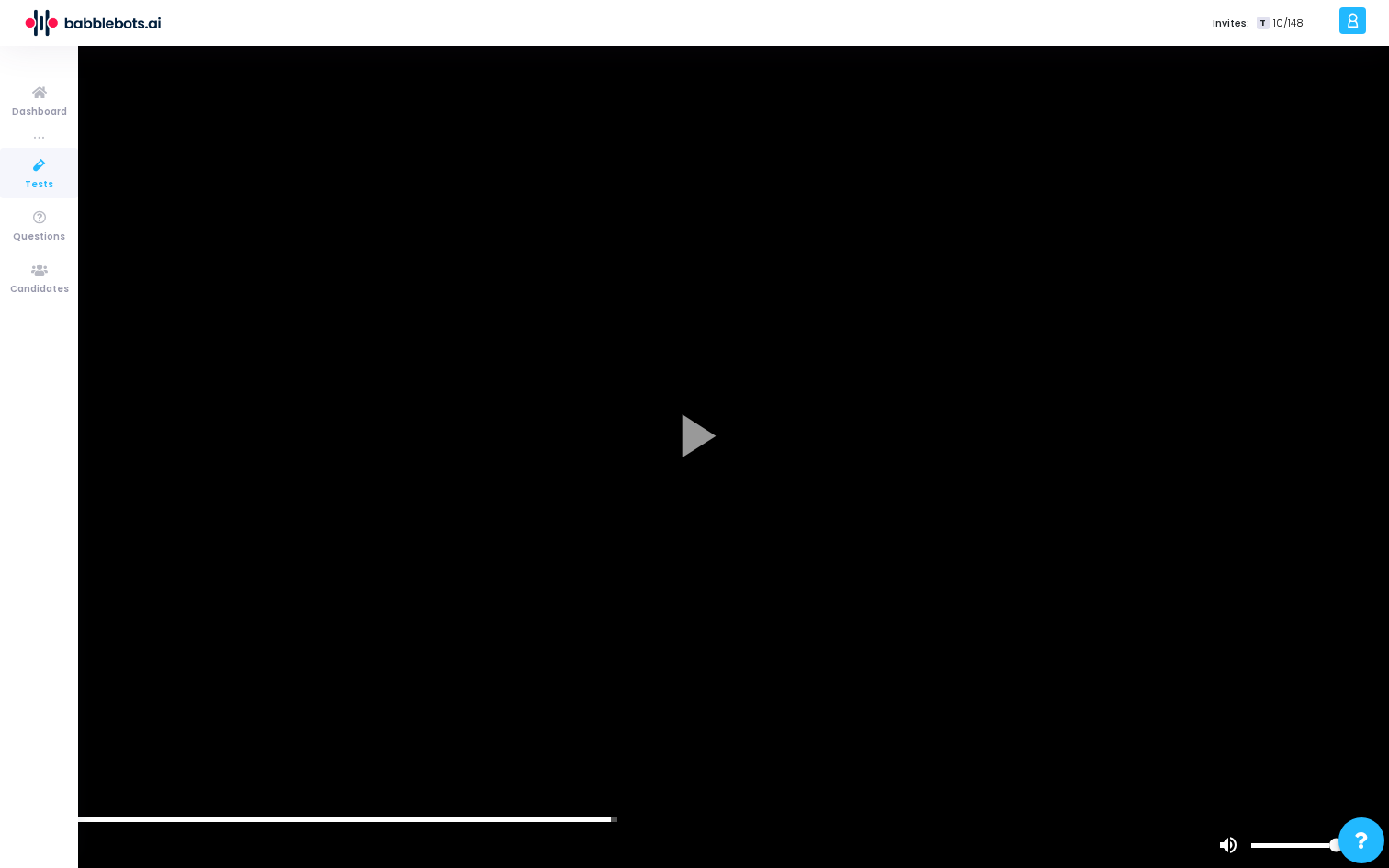 click 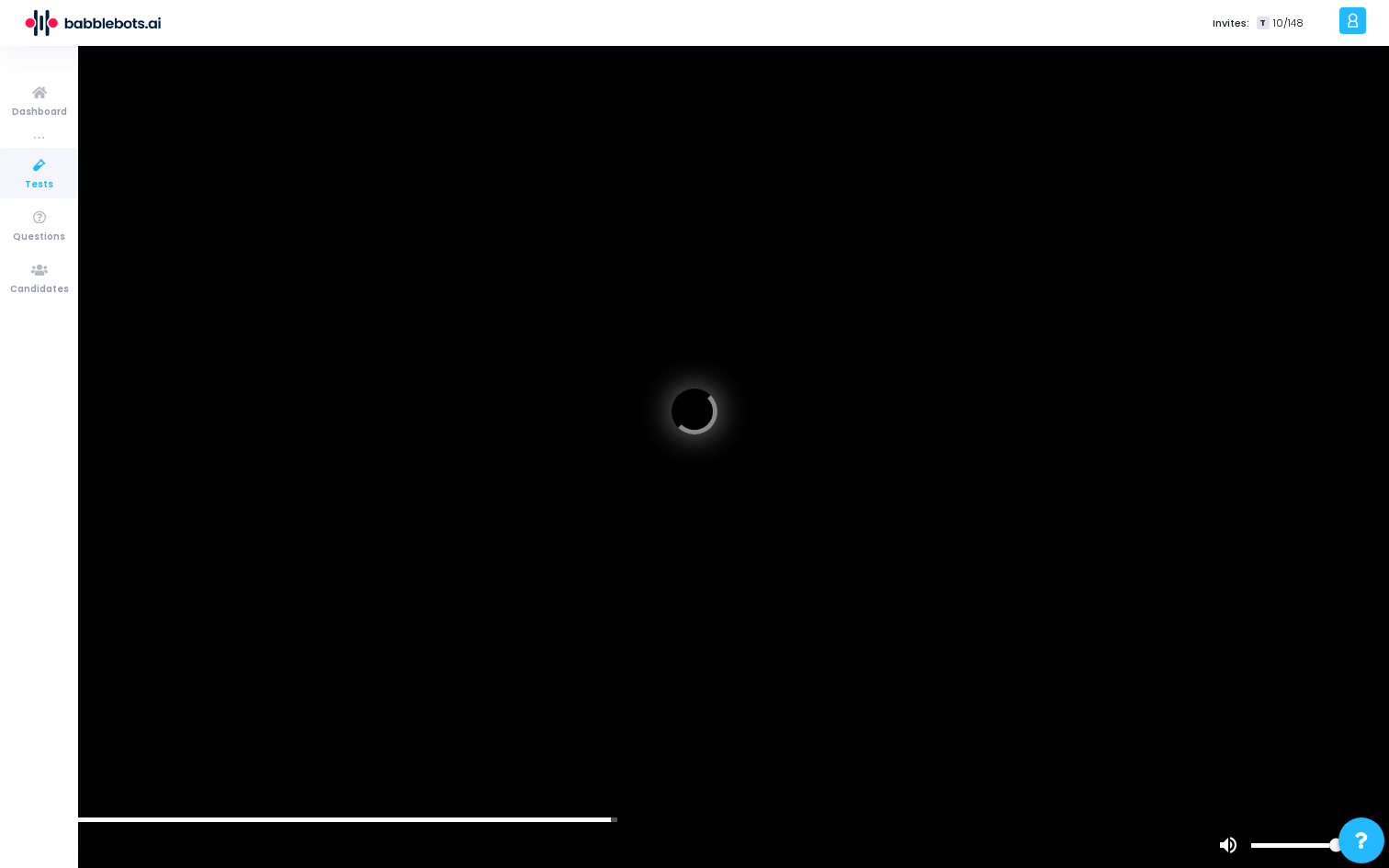 click 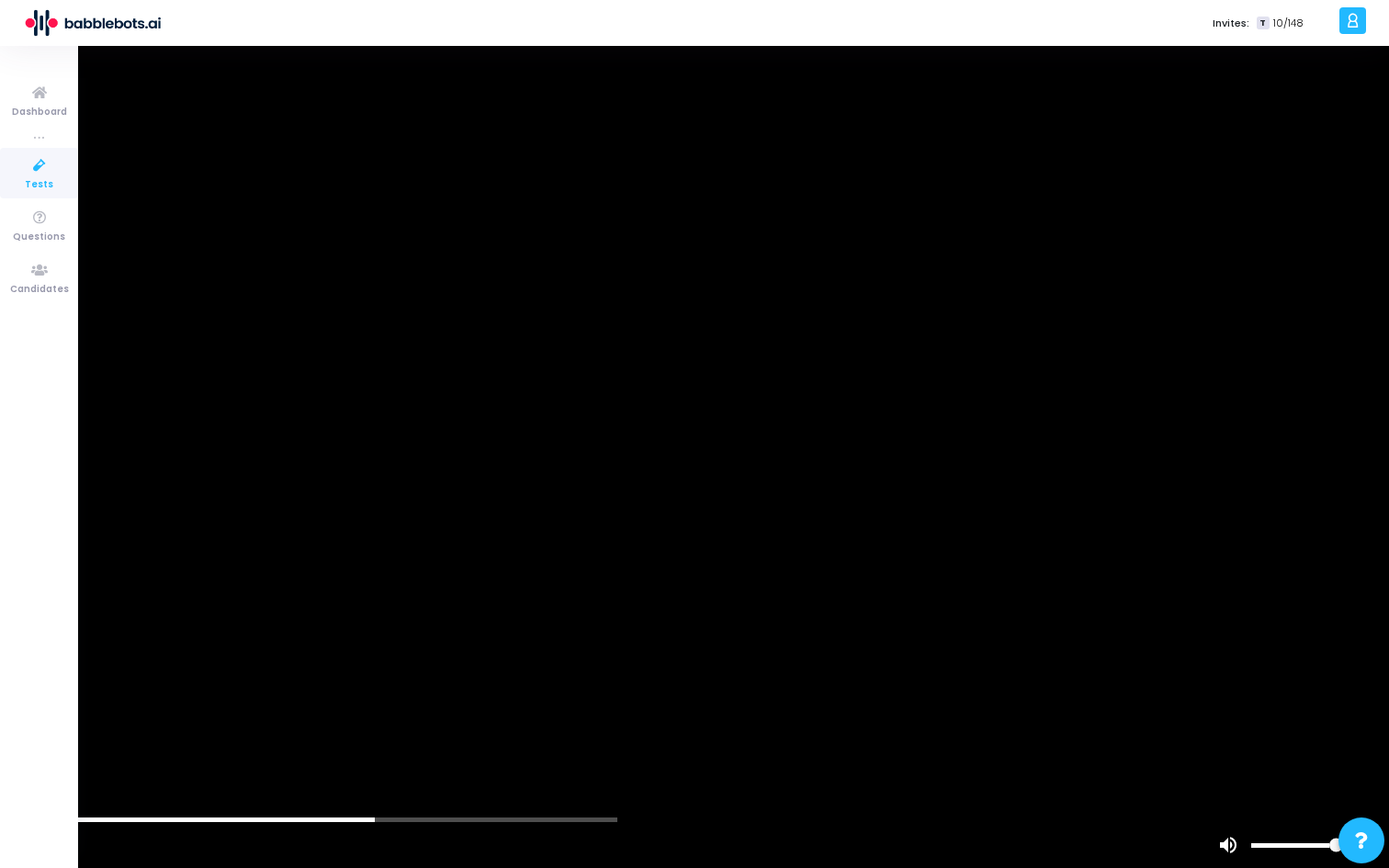 click at bounding box center [694, 434] 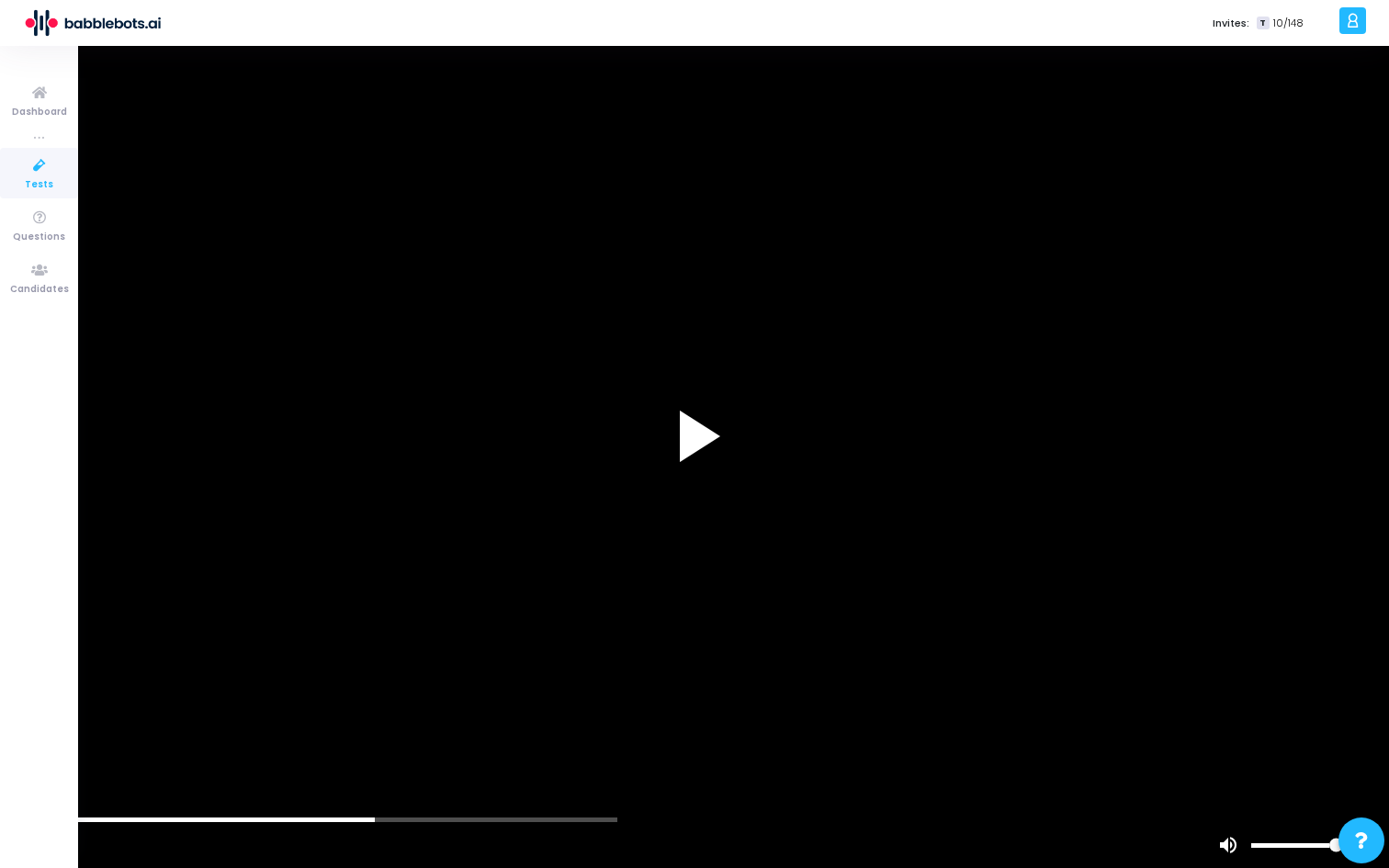 click at bounding box center (694, 434) 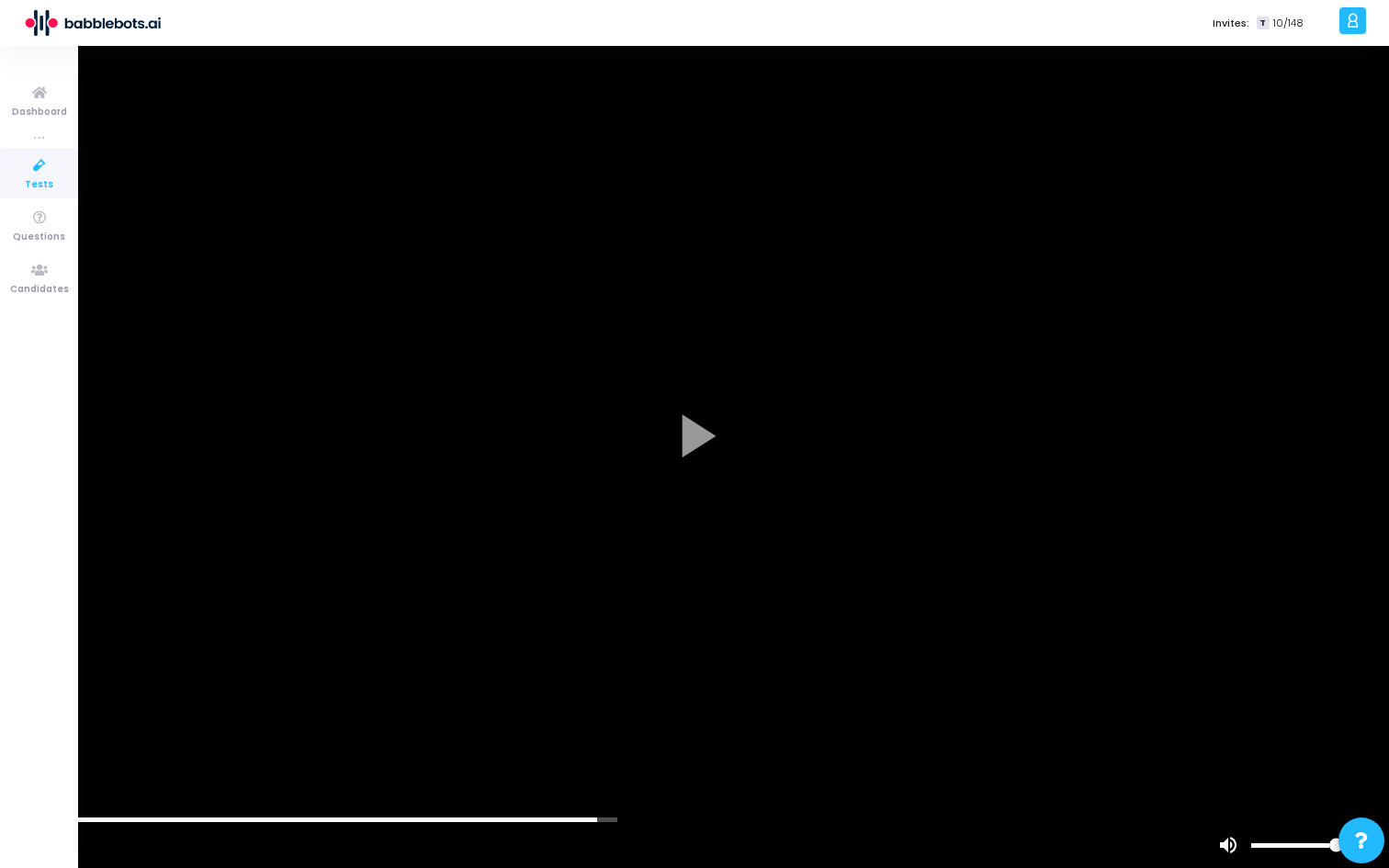 drag, startPoint x: 583, startPoint y: 819, endPoint x: 609, endPoint y: 819, distance: 26 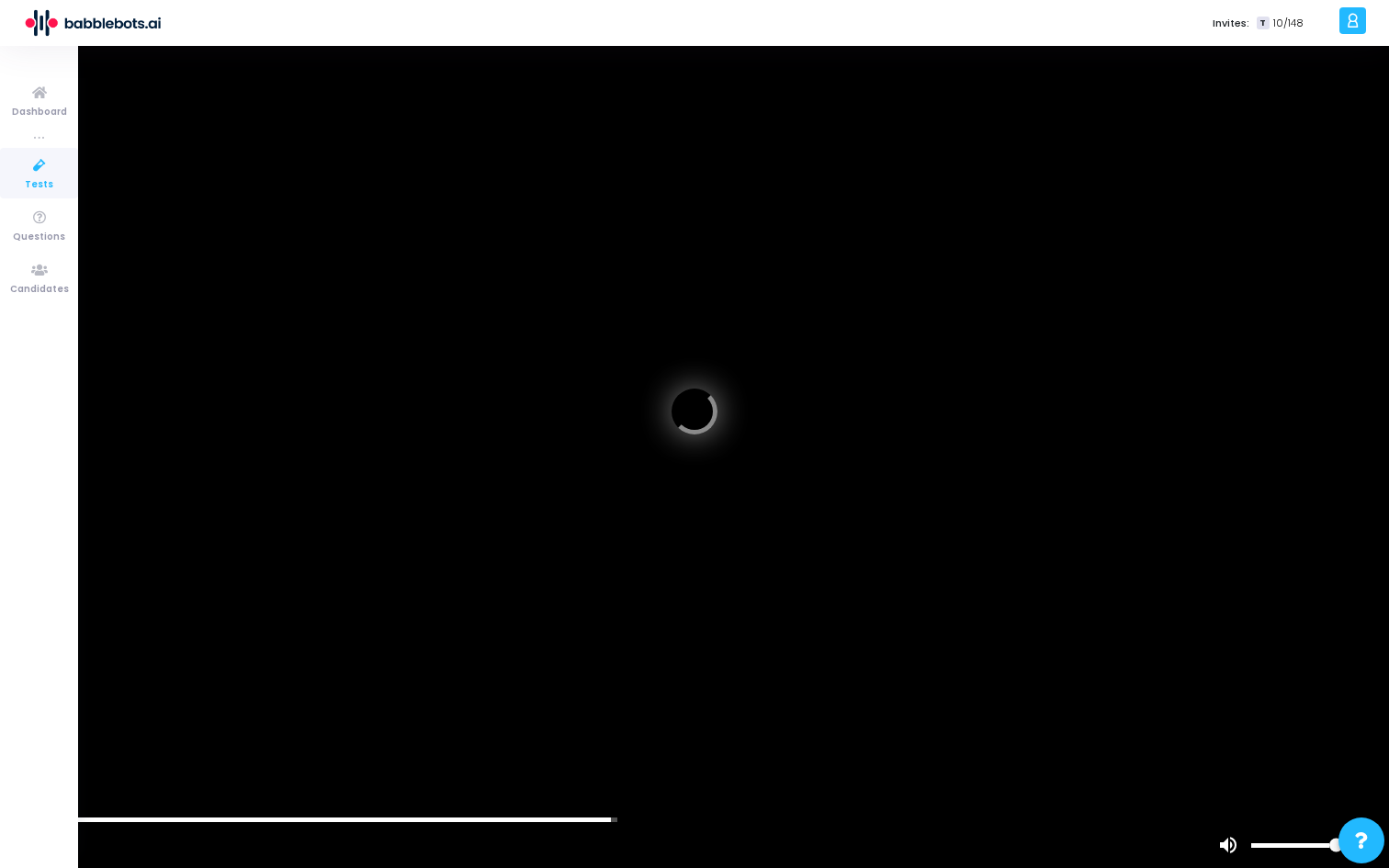 click 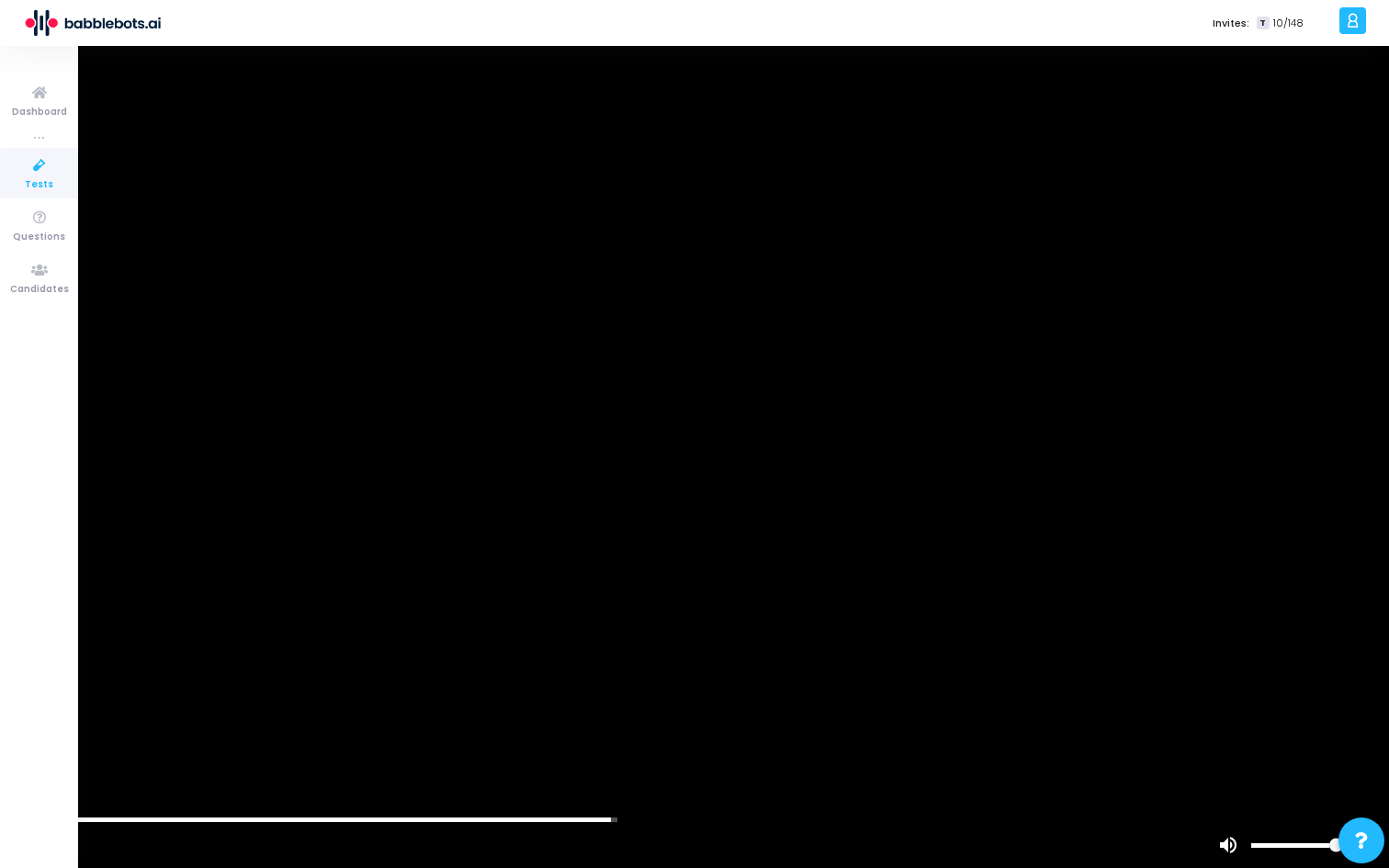 drag, startPoint x: 666, startPoint y: 816, endPoint x: 919, endPoint y: 816, distance: 253 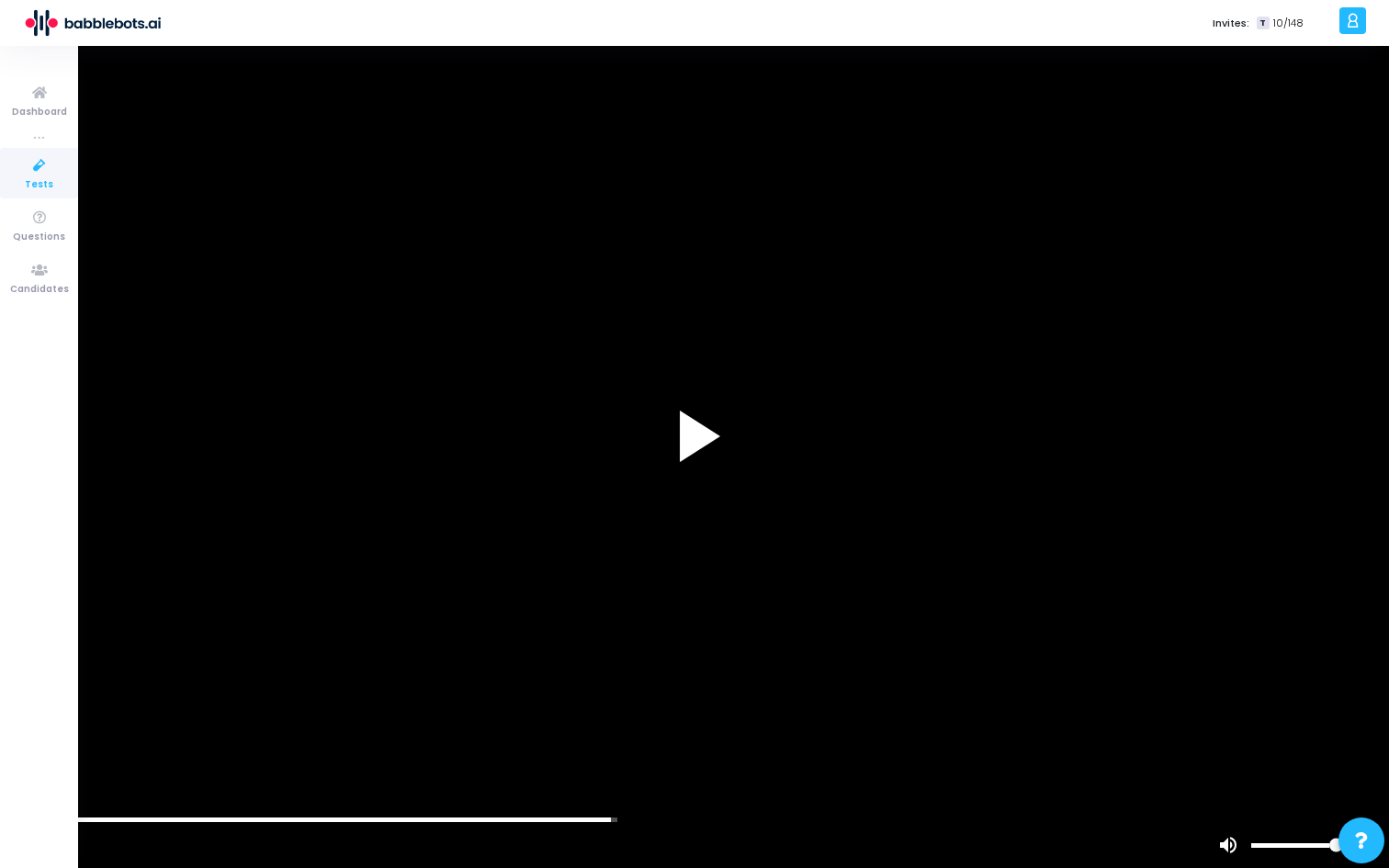 click at bounding box center [694, 434] 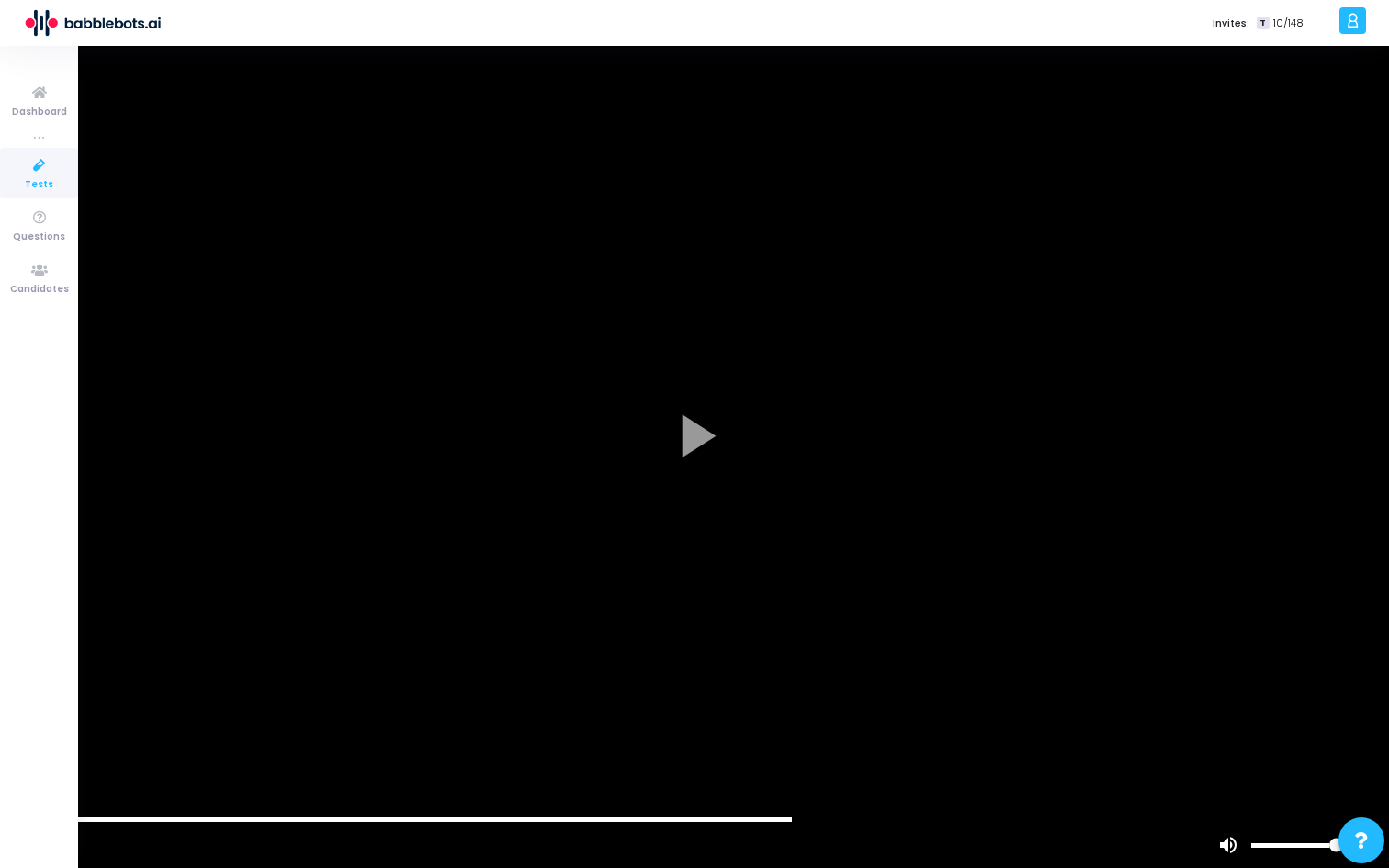 drag, startPoint x: 767, startPoint y: 820, endPoint x: 823, endPoint y: 819, distance: 56.008928 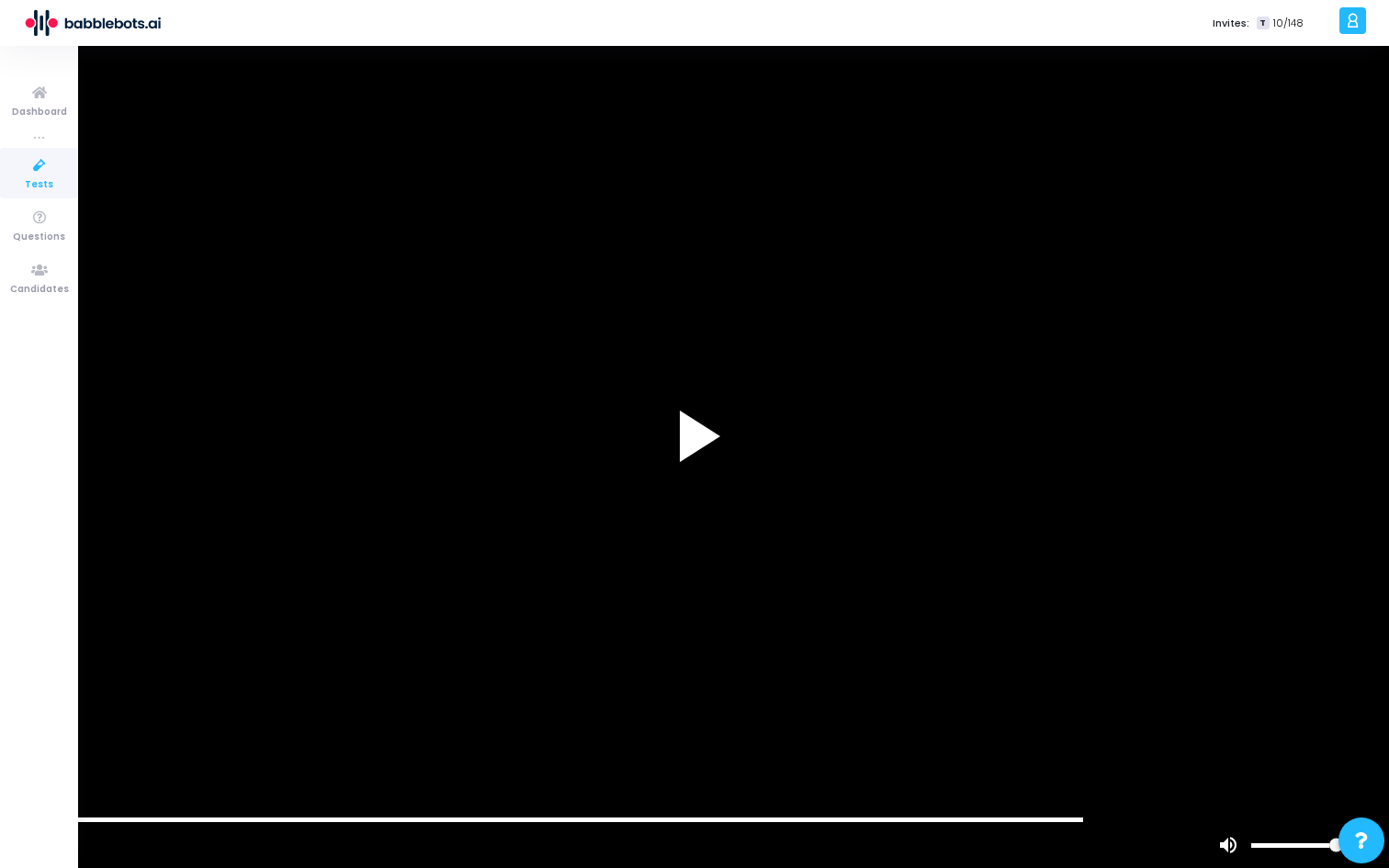 drag, startPoint x: 1061, startPoint y: 817, endPoint x: 1099, endPoint y: 817, distance: 38 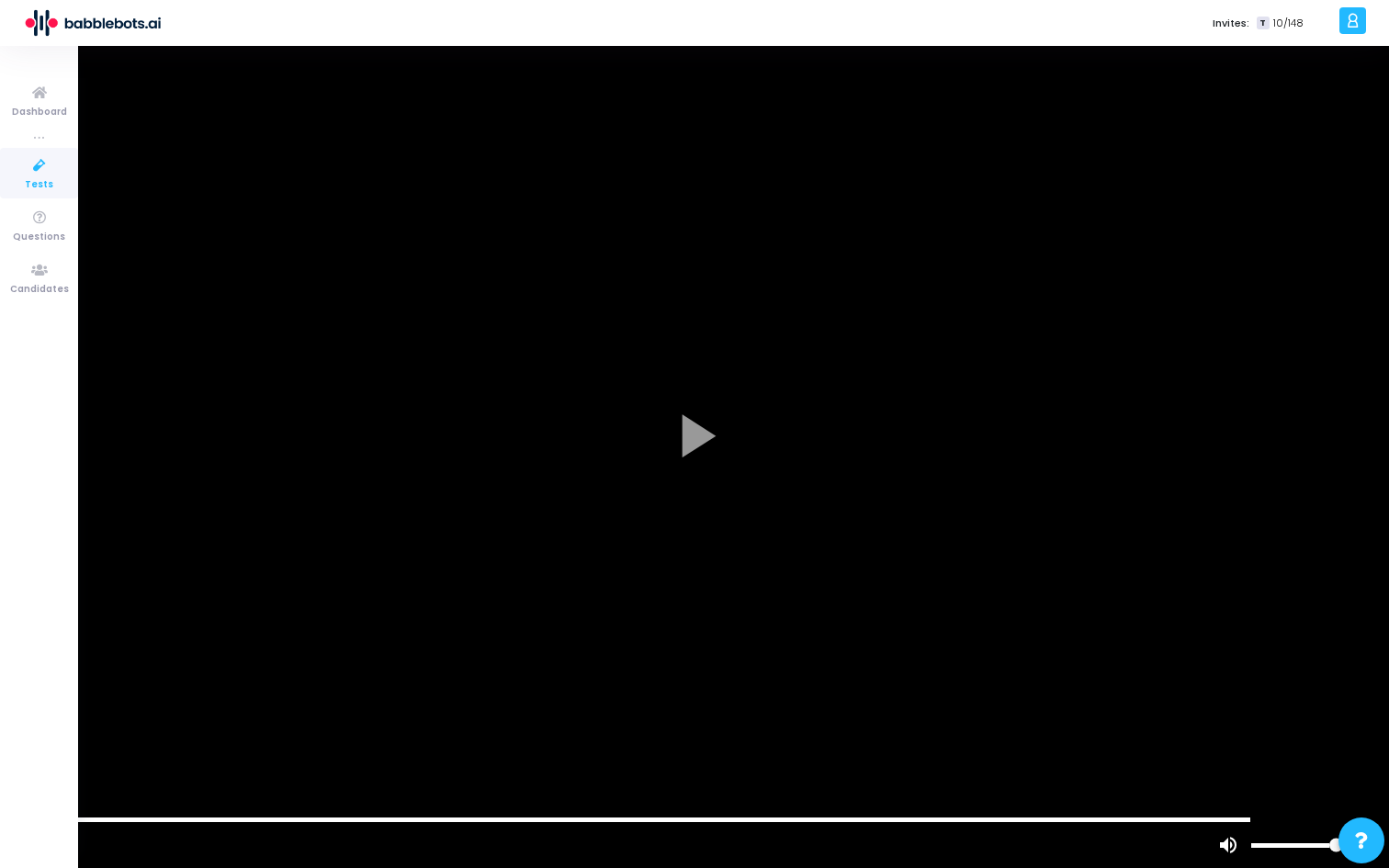 drag, startPoint x: 1145, startPoint y: 818, endPoint x: 1245, endPoint y: 818, distance: 100 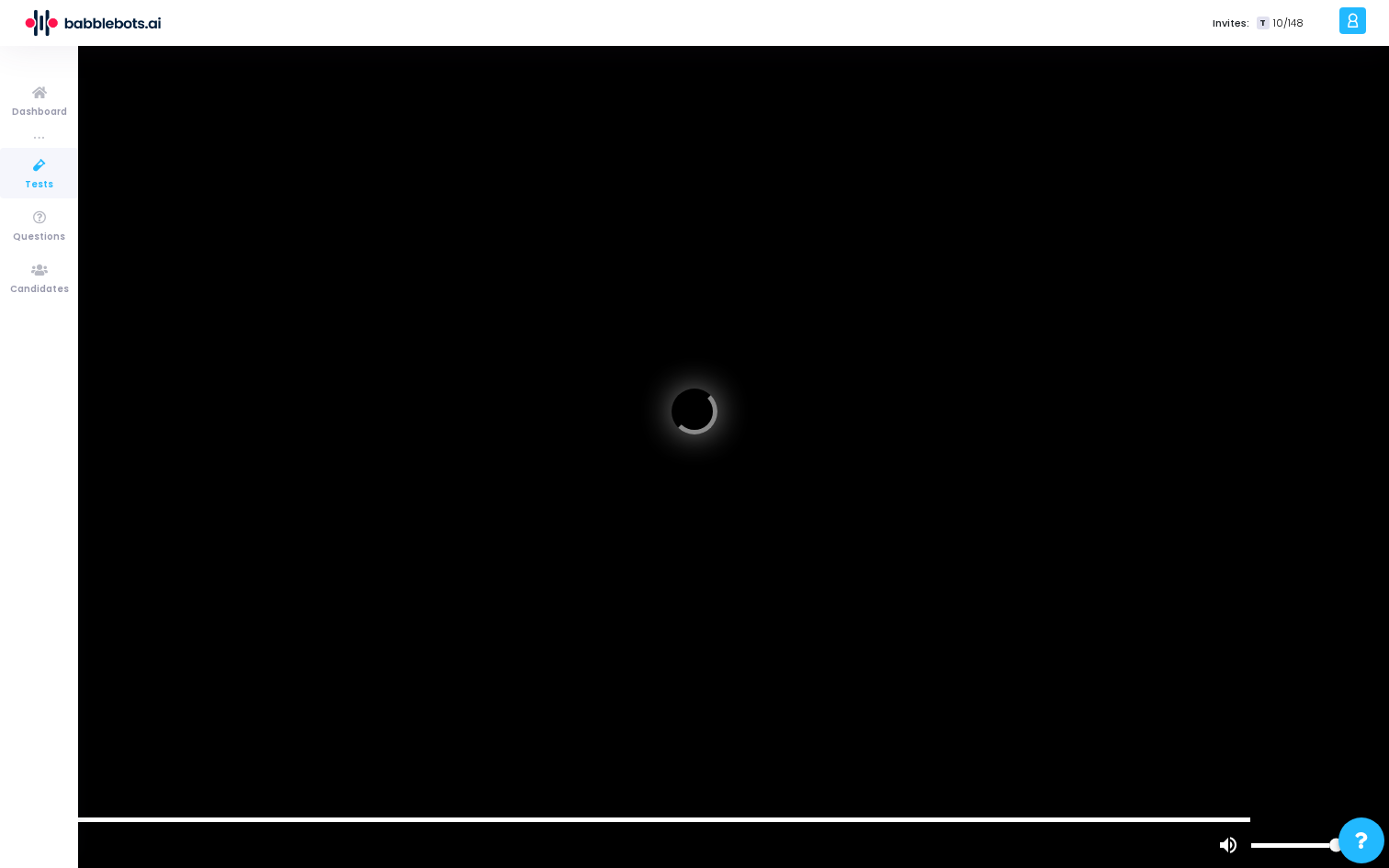 click 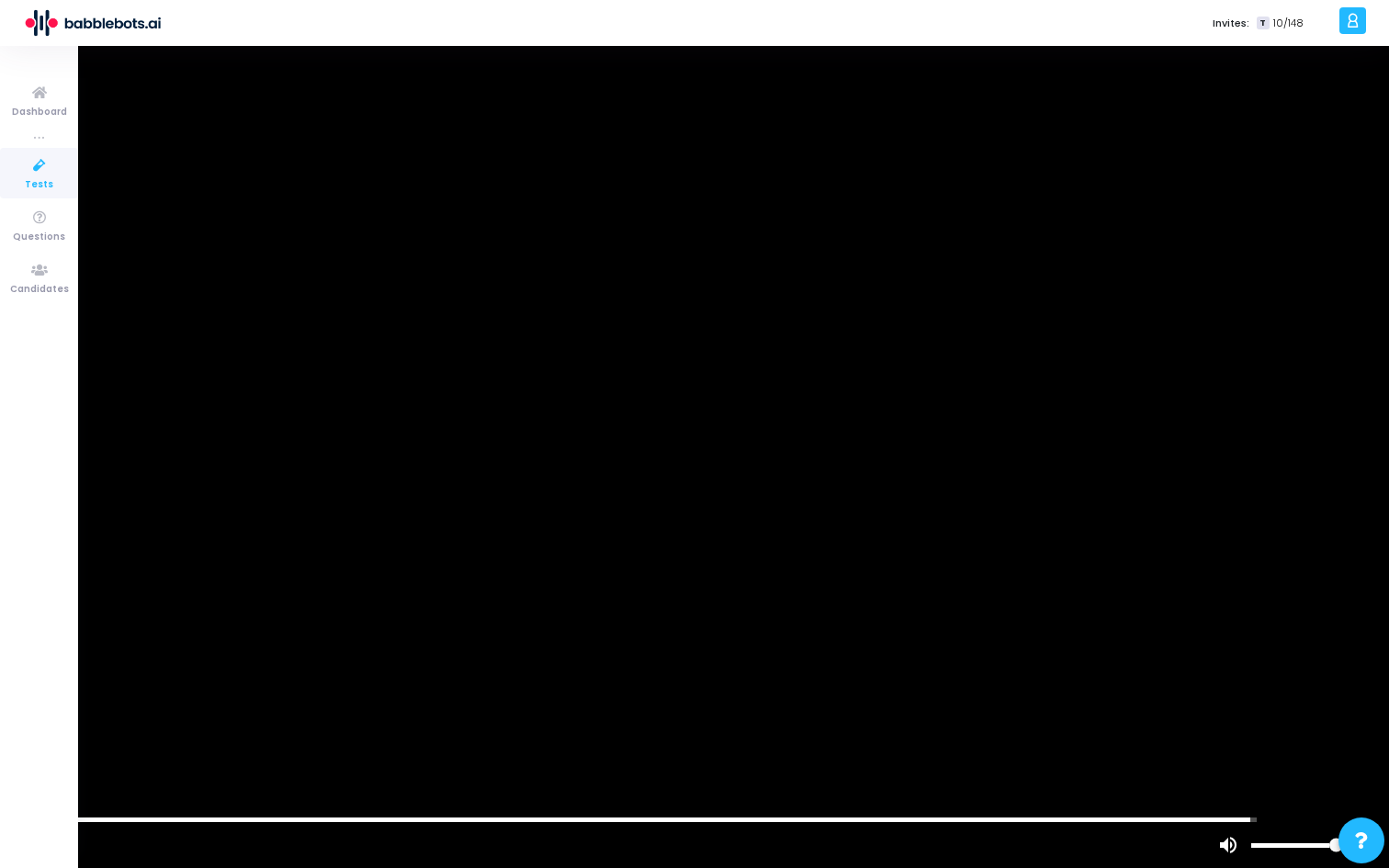 click at bounding box center [694, 434] 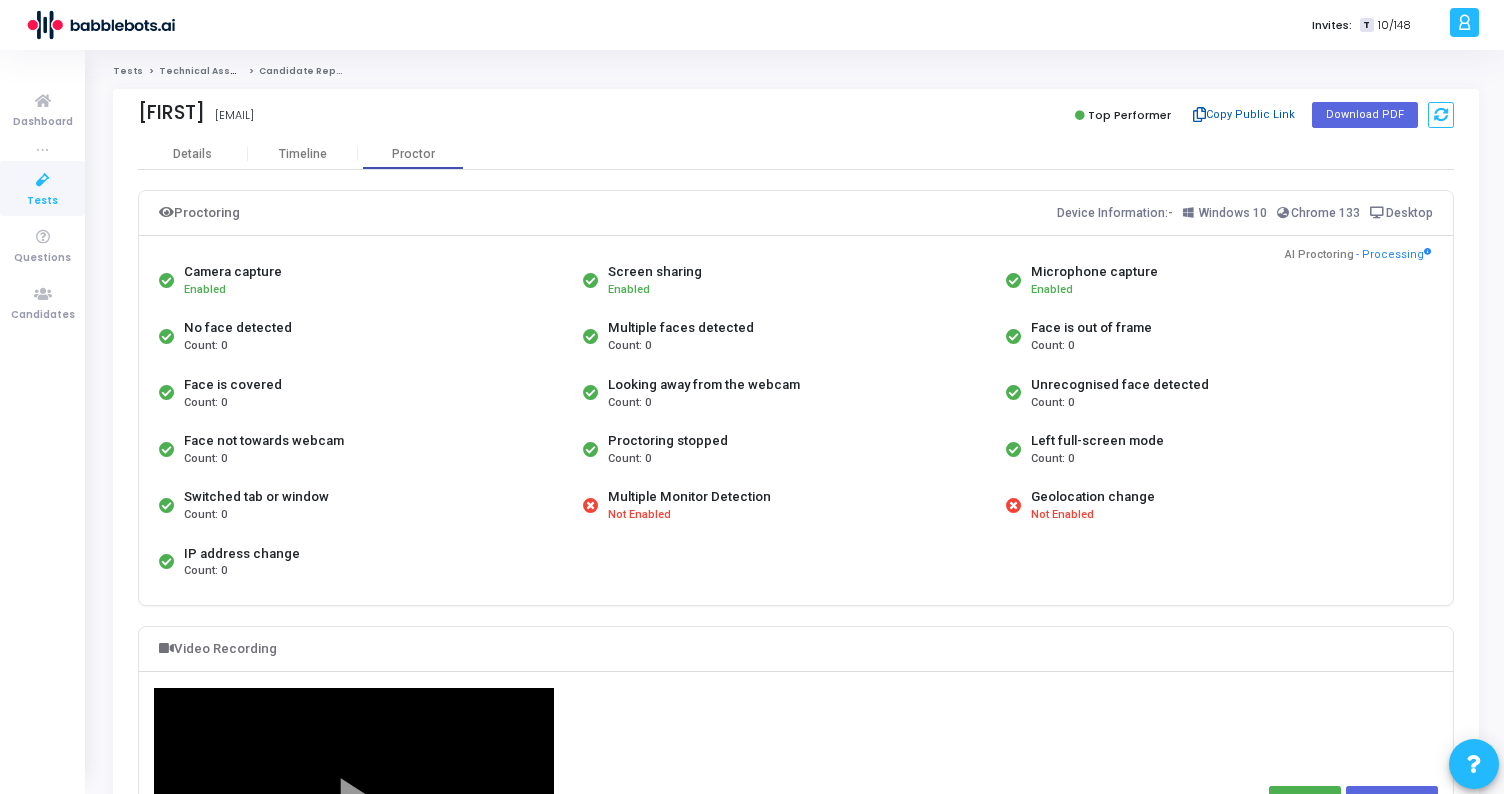 click on "Copy Public Link" 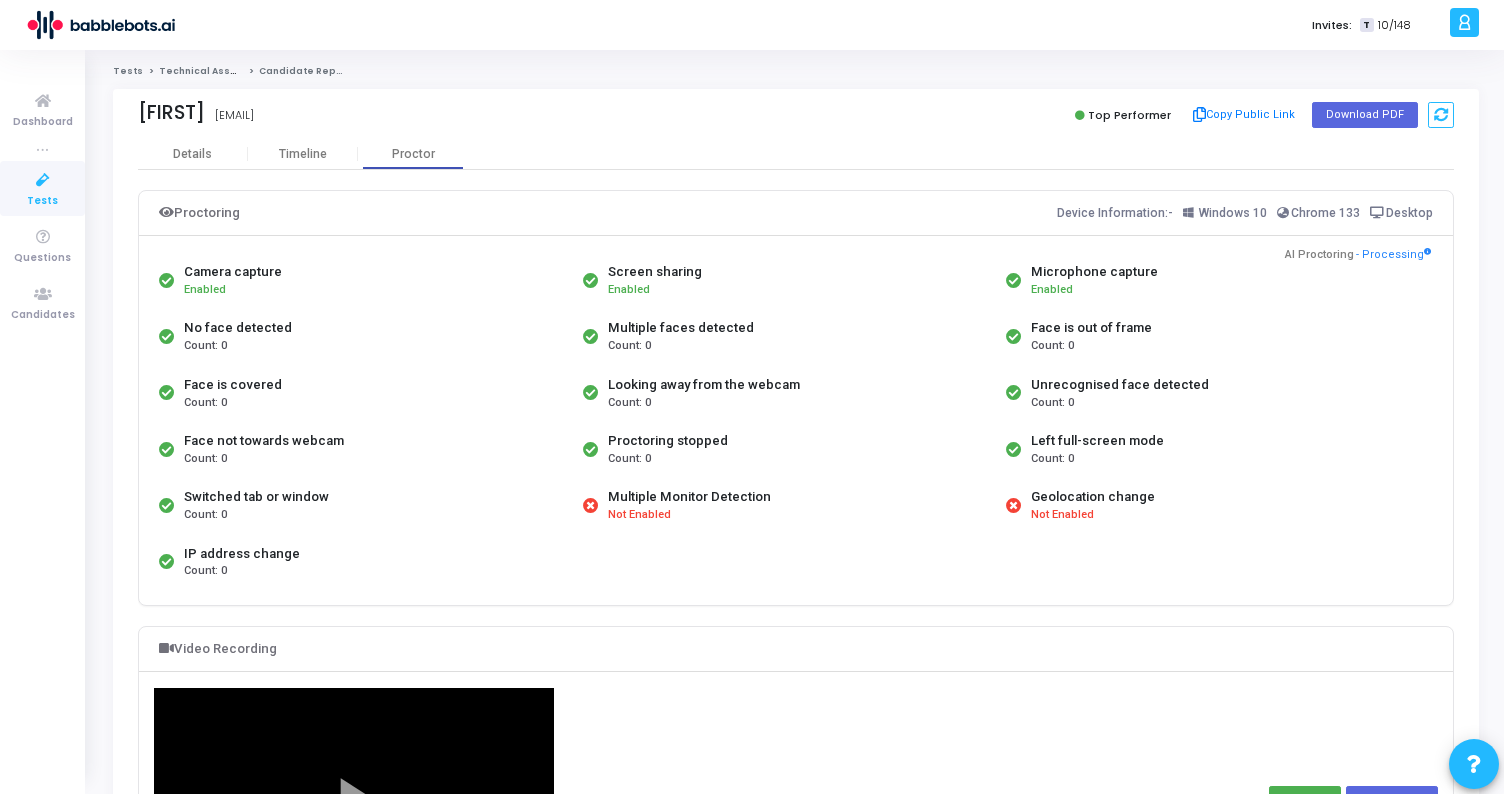 click at bounding box center [43, 180] 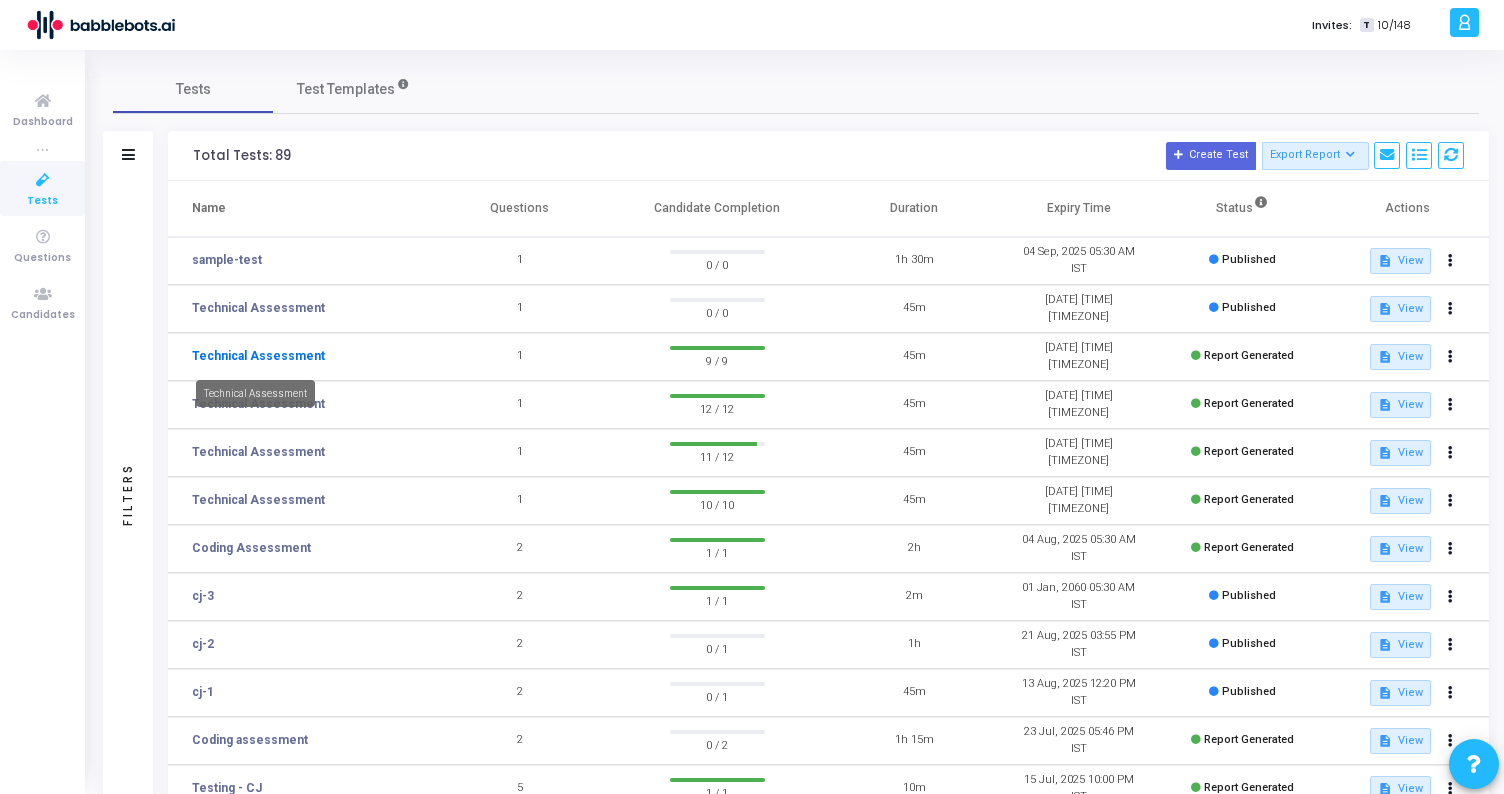 click on "Technical Assessment" 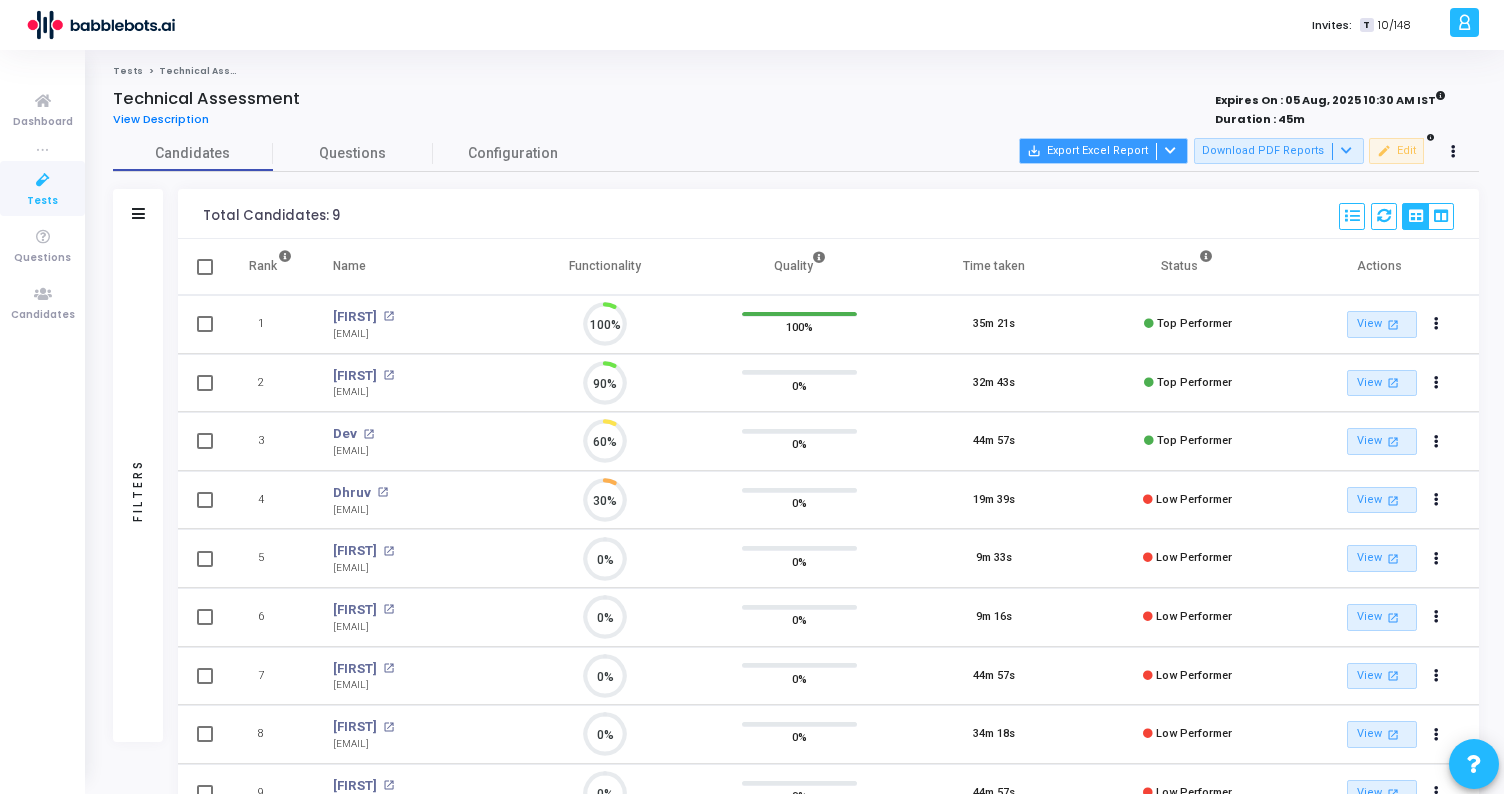 scroll, scrollTop: 9, scrollLeft: 9, axis: both 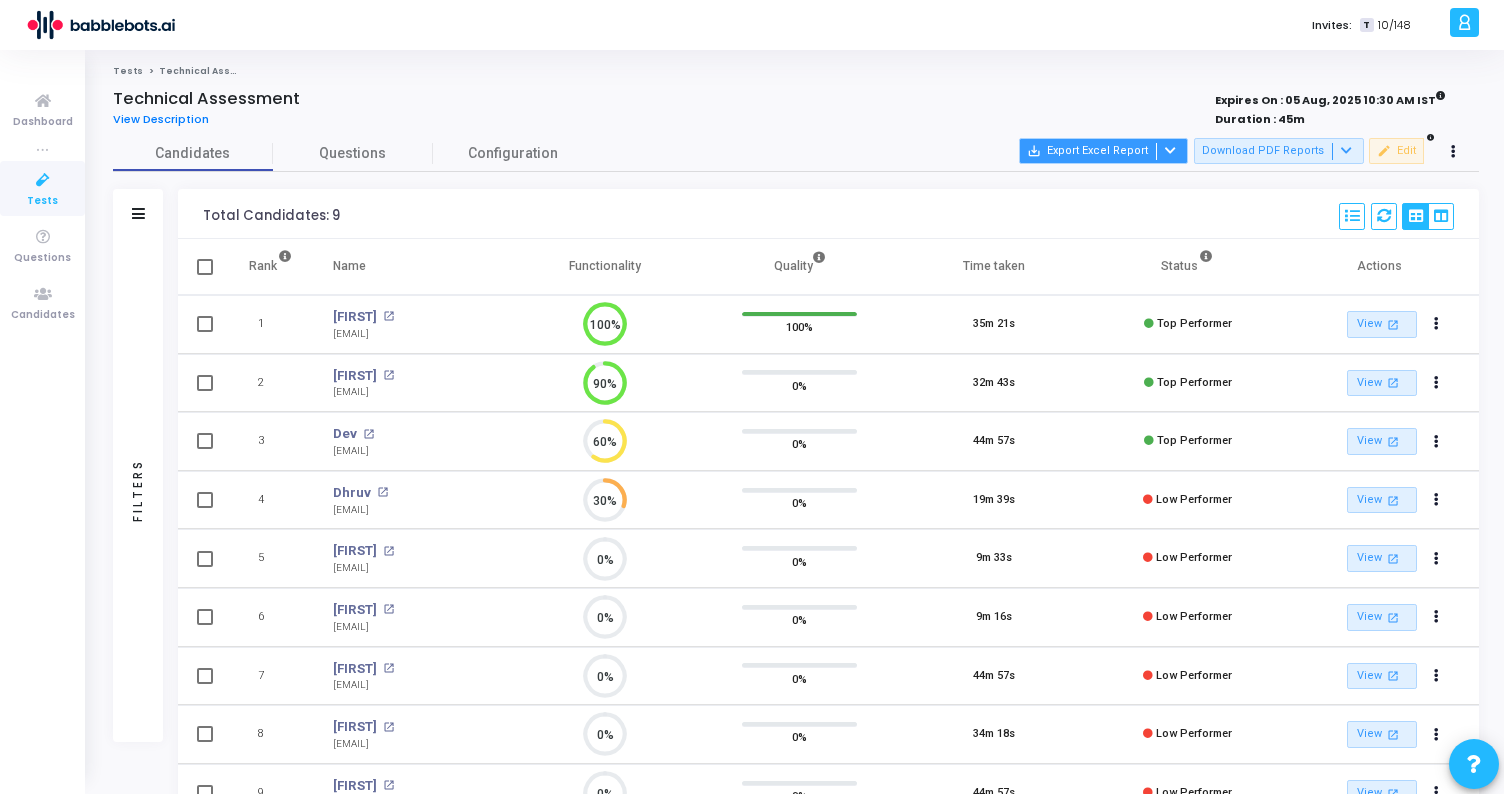 click at bounding box center [1168, 151] 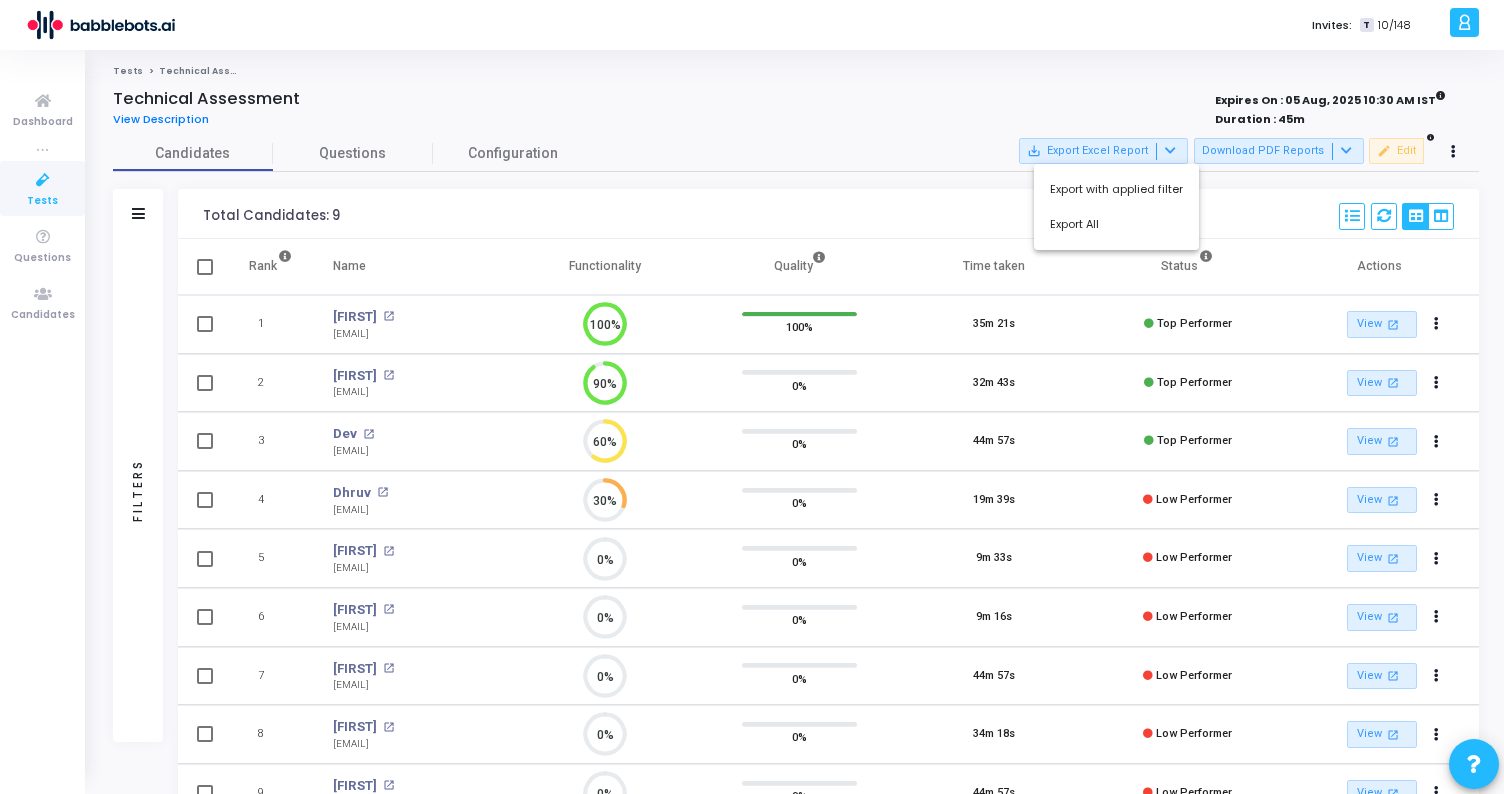 click at bounding box center [752, 397] 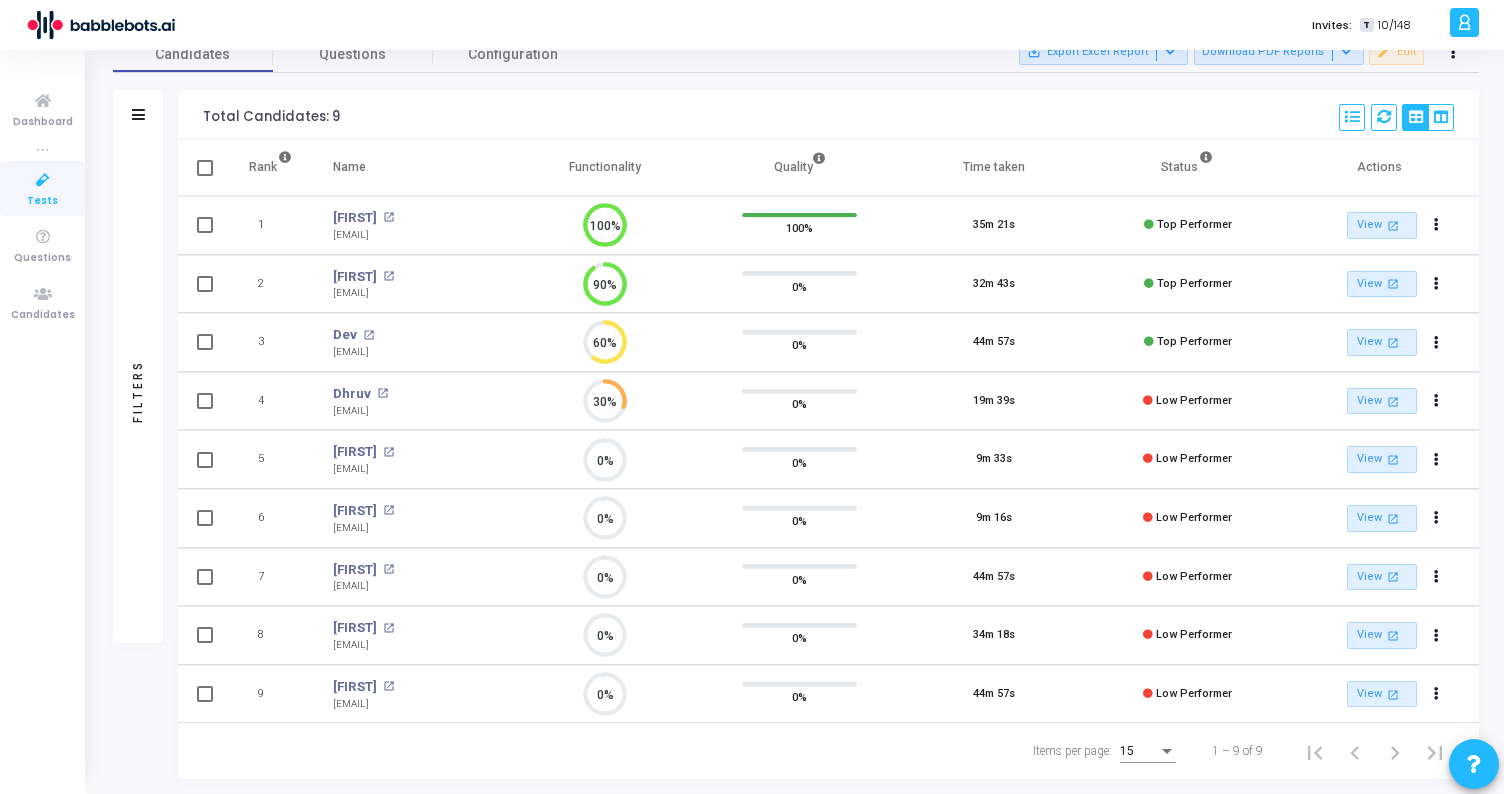 scroll, scrollTop: 0, scrollLeft: 0, axis: both 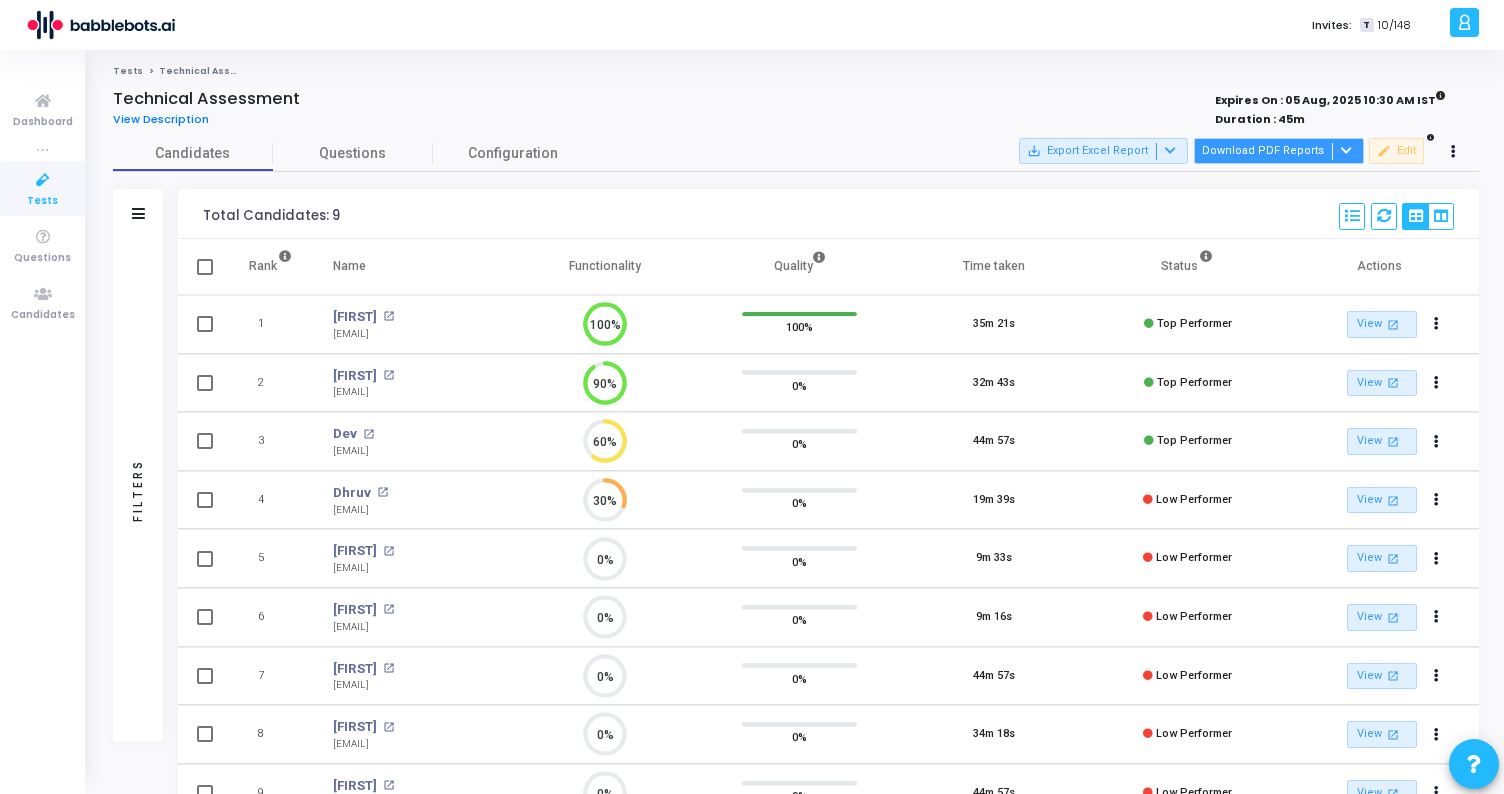 click at bounding box center (1344, 151) 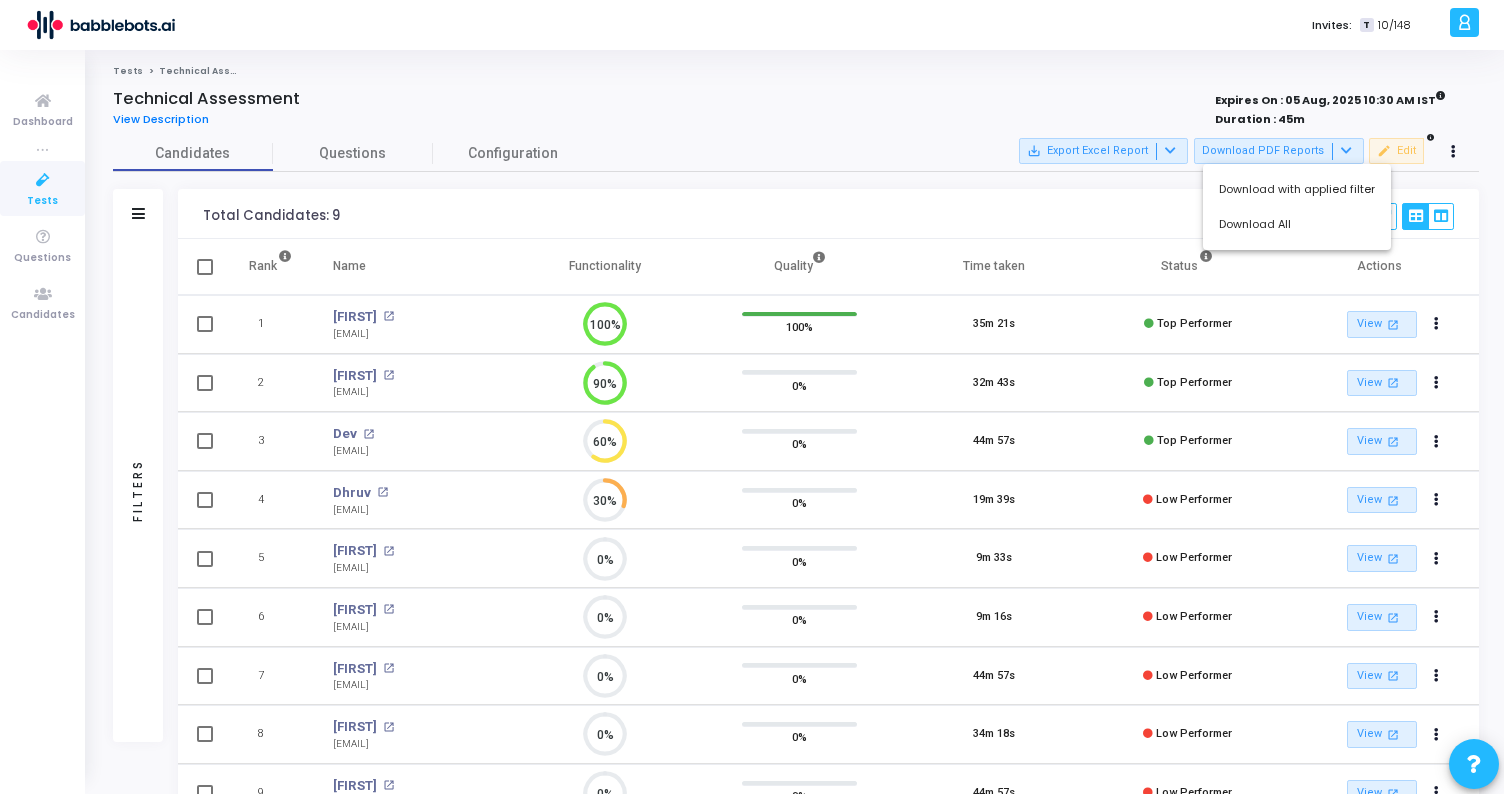 click at bounding box center [752, 397] 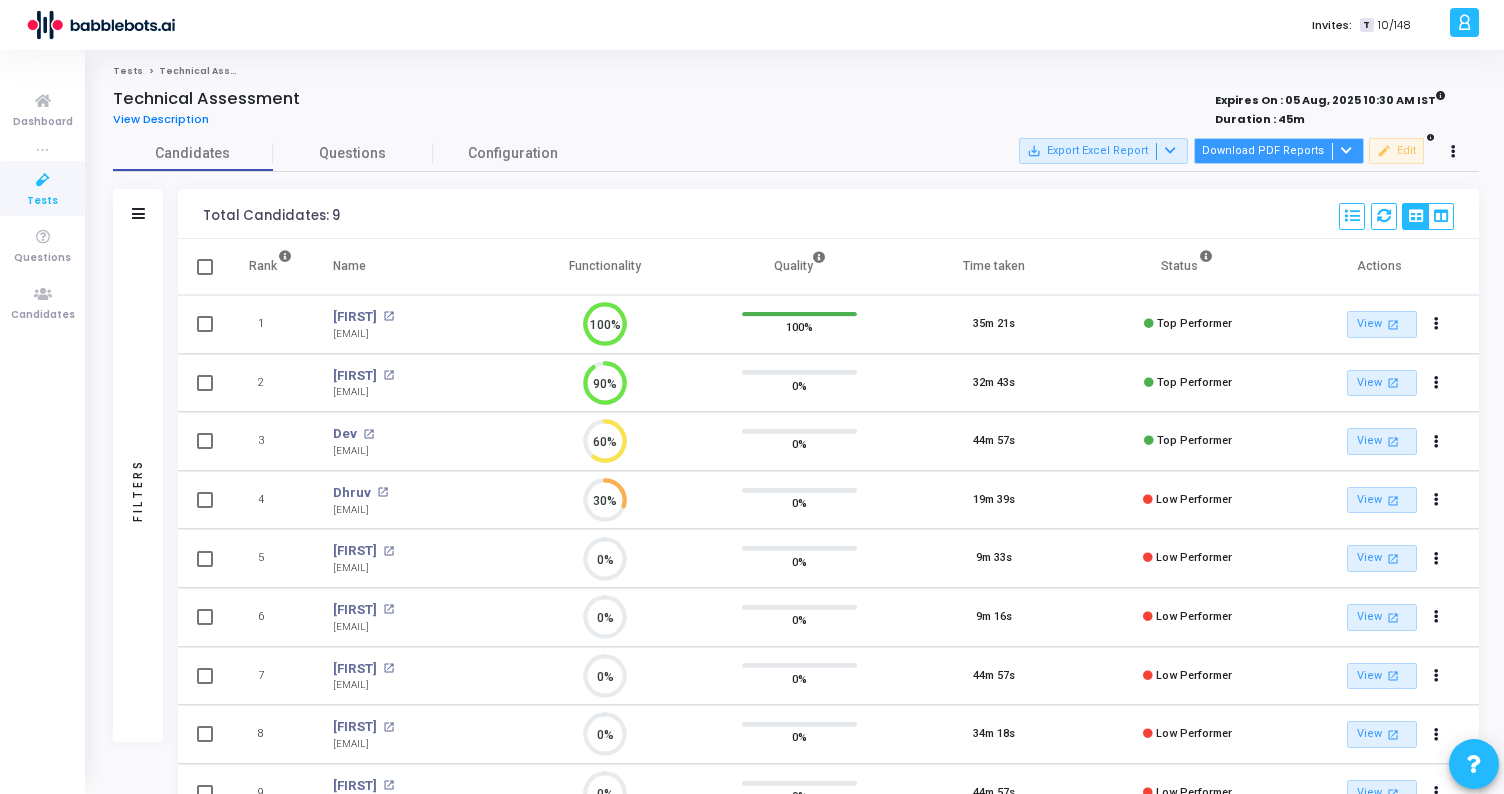 click on "Download PDF Reports" at bounding box center (1279, 151) 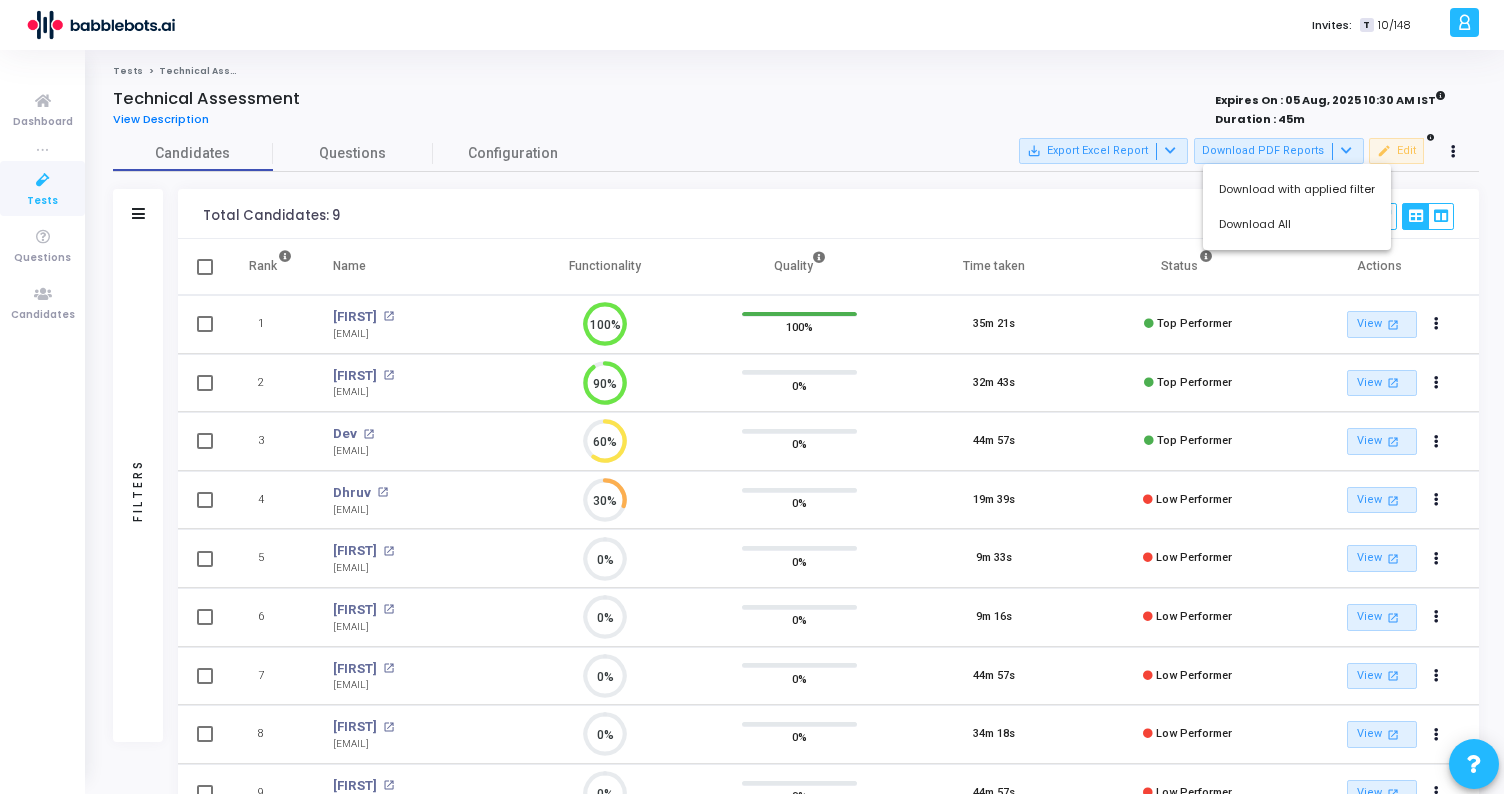 click at bounding box center [752, 397] 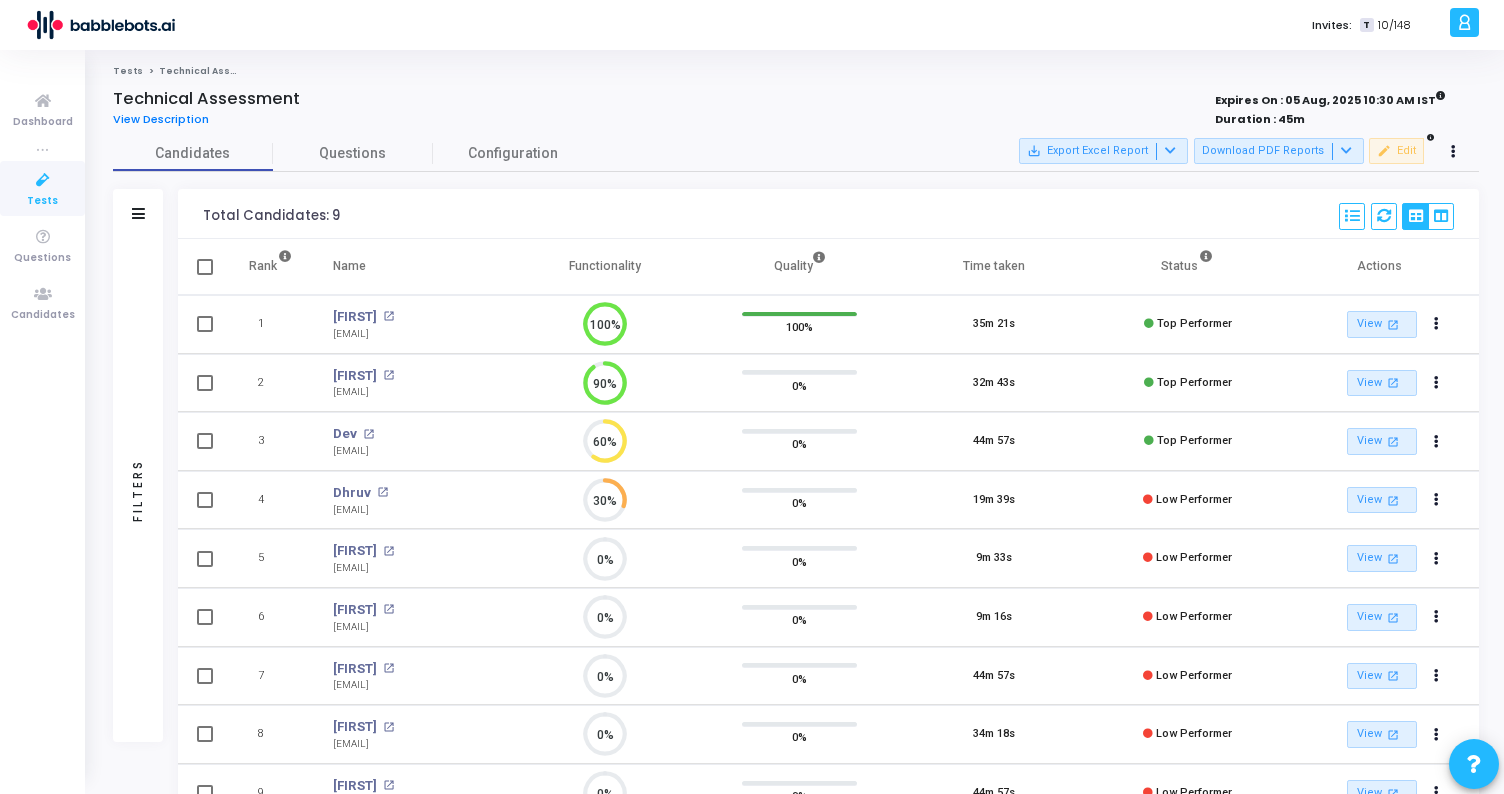 click at bounding box center (205, 324) 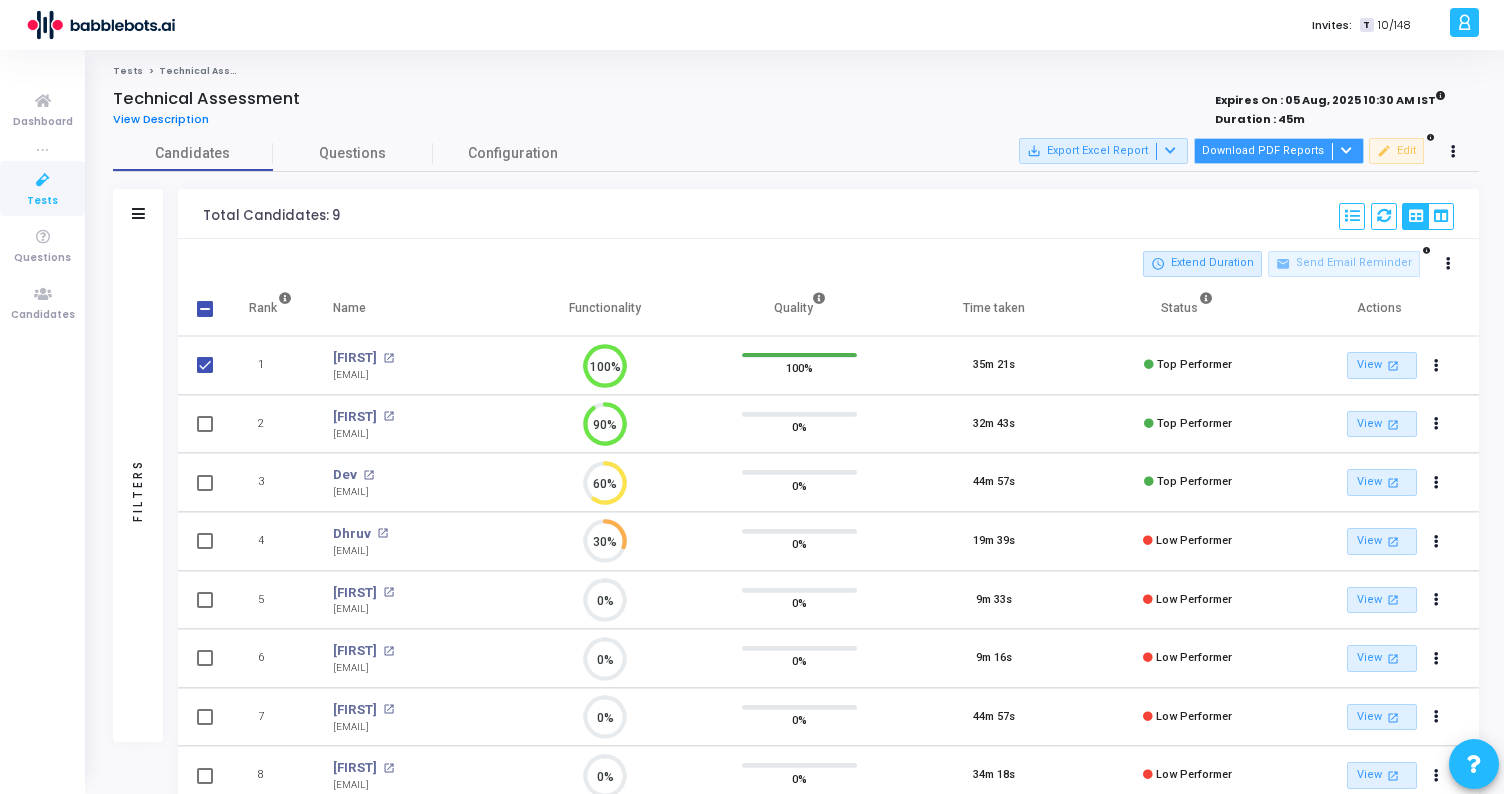 click on "Download PDF Reports" at bounding box center (1279, 151) 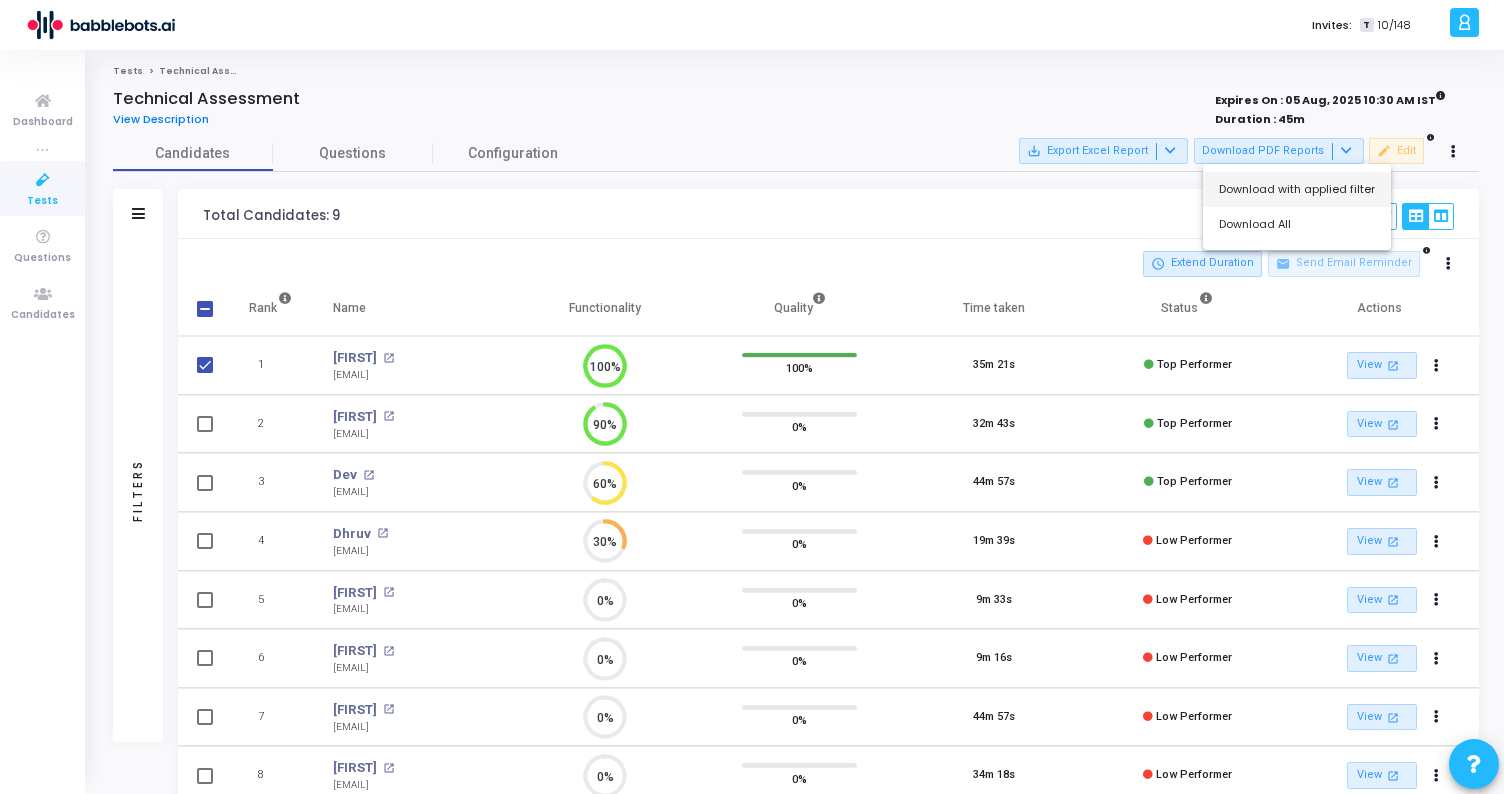 click on "Download with applied filter" at bounding box center (1297, 189) 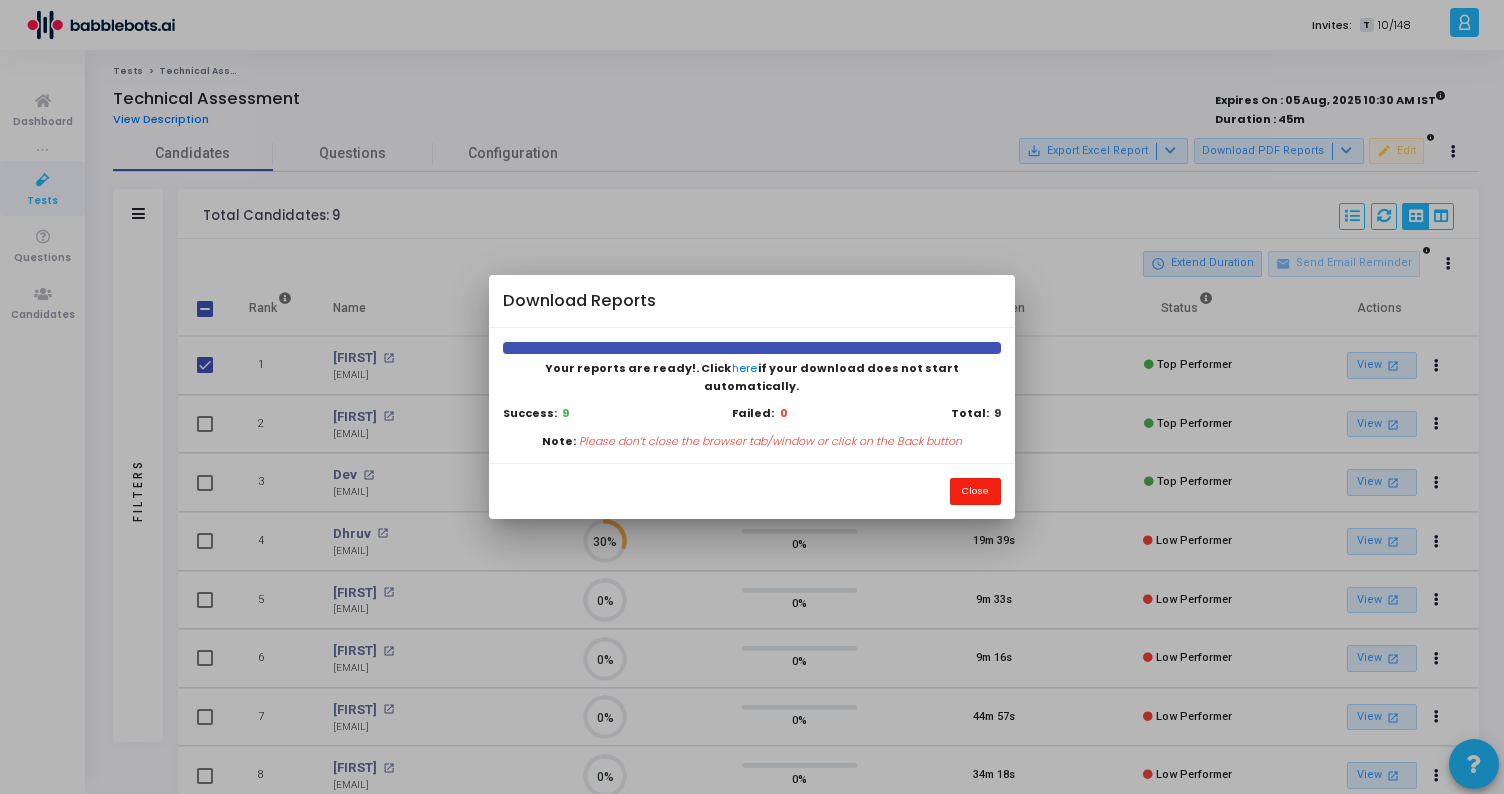 type 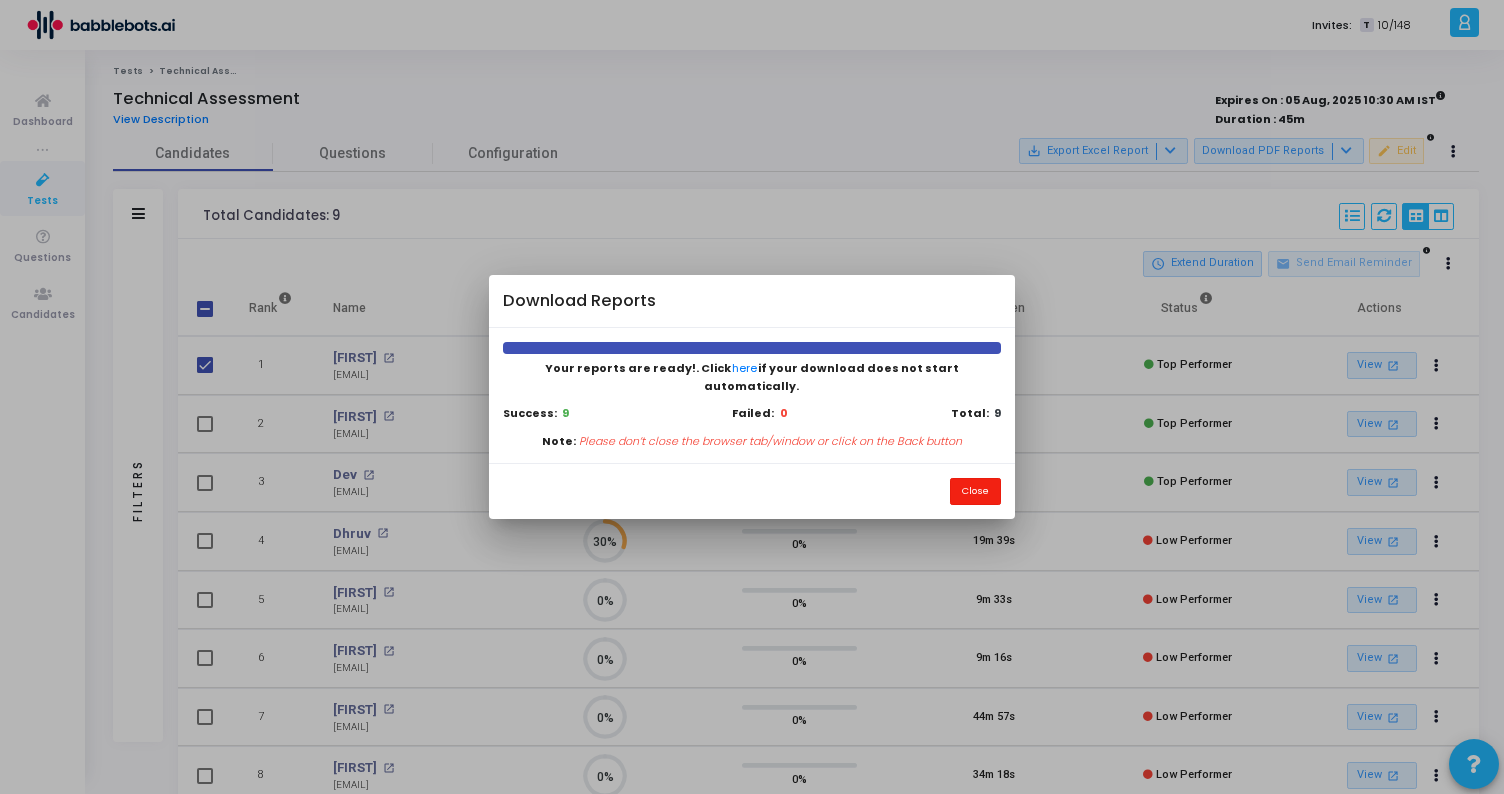 click on "Close" at bounding box center [975, 491] 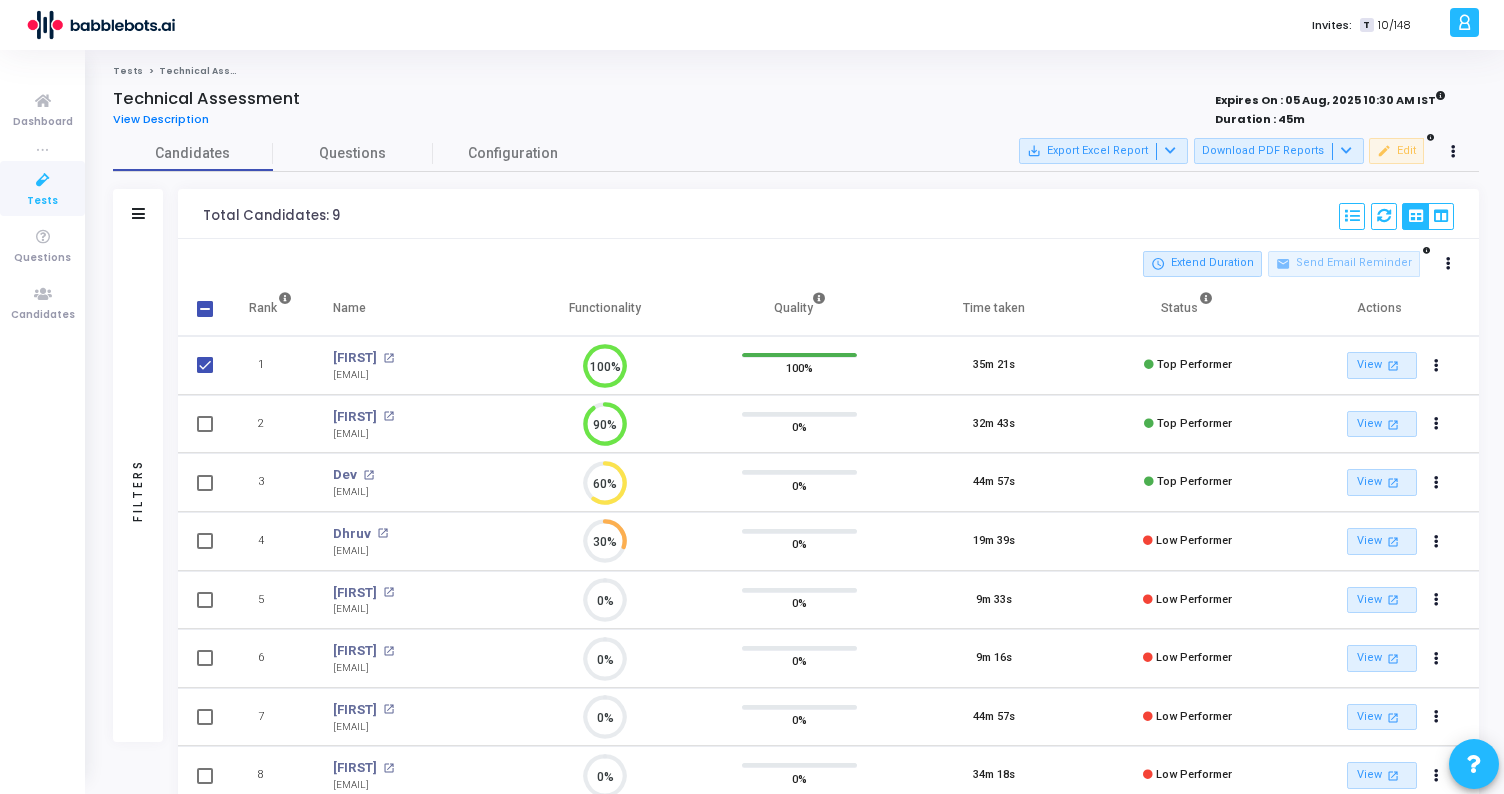 click at bounding box center (205, 365) 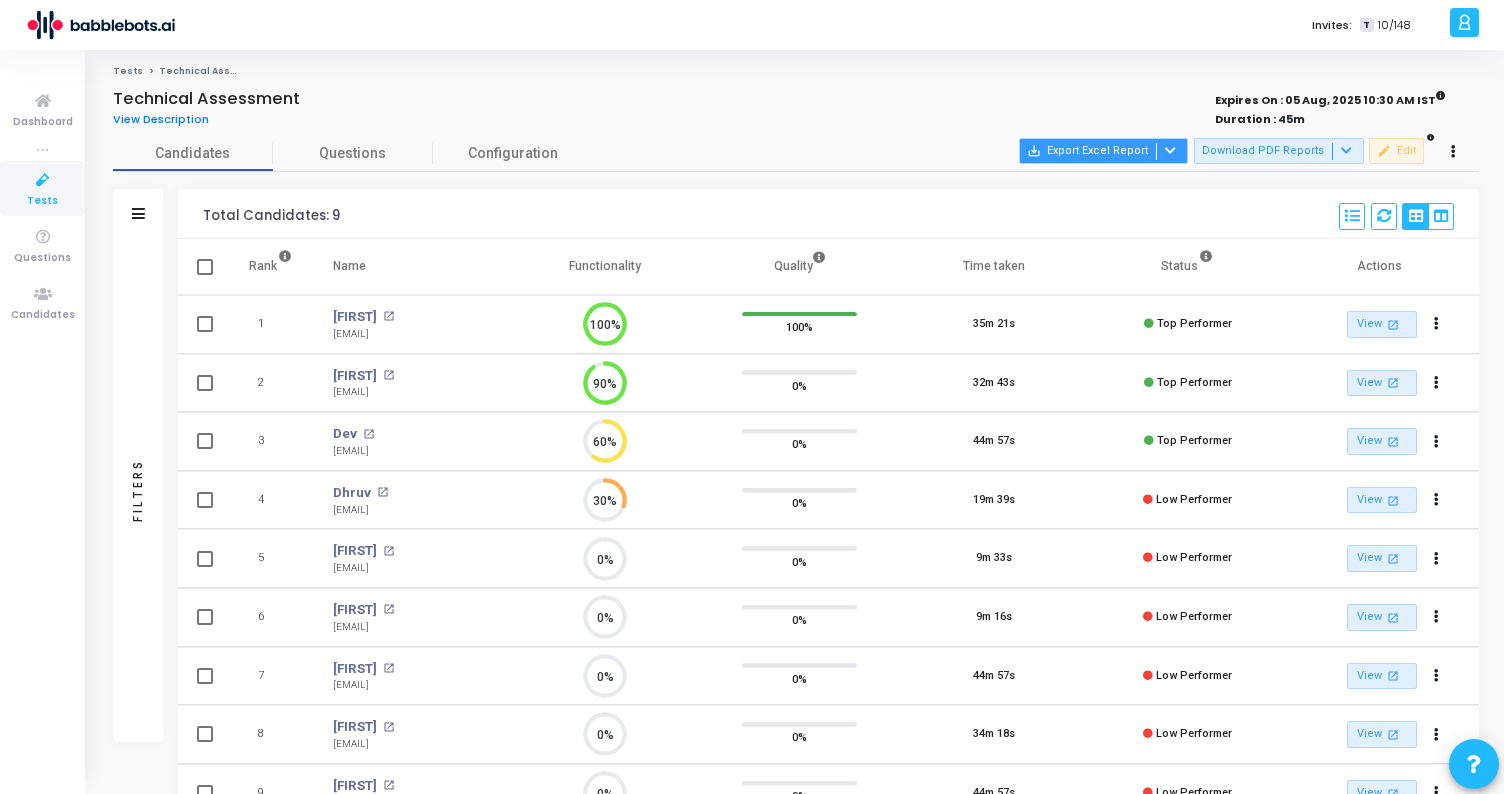 click at bounding box center [1170, 150] 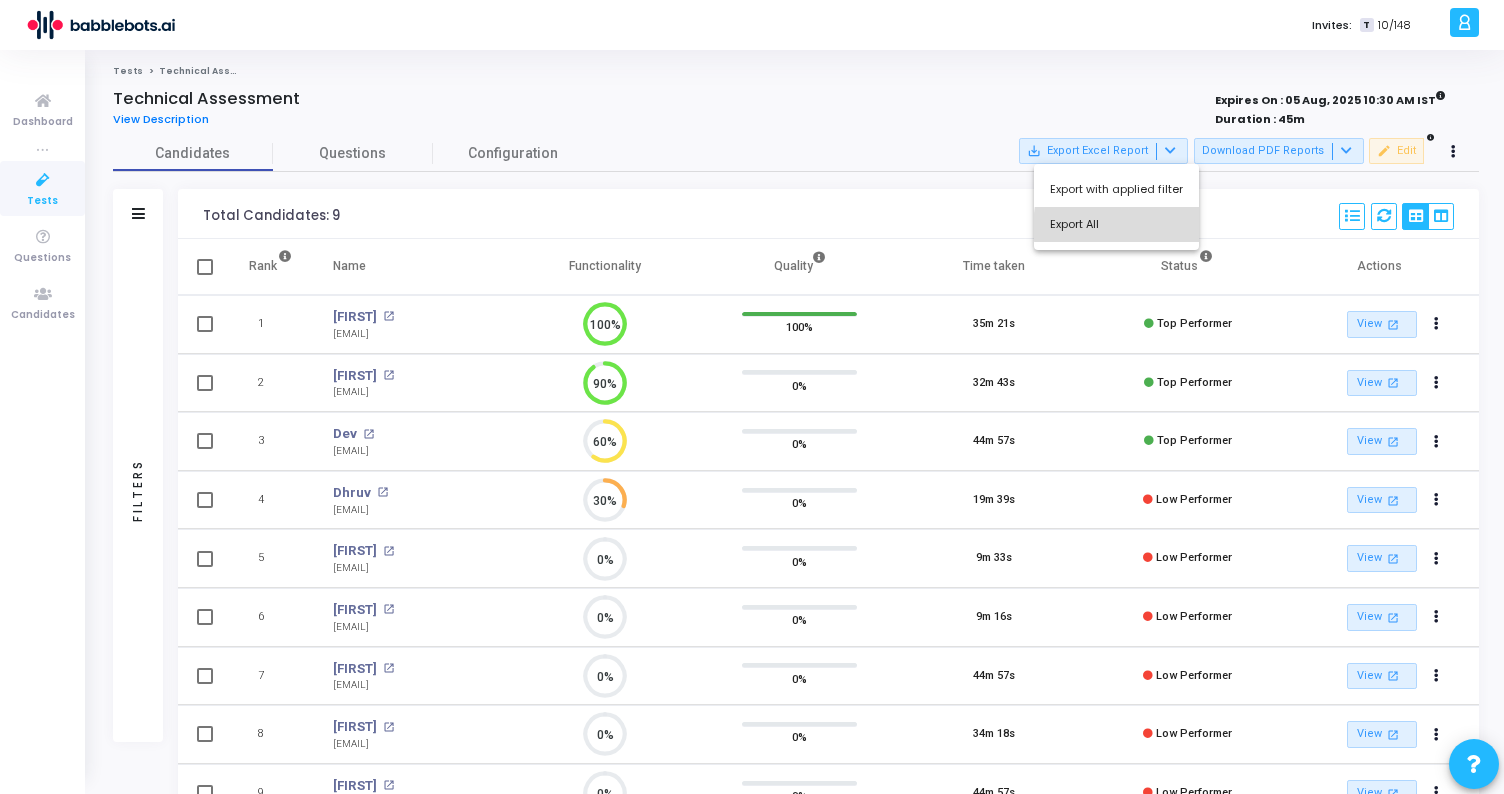 click on "Export All" at bounding box center (1116, 224) 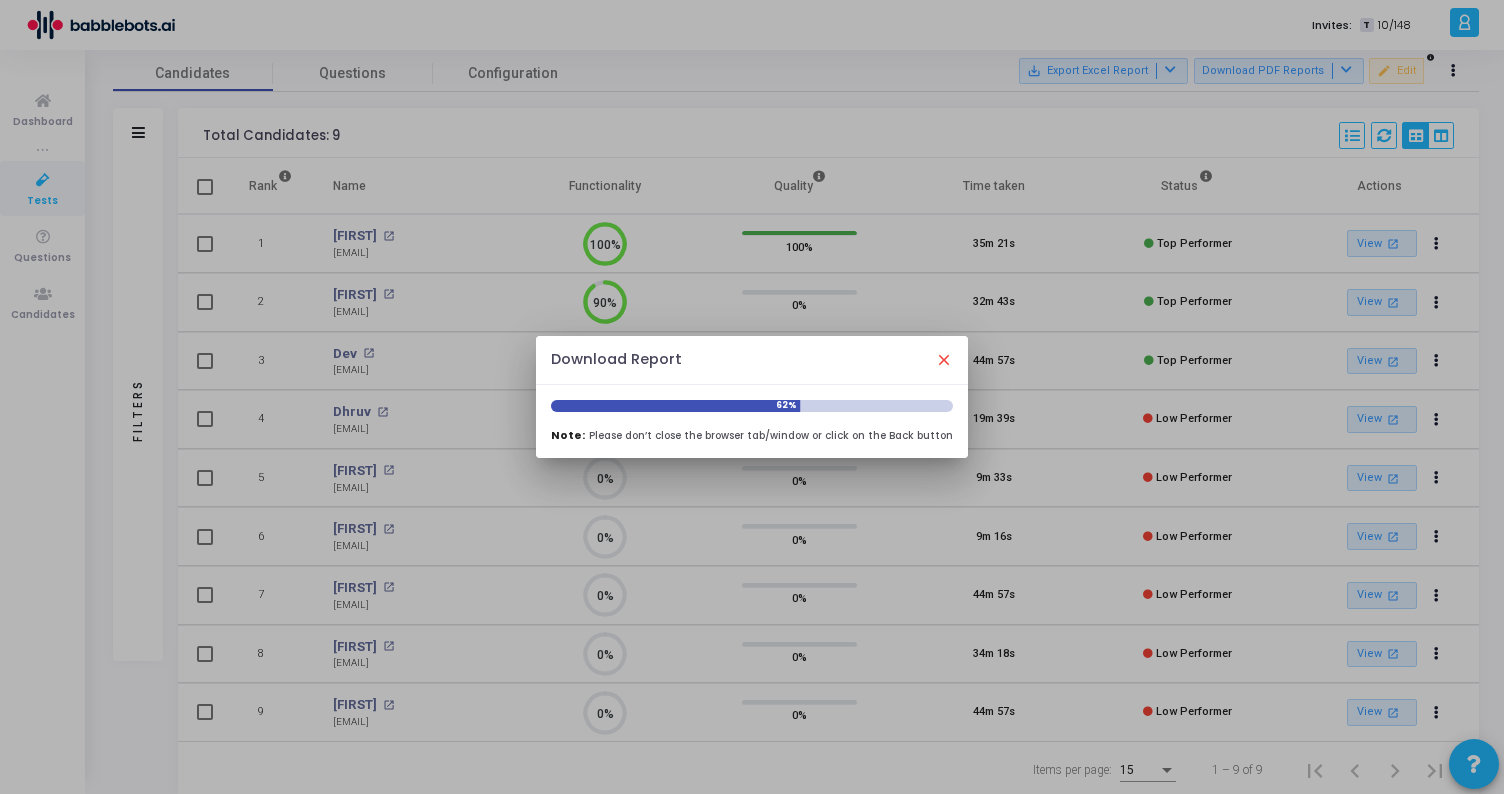 scroll, scrollTop: 0, scrollLeft: 0, axis: both 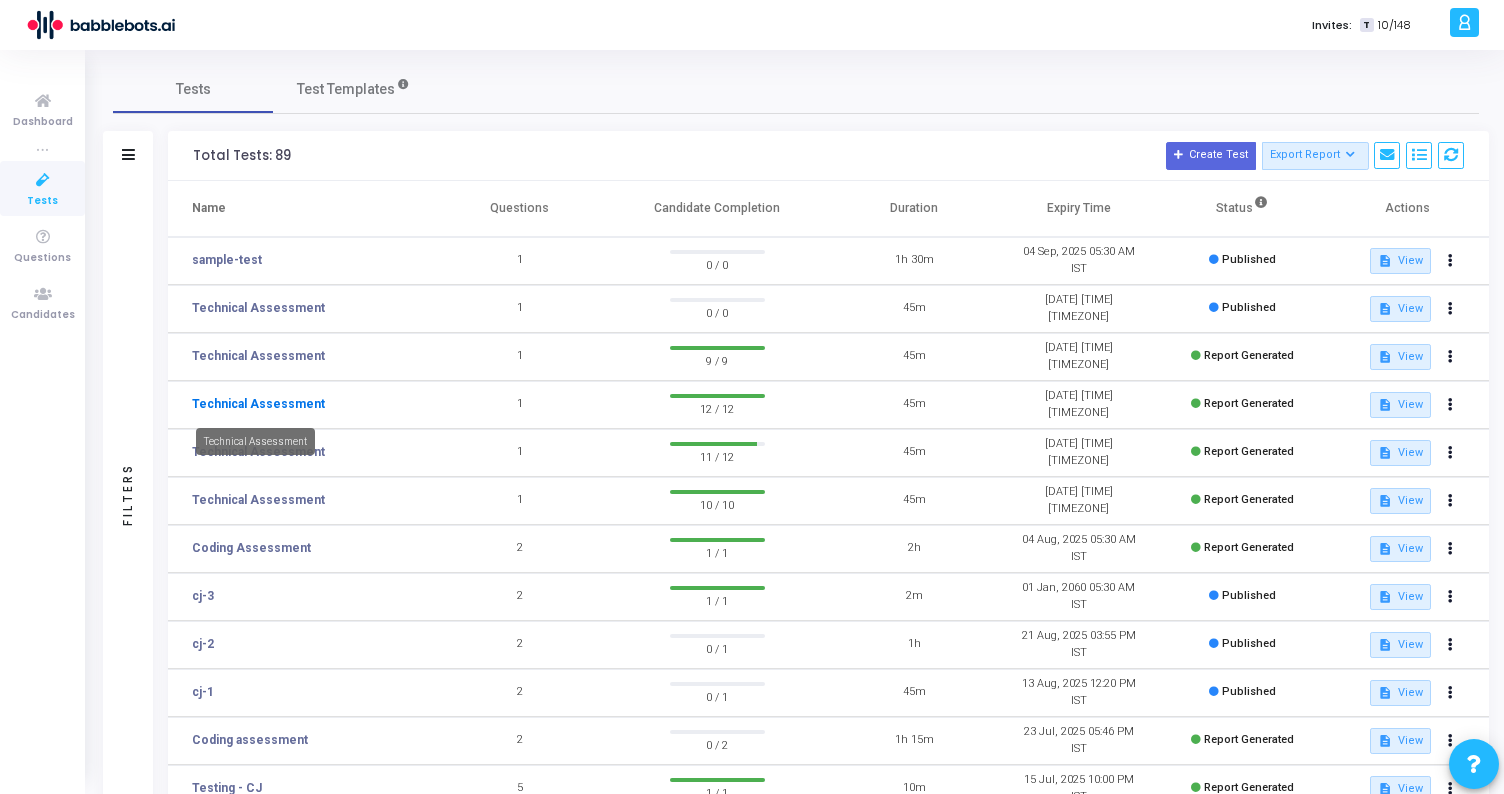 click on "Technical Assessment" 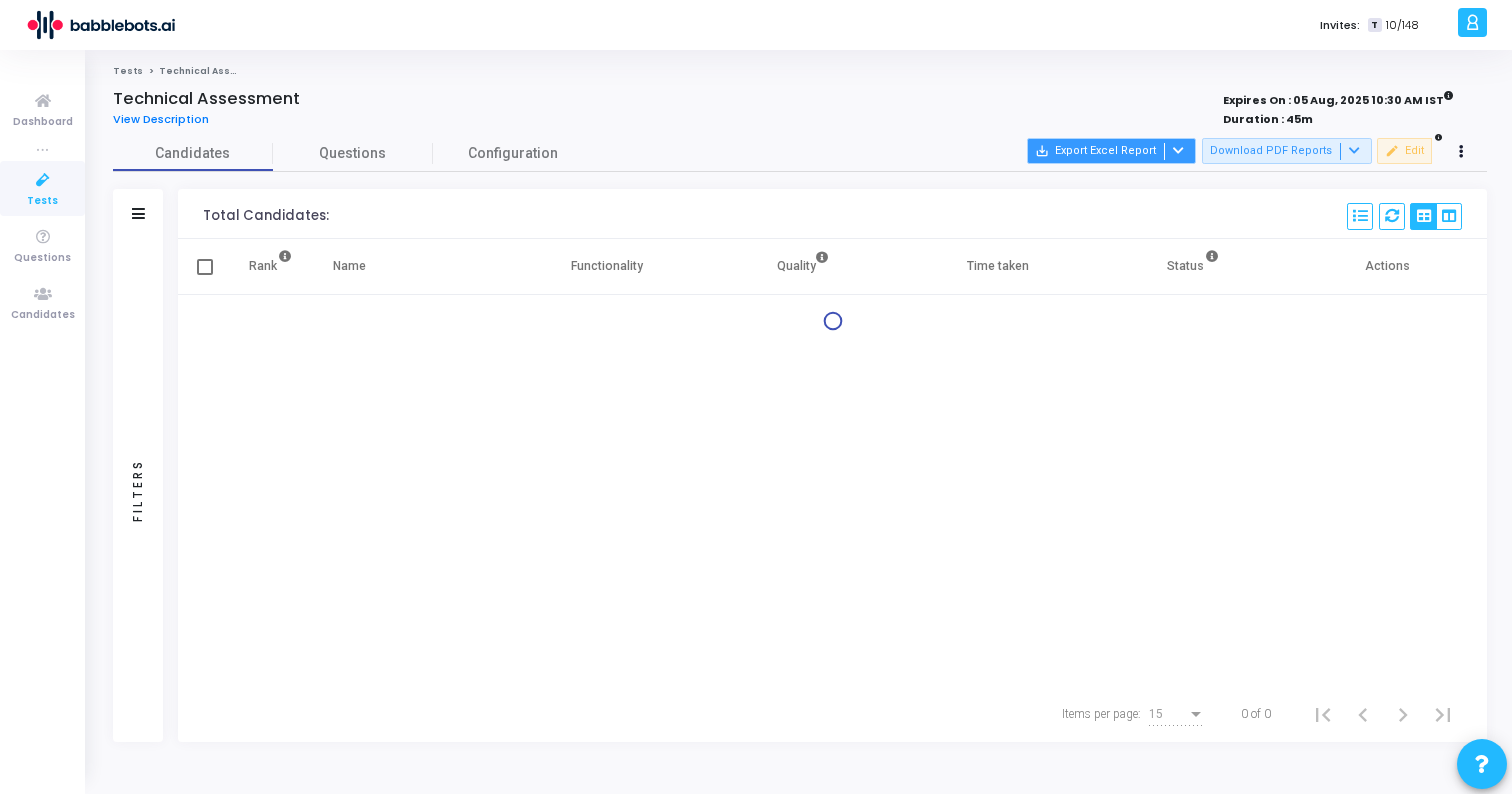 click on "save_alt  Export Excel Report" at bounding box center (1111, 151) 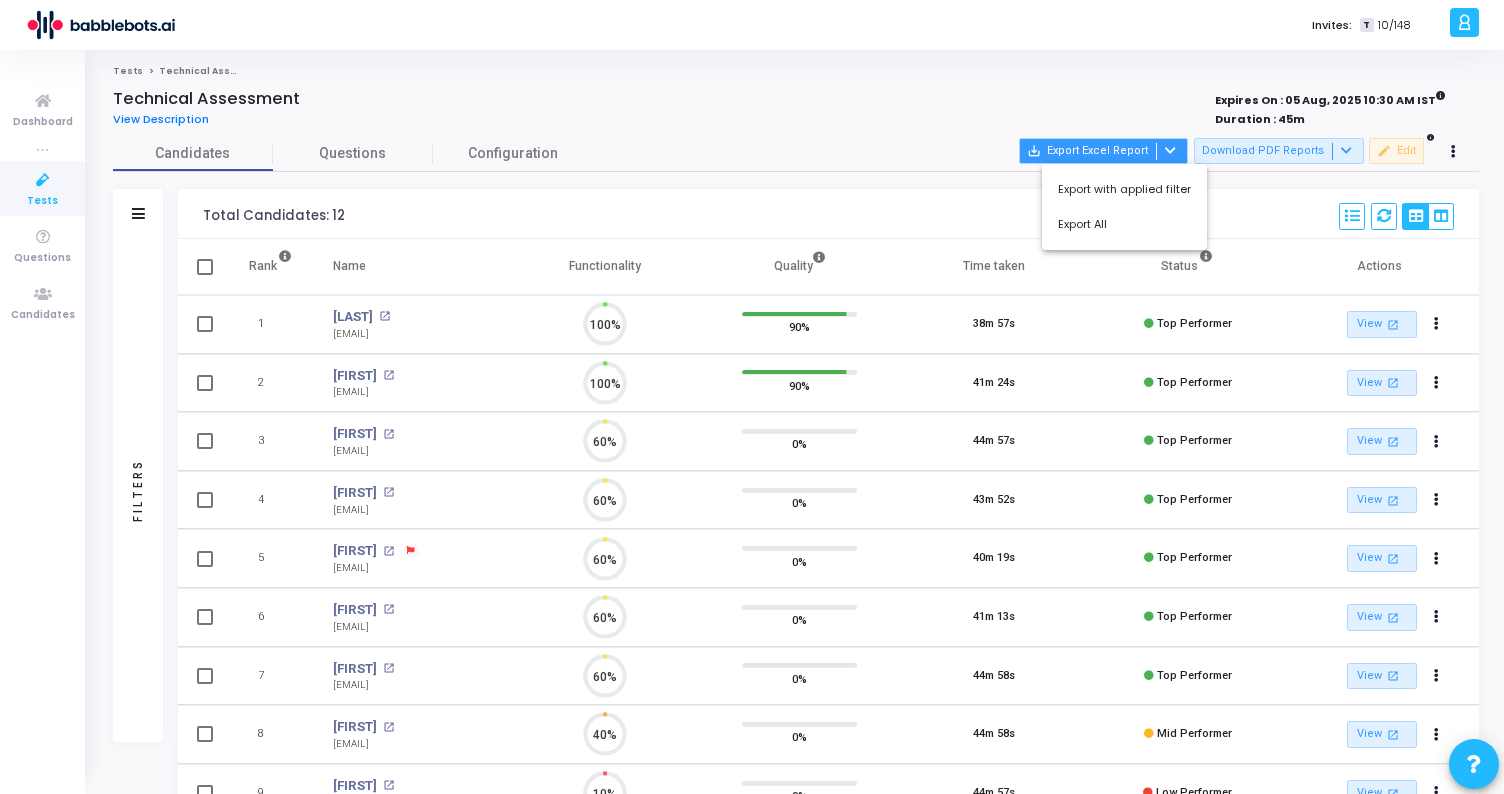 scroll, scrollTop: 9, scrollLeft: 9, axis: both 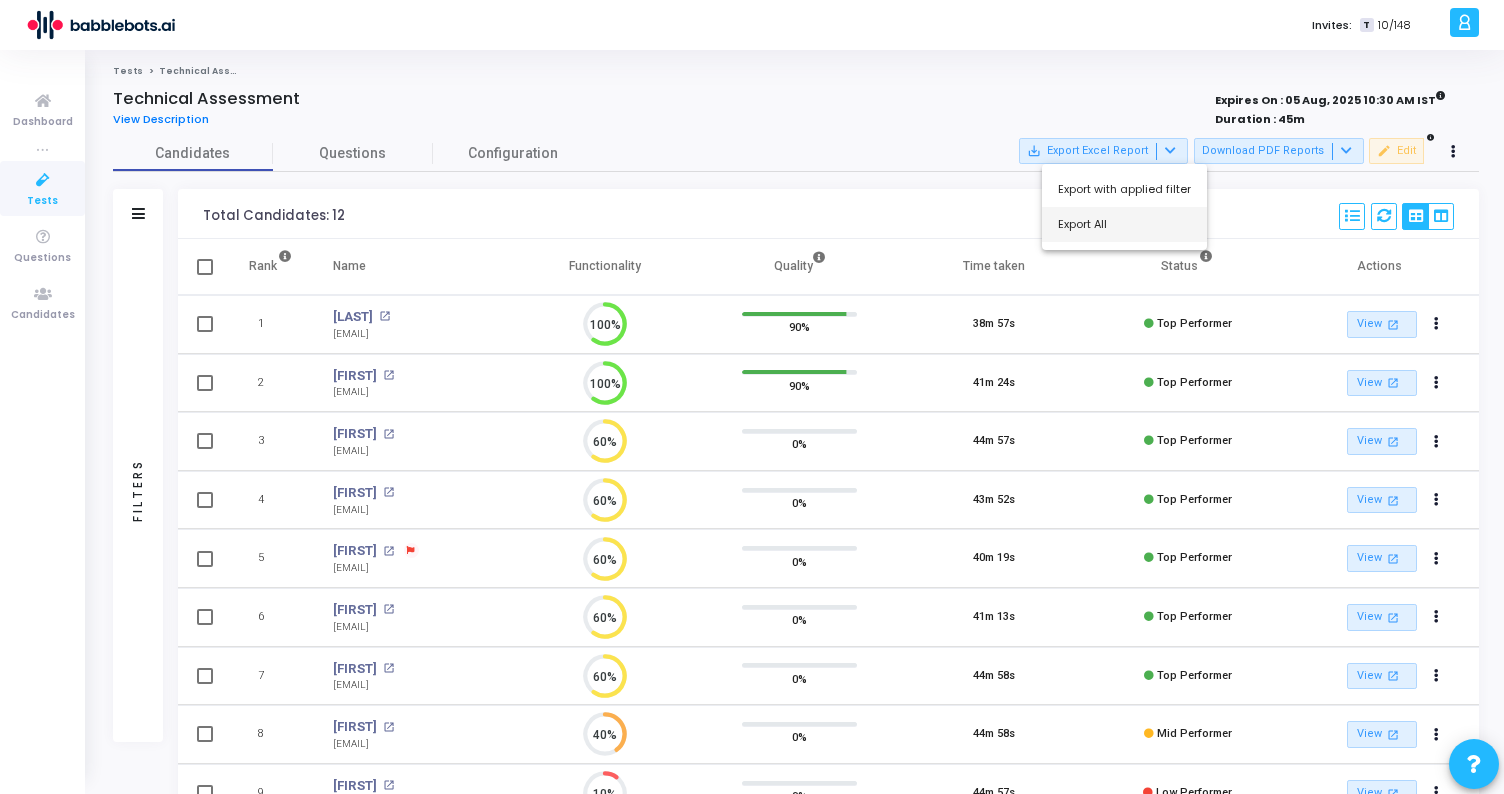 click on "Export All" at bounding box center (1124, 224) 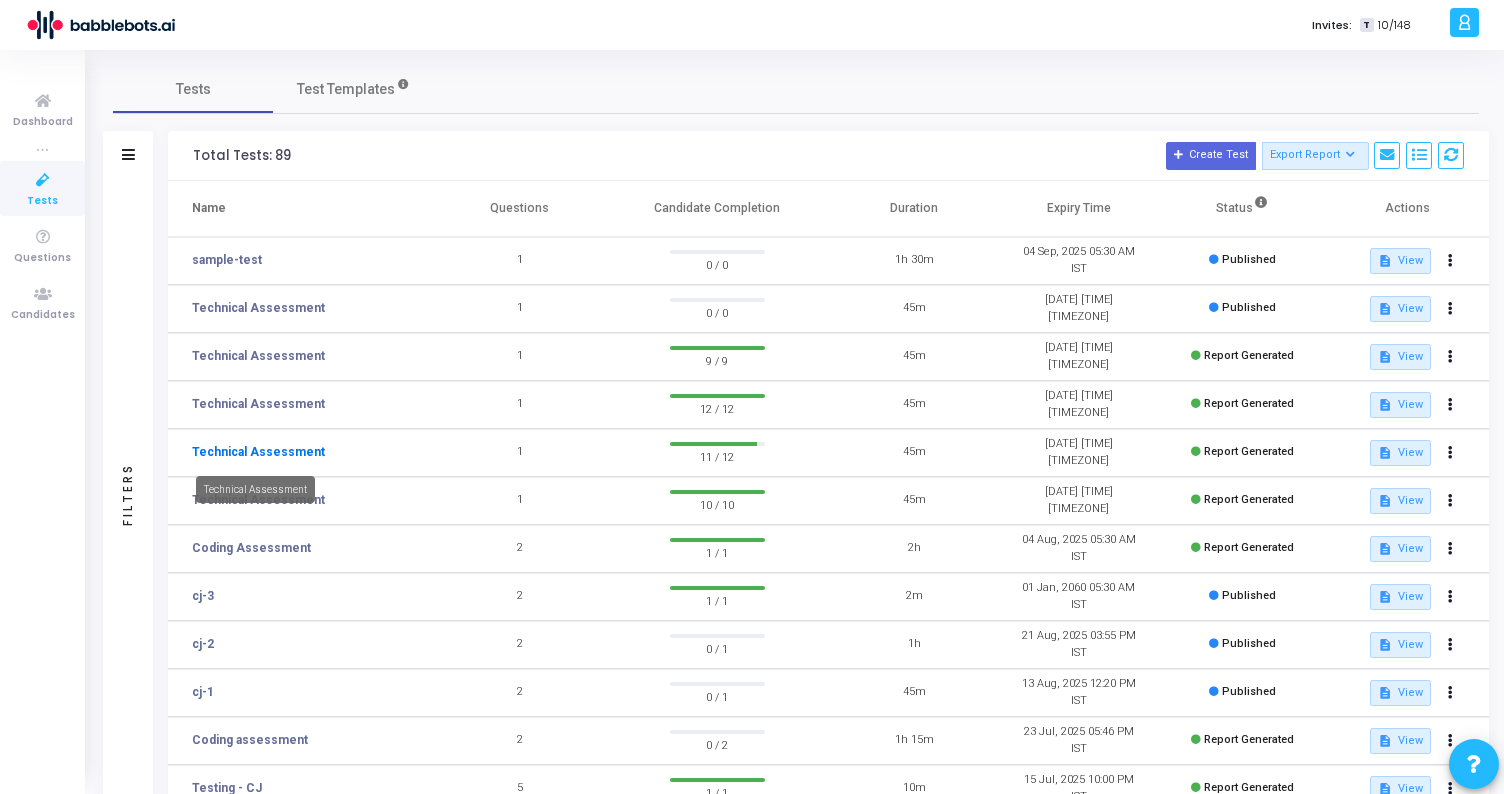 click on "Technical Assessment" 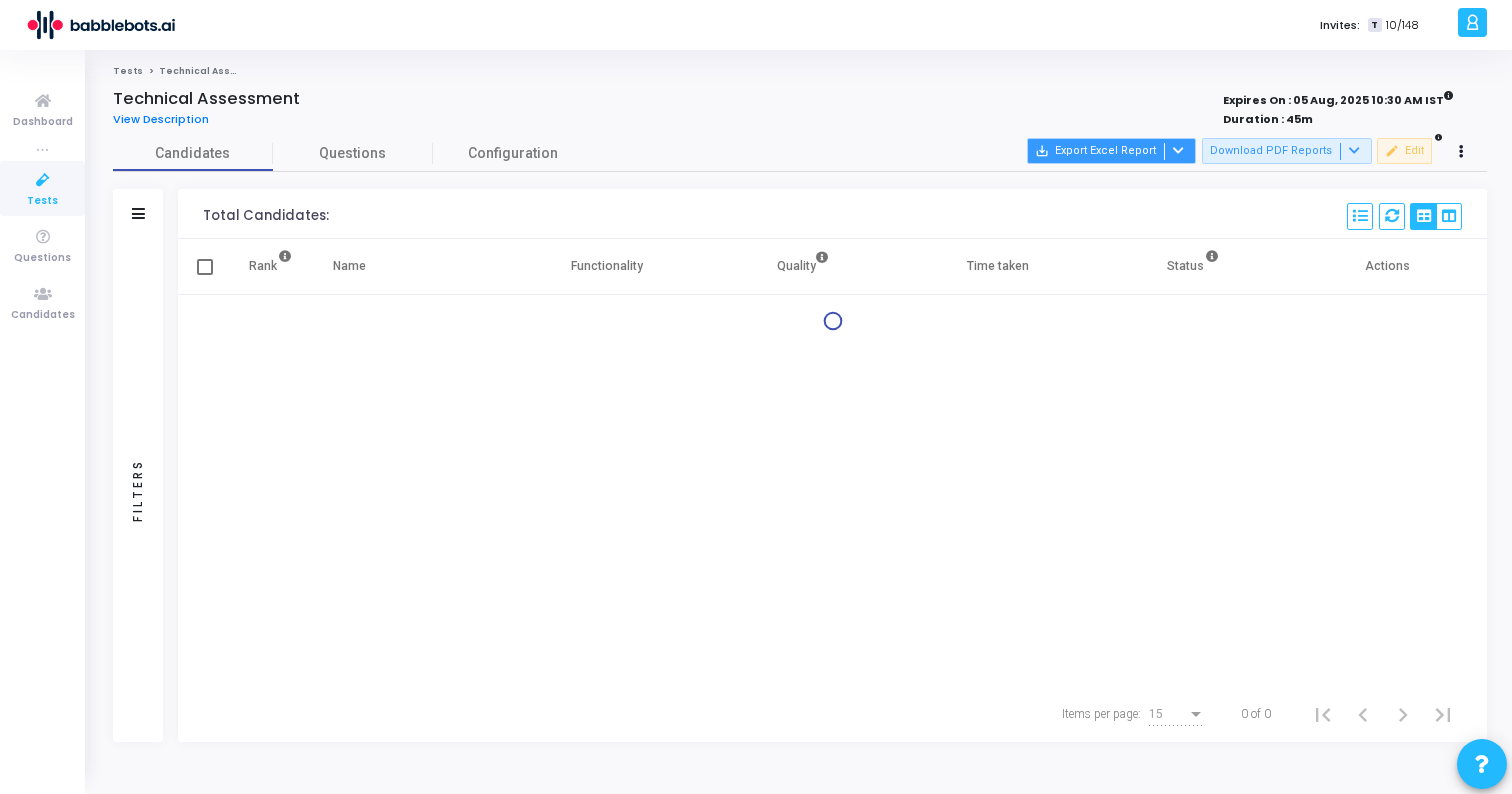 click on "save_alt  Export Excel Report" at bounding box center [1111, 151] 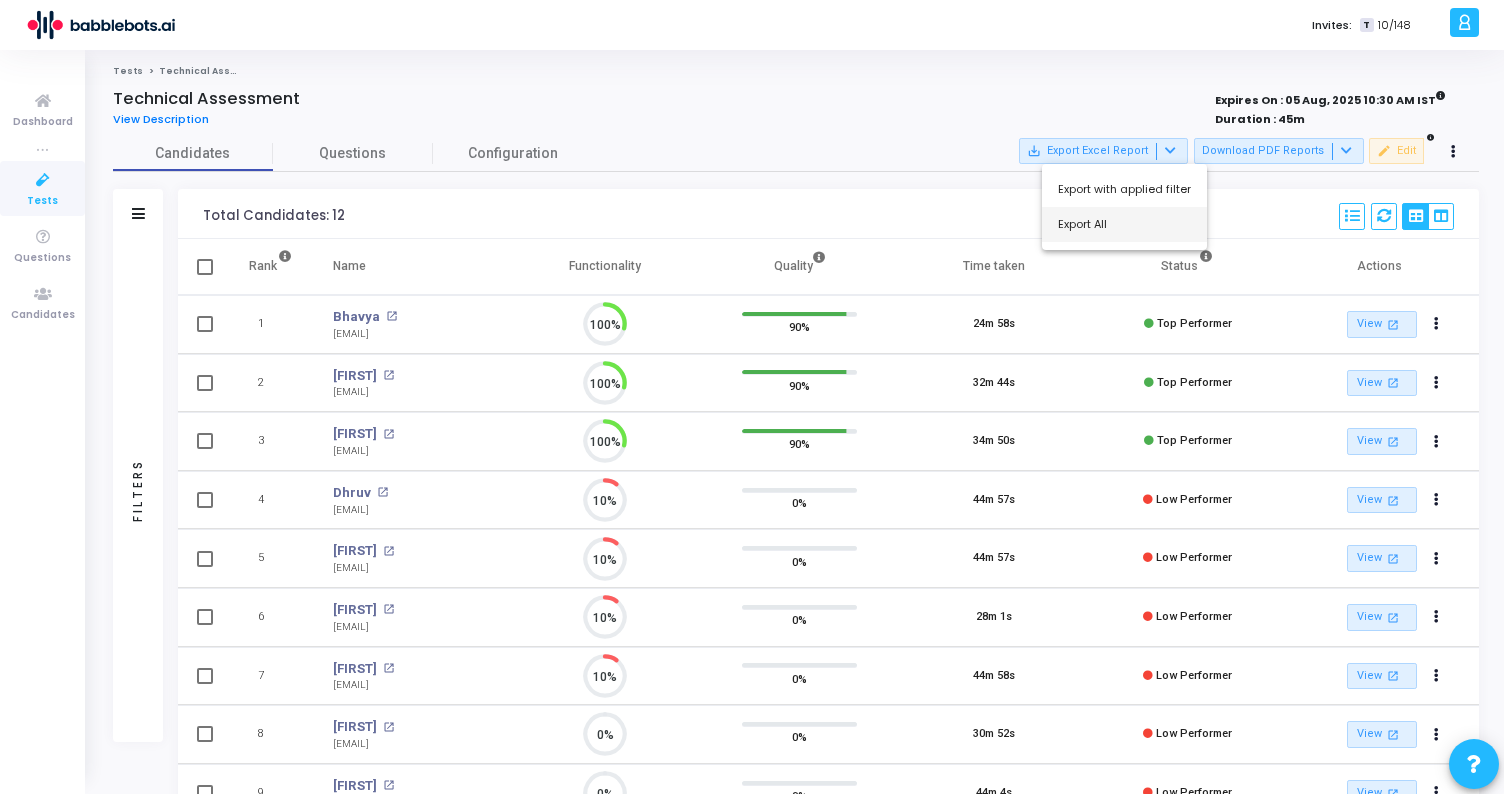 click on "Export All" at bounding box center (1124, 224) 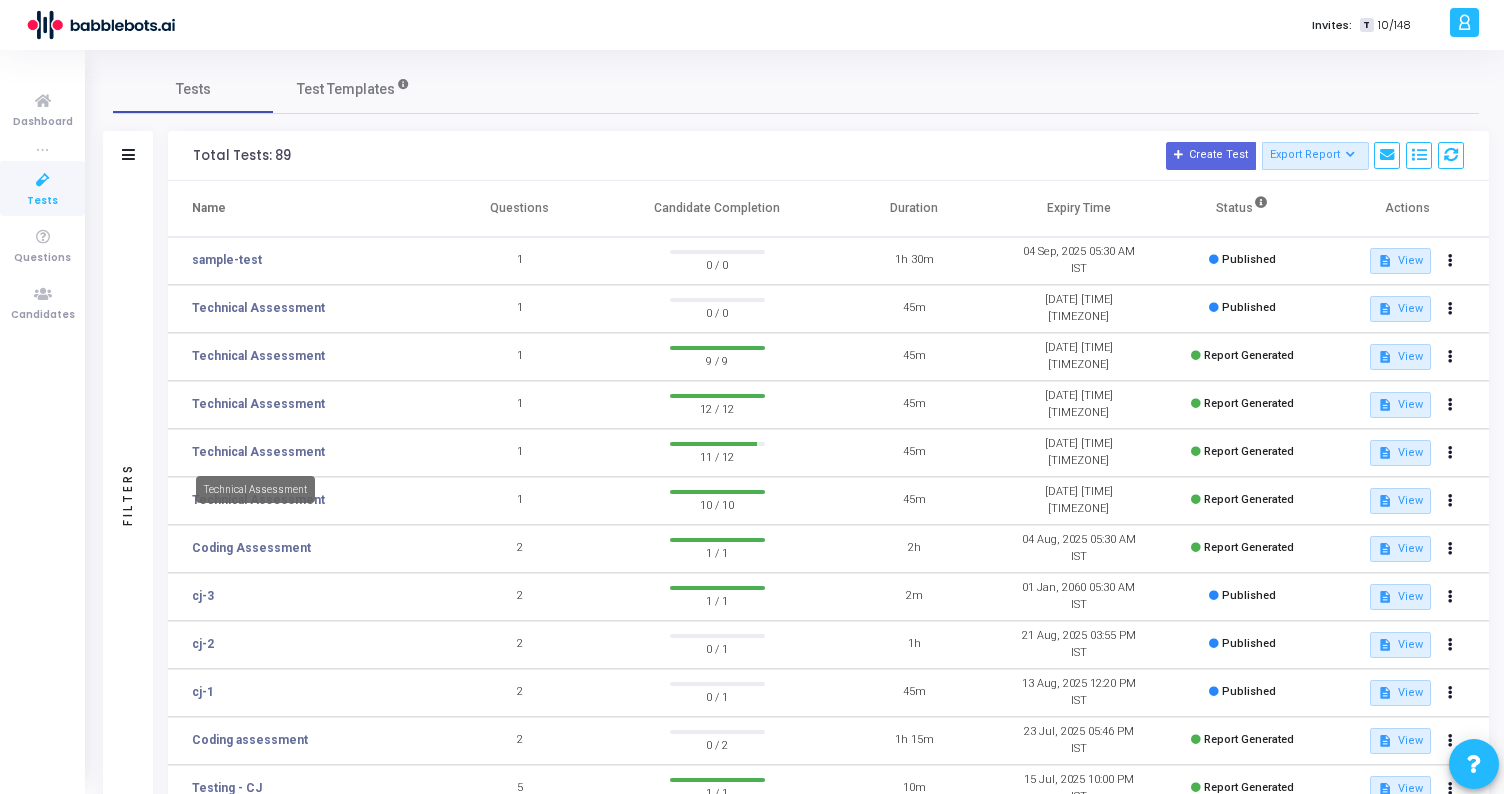 click on "Technical Assessment" at bounding box center (255, 489) 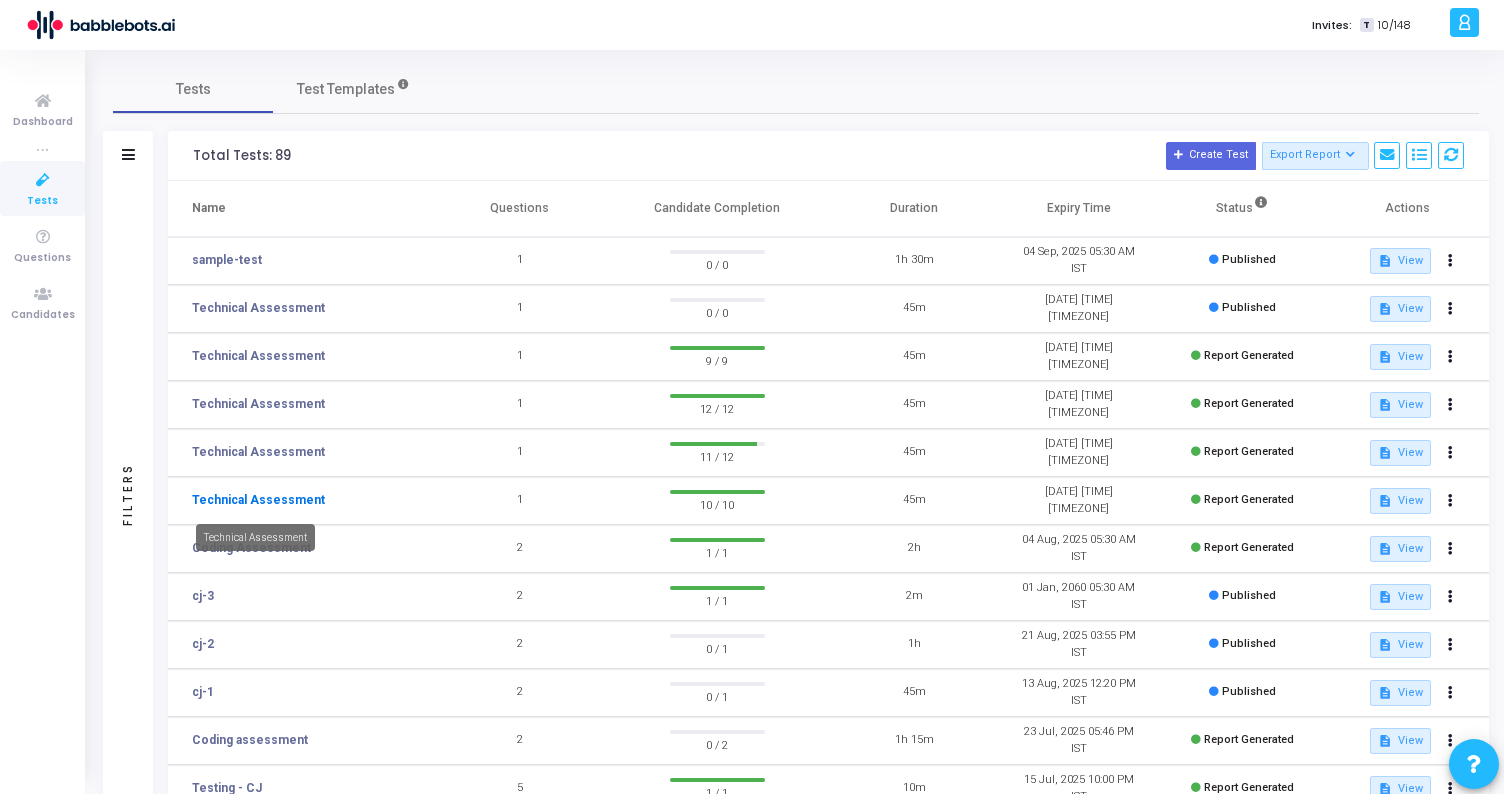 click on "Technical Assessment" 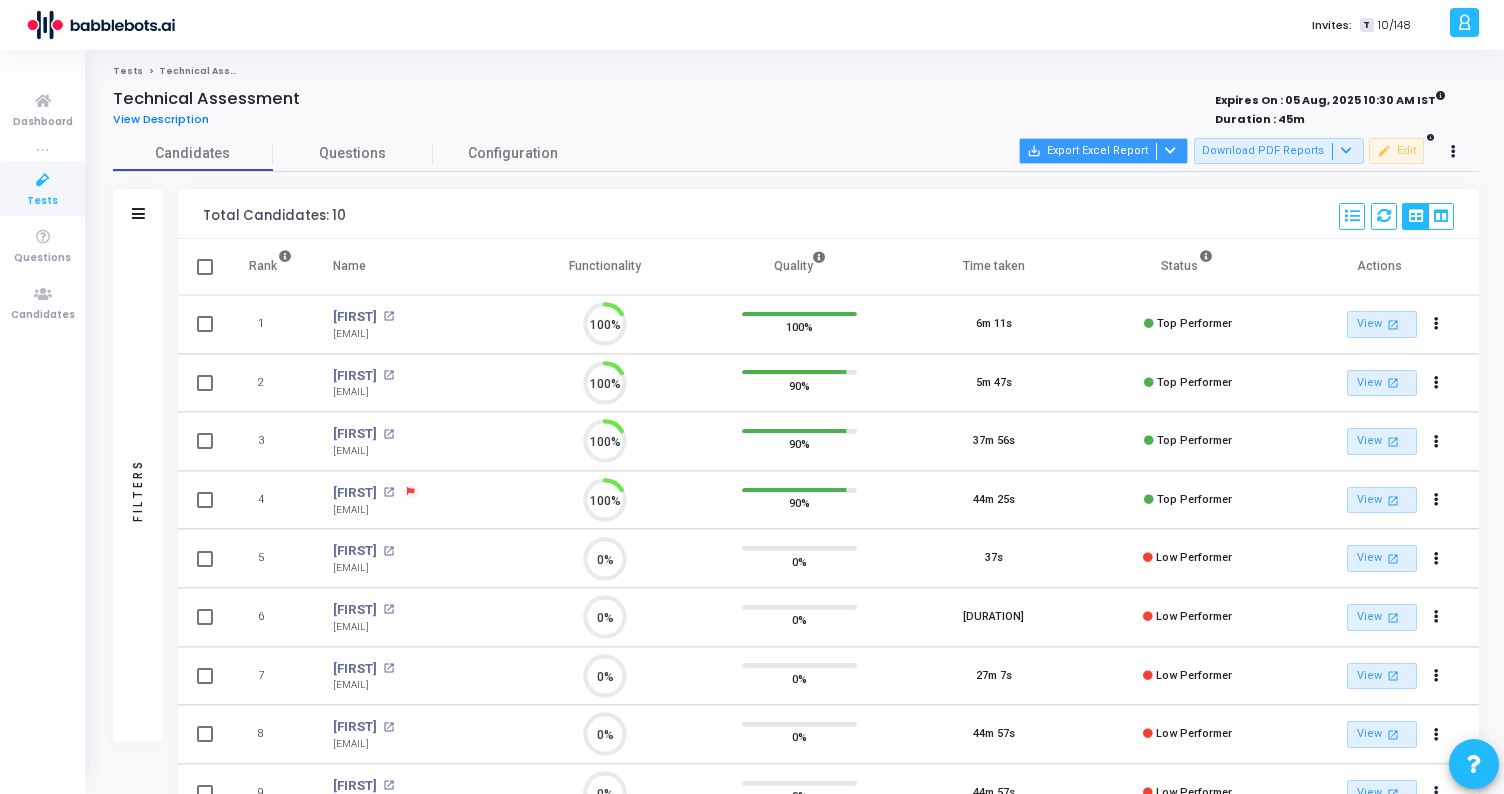 click on "save_alt  Export Excel Report" at bounding box center (1103, 151) 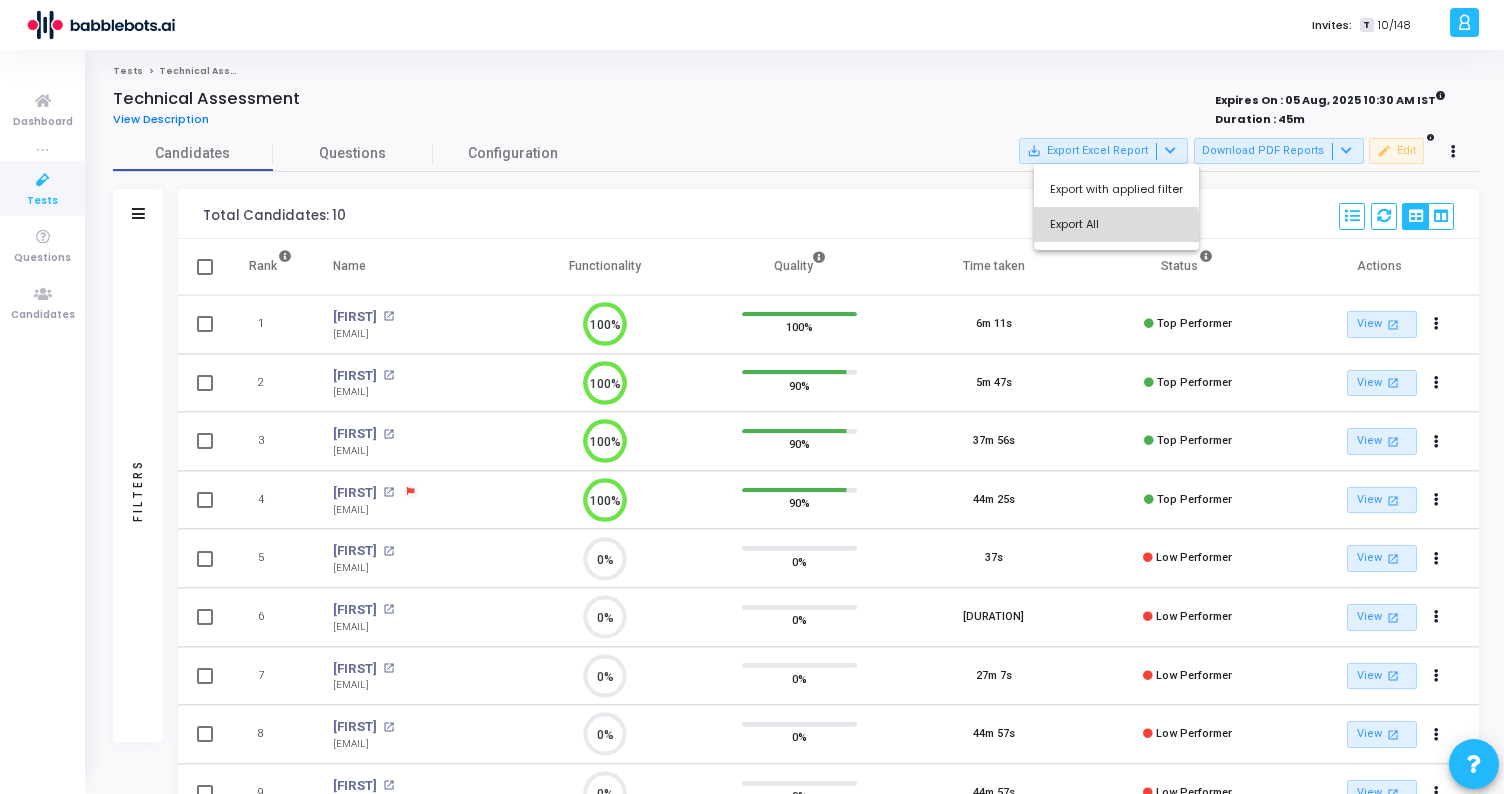 click on "Export All" at bounding box center (1116, 224) 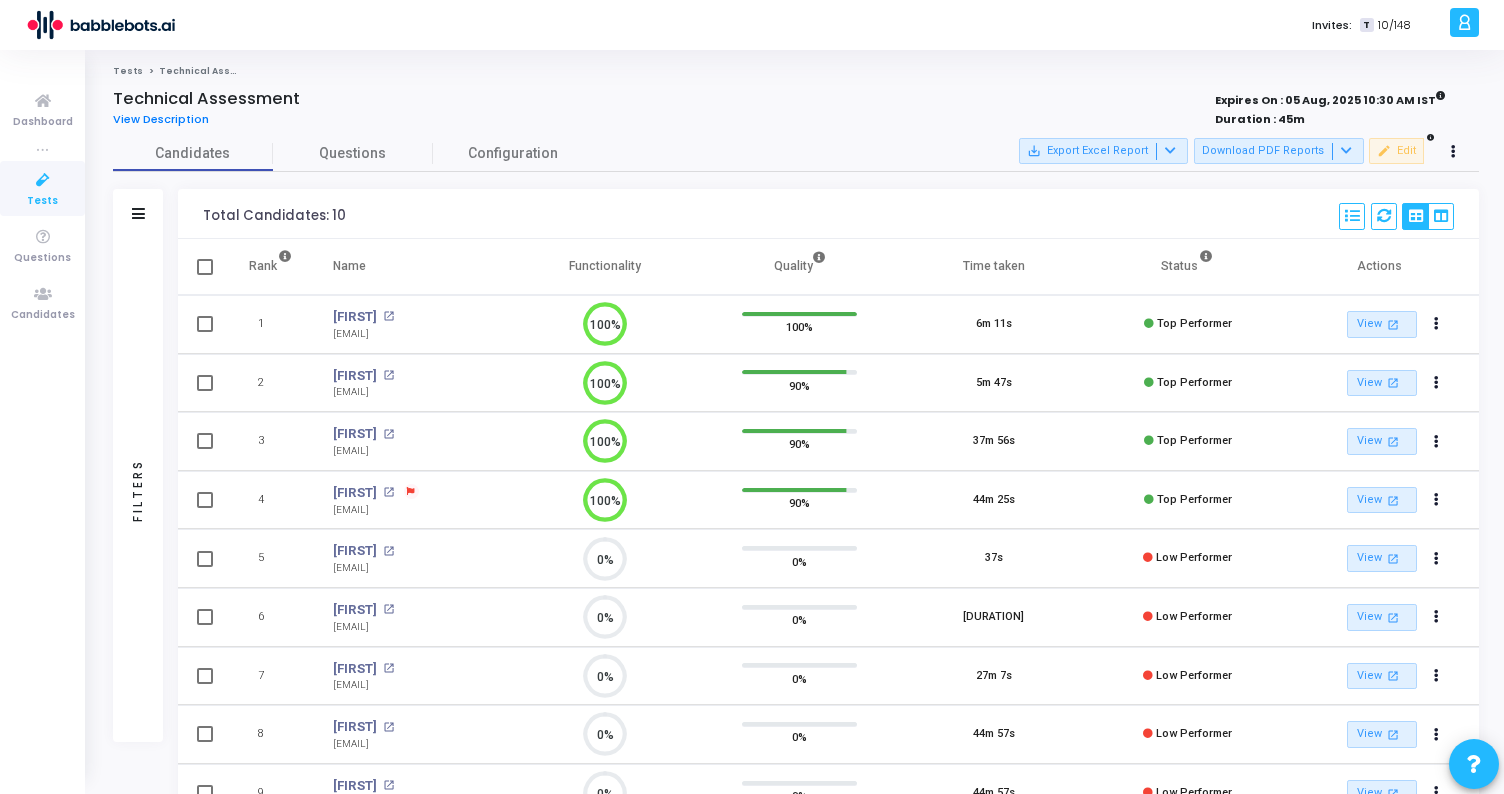 type 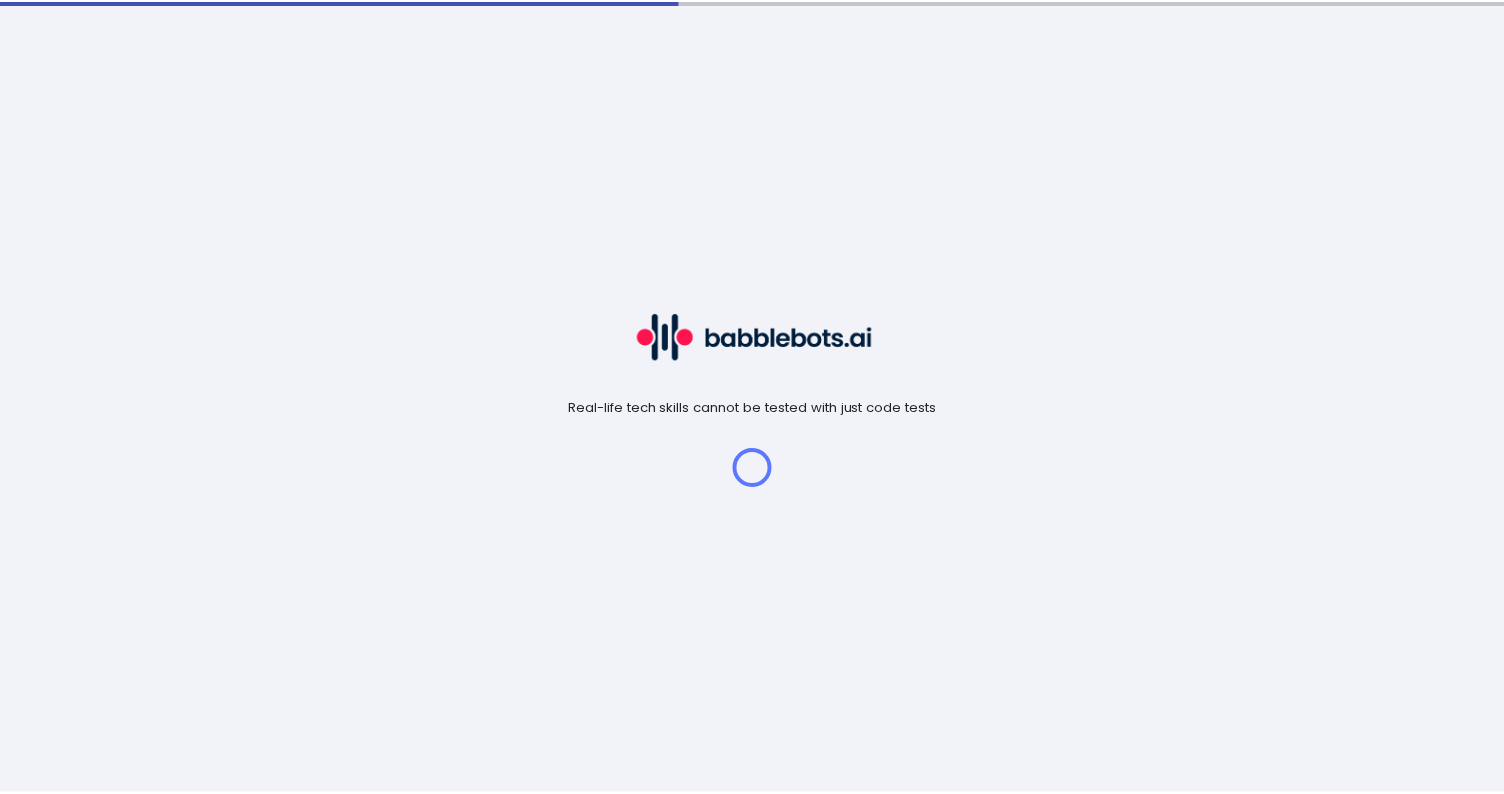 scroll, scrollTop: 0, scrollLeft: 0, axis: both 